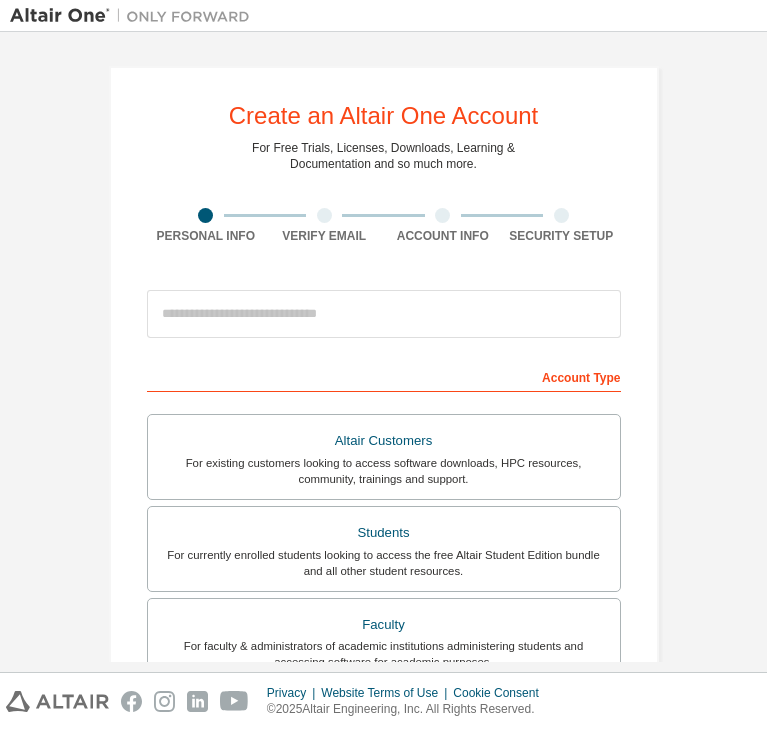 scroll, scrollTop: 0, scrollLeft: 0, axis: both 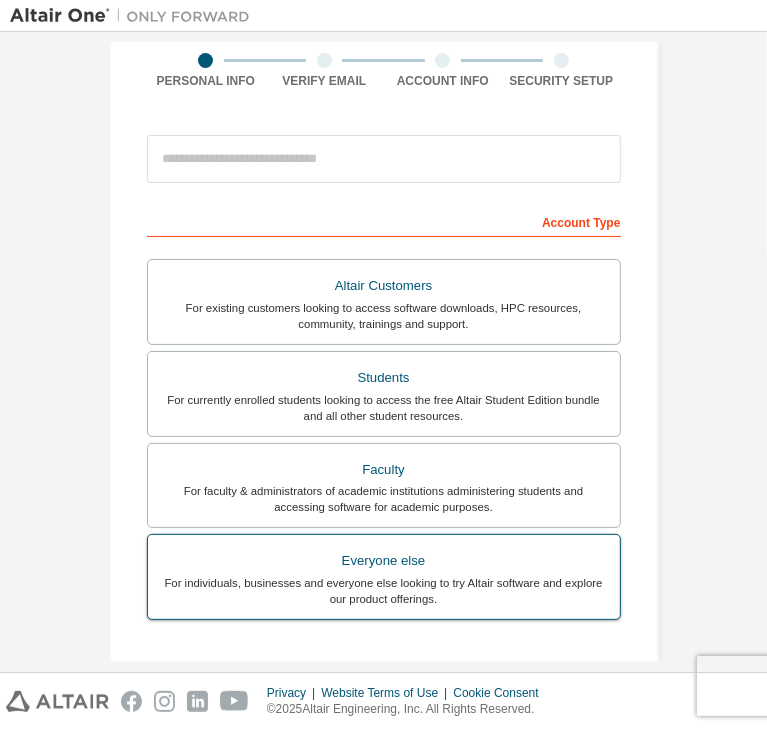click on "Everyone else" at bounding box center (384, 561) 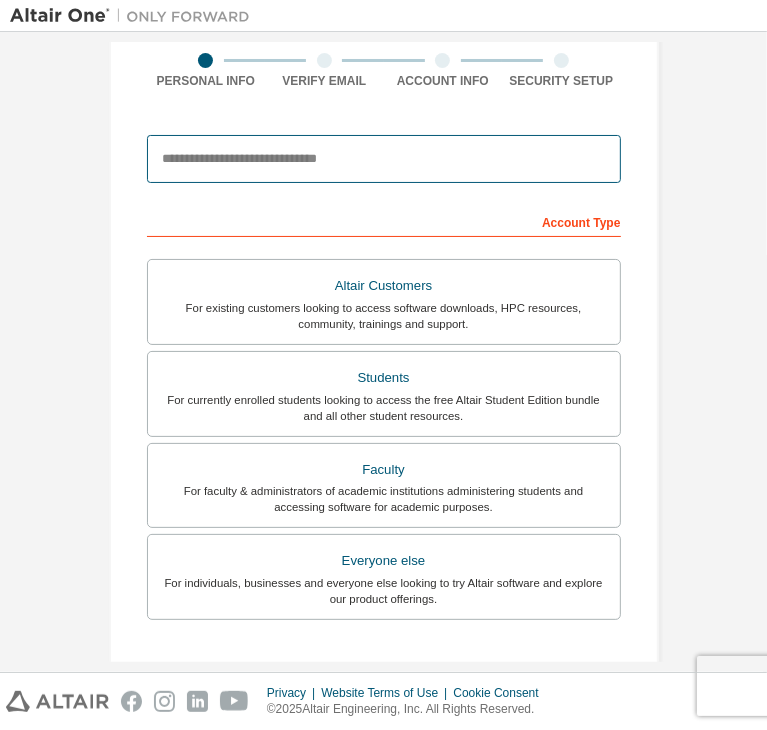 click at bounding box center (384, 159) 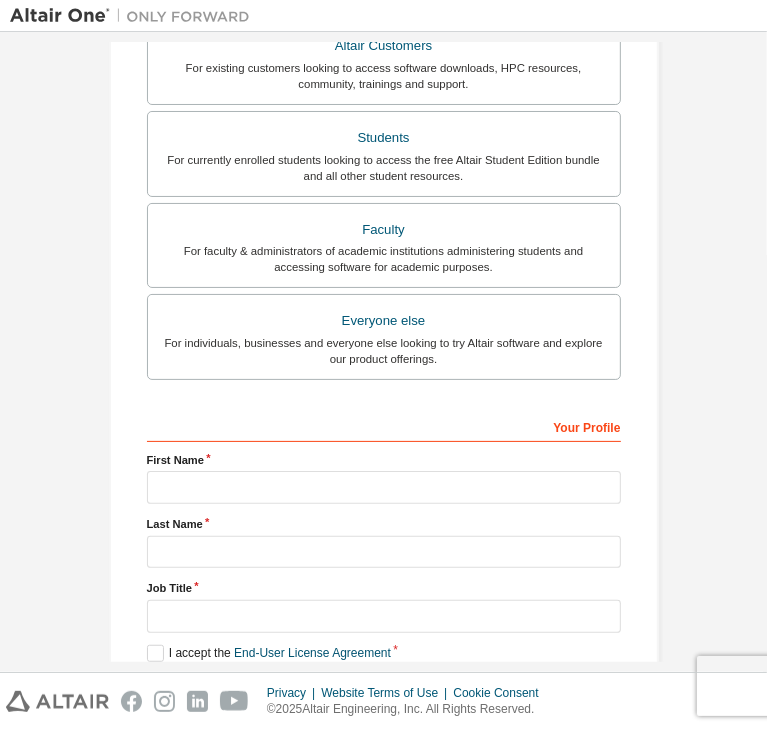 scroll, scrollTop: 435, scrollLeft: 0, axis: vertical 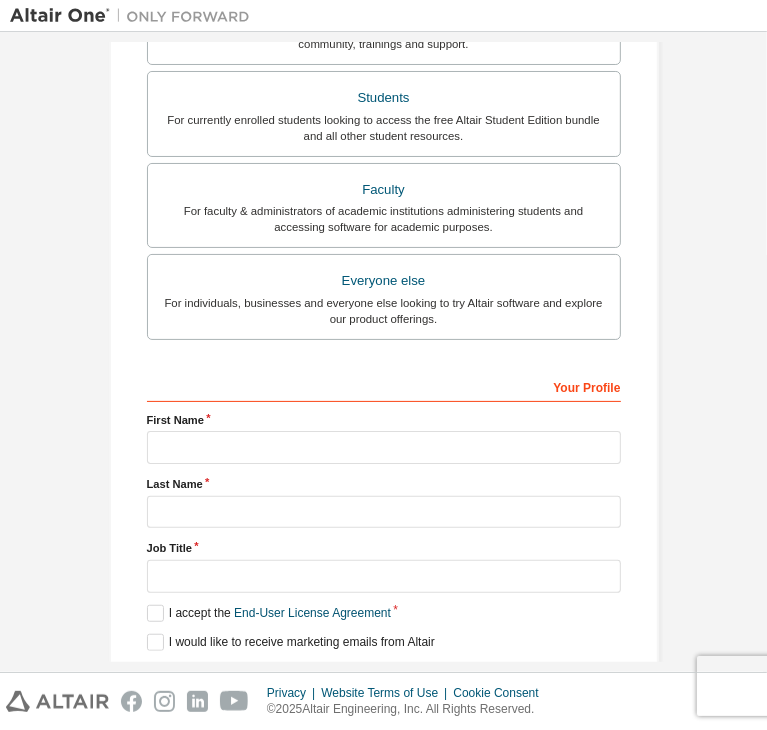 type on "**********" 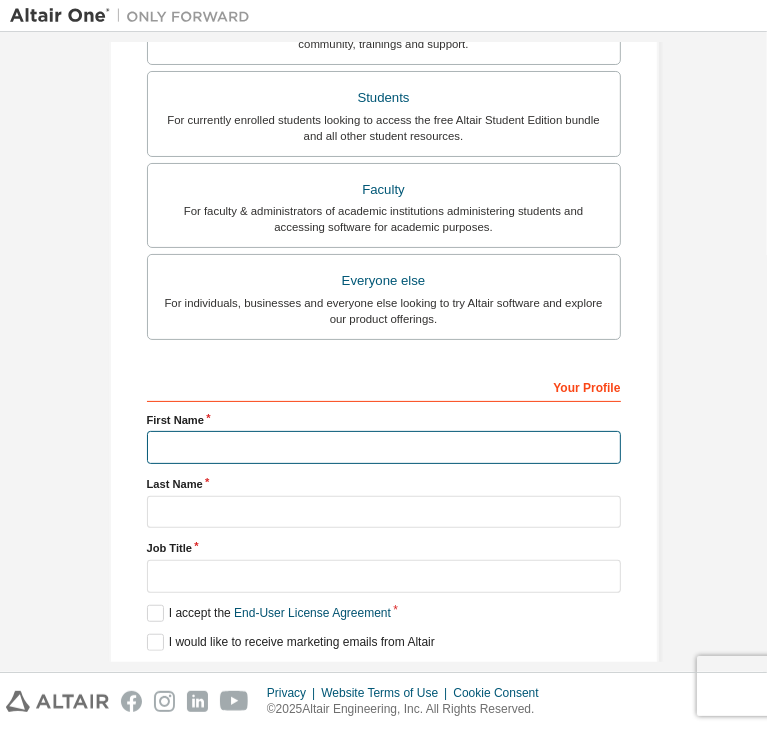 click at bounding box center [384, 447] 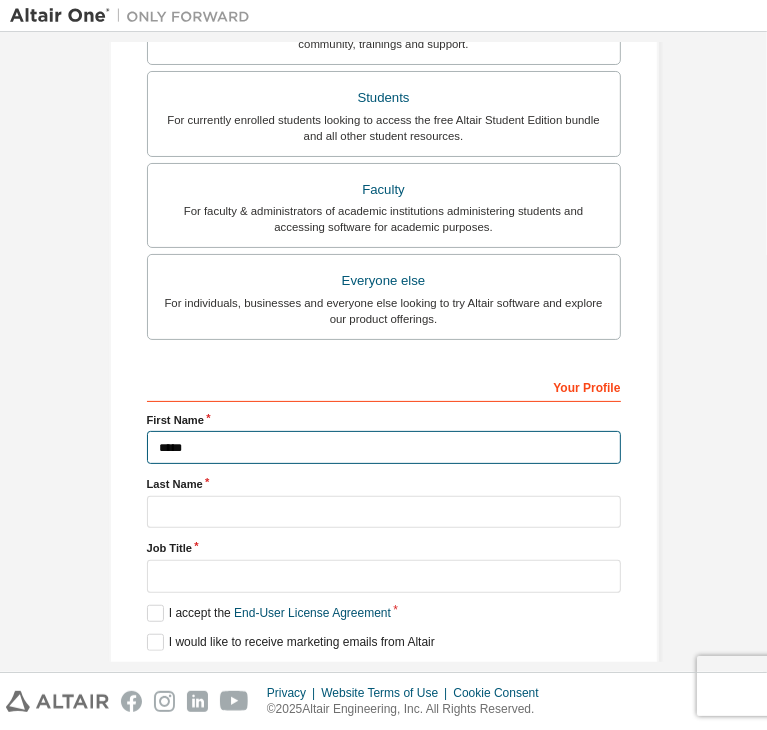 type on "*****" 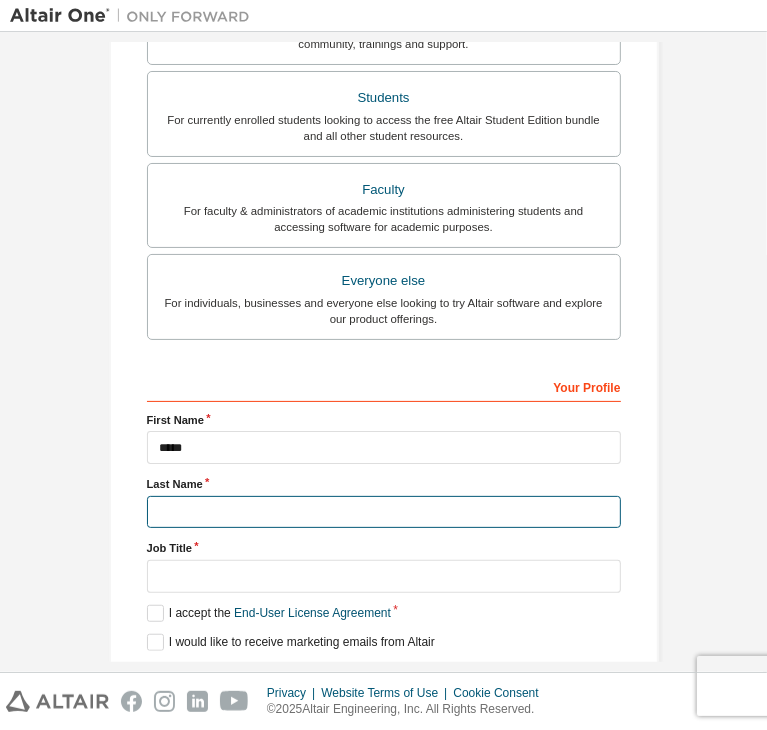 click at bounding box center [384, 512] 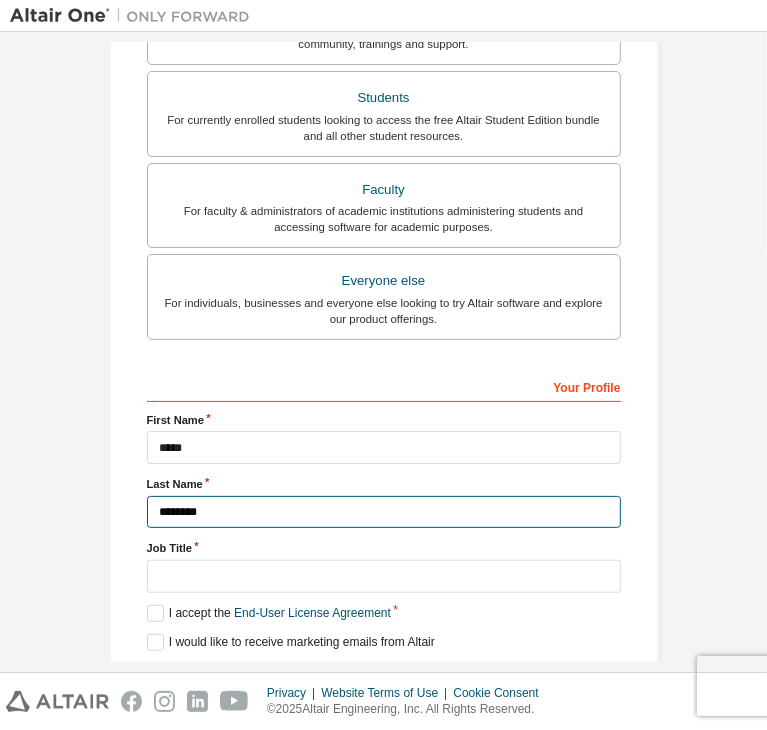 type on "*******" 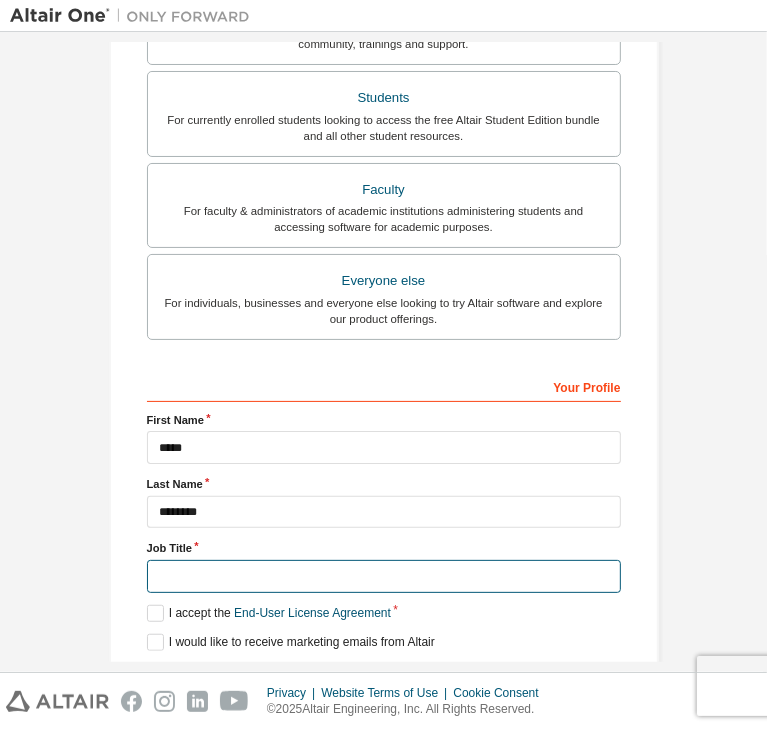 click at bounding box center (384, 576) 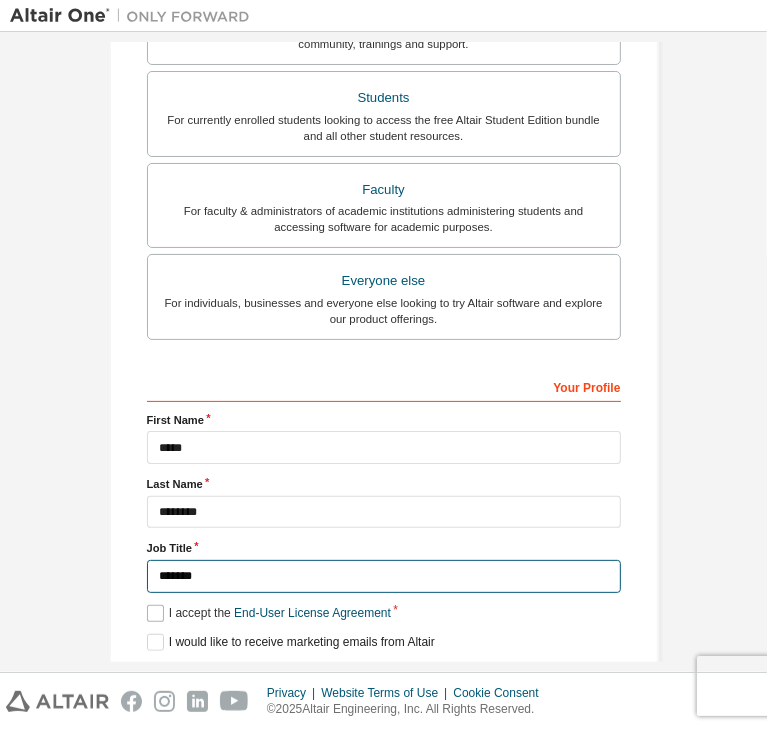 type on "*******" 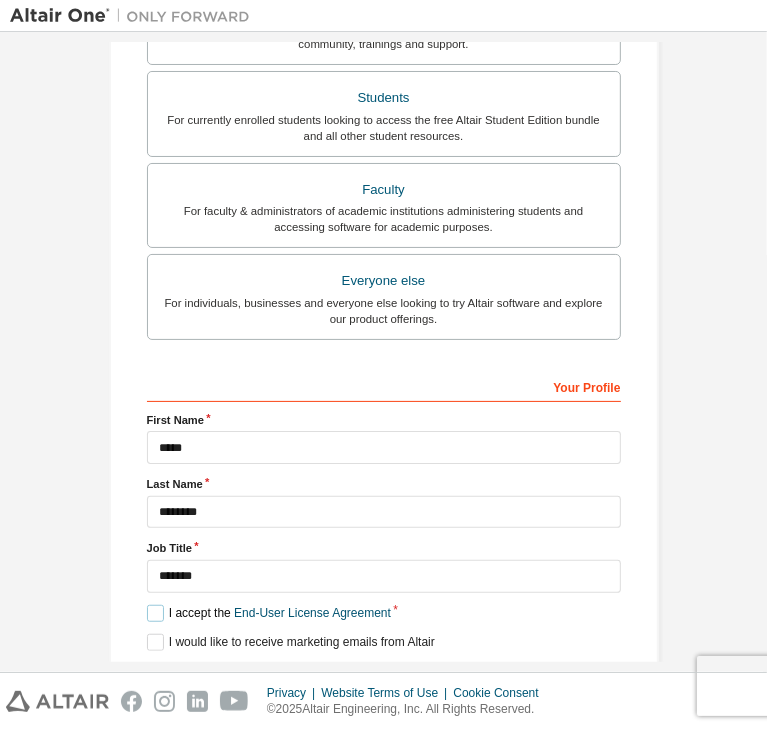 click on "I accept the    End-User License Agreement" at bounding box center (269, 613) 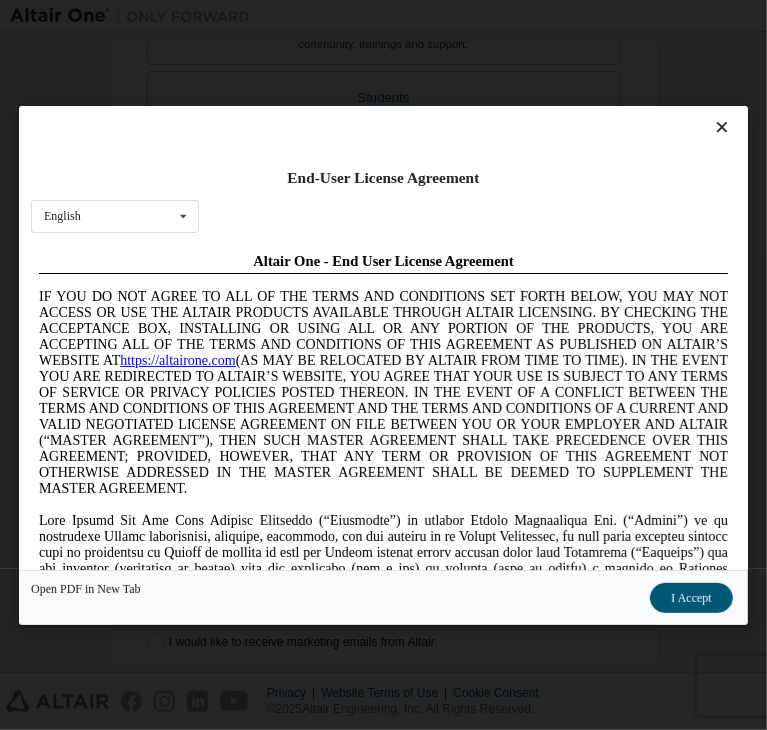 scroll, scrollTop: 0, scrollLeft: 0, axis: both 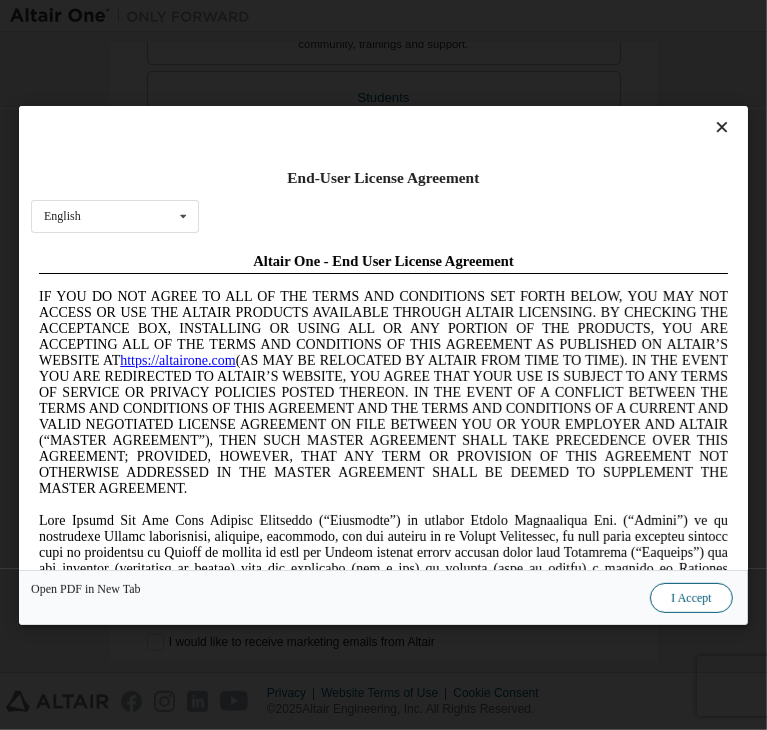 click on "I Accept" at bounding box center (692, 598) 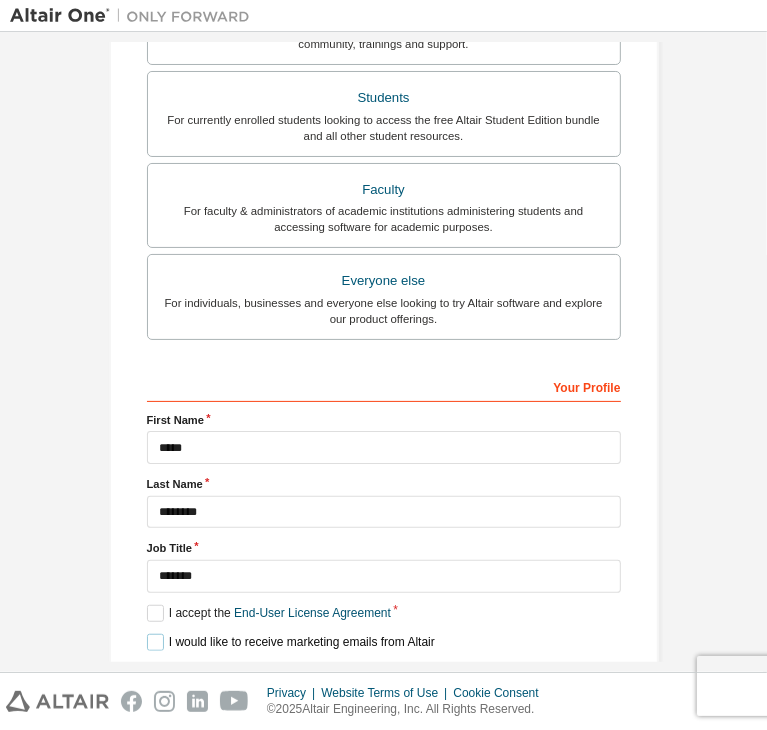 click on "I would like to receive marketing emails from Altair" at bounding box center (291, 642) 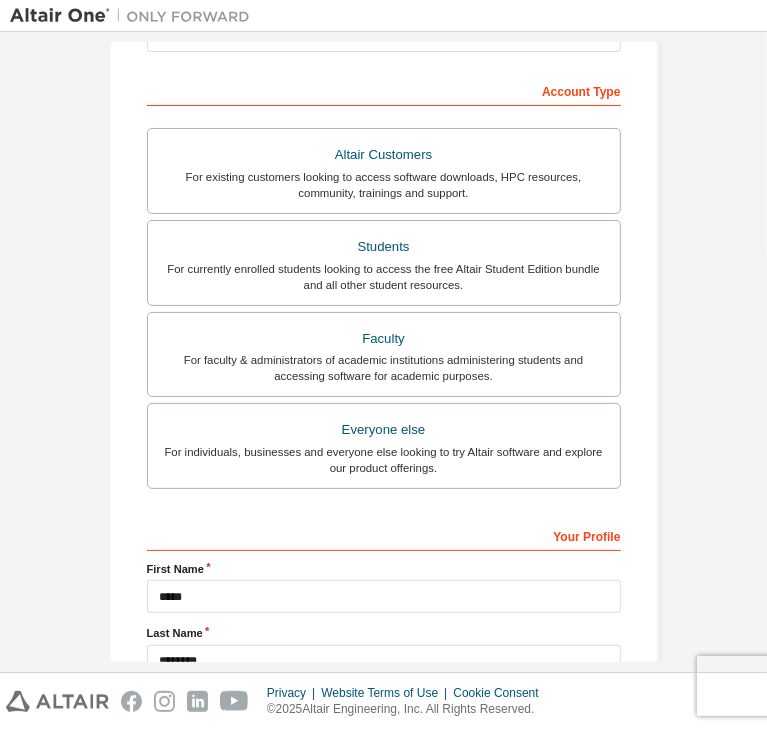 scroll, scrollTop: 435, scrollLeft: 0, axis: vertical 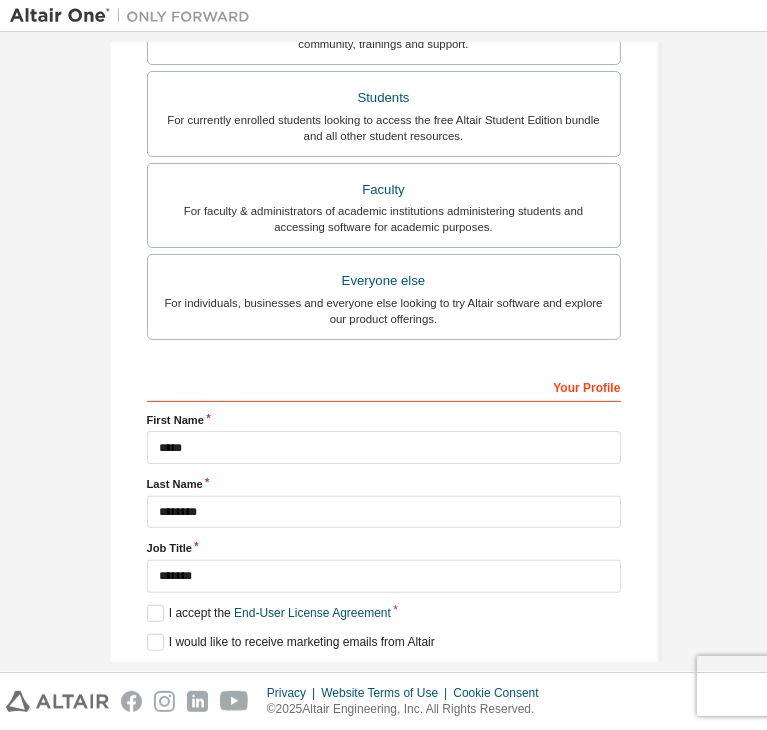 click on "Next" at bounding box center [382, 678] 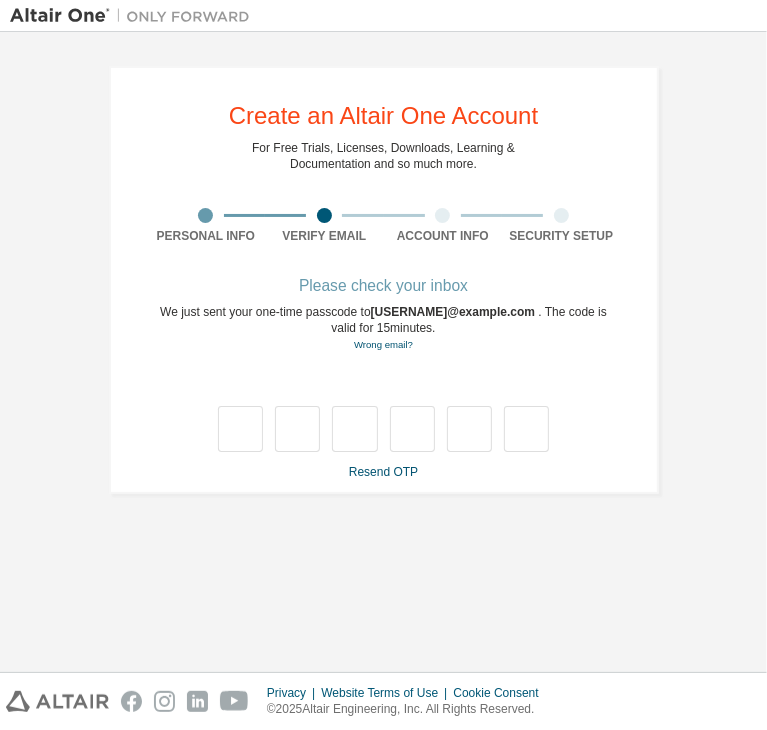 scroll, scrollTop: 0, scrollLeft: 0, axis: both 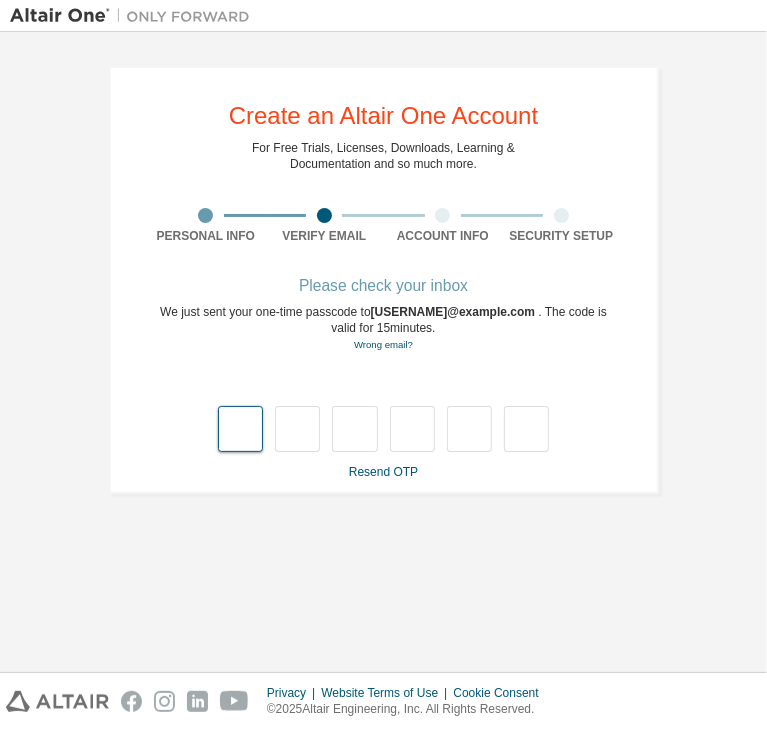 click at bounding box center [240, 429] 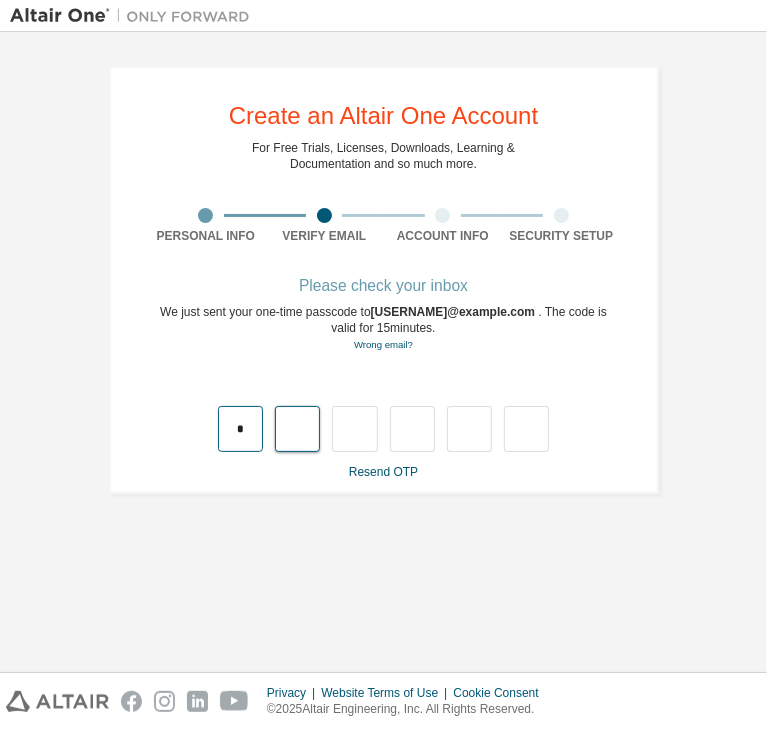 type on "*" 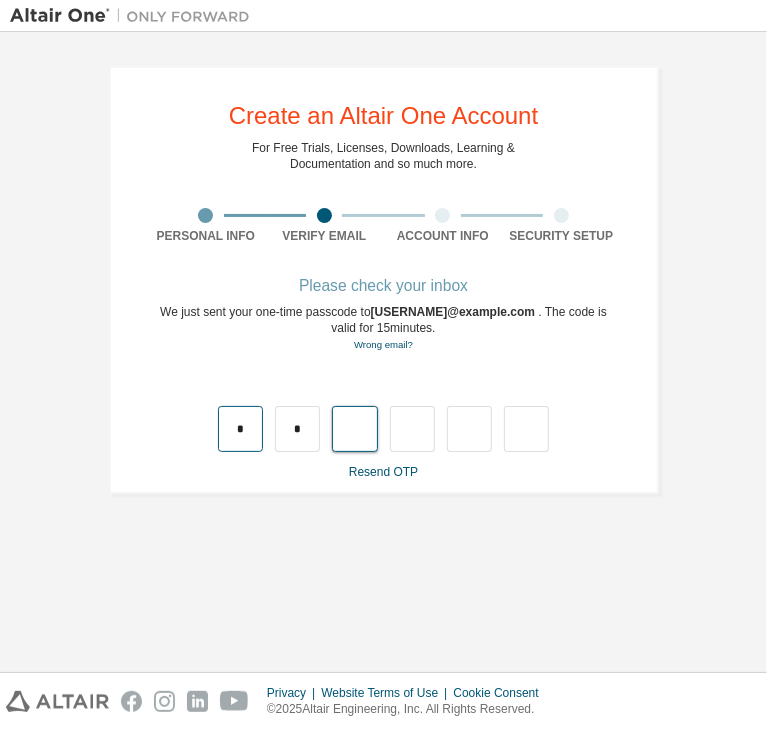 type on "*" 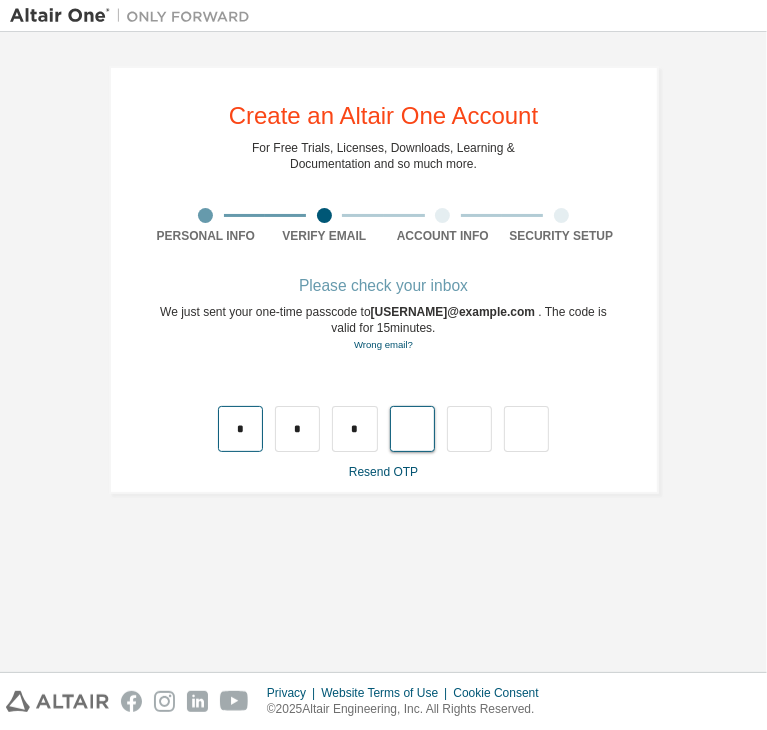 type on "*" 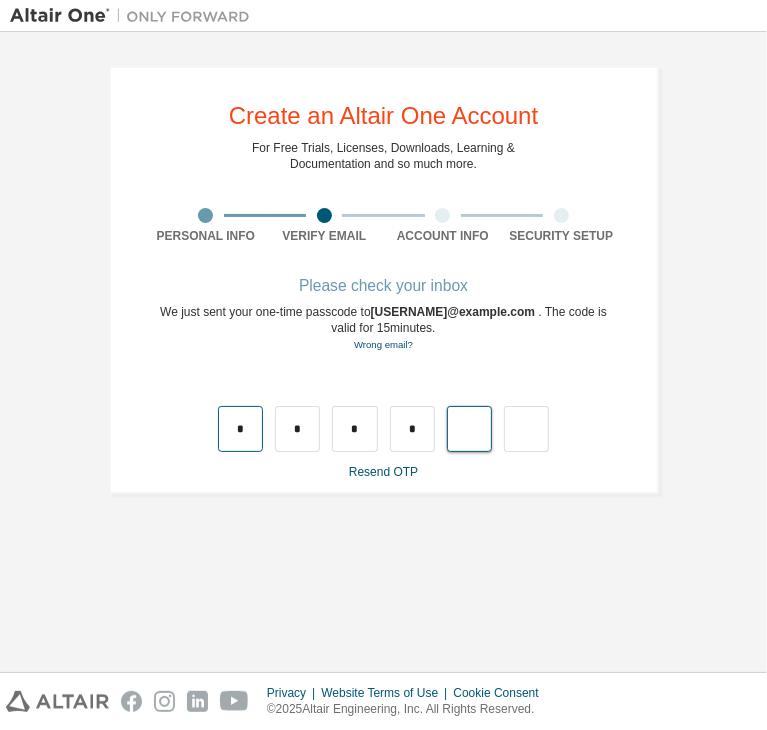type on "*" 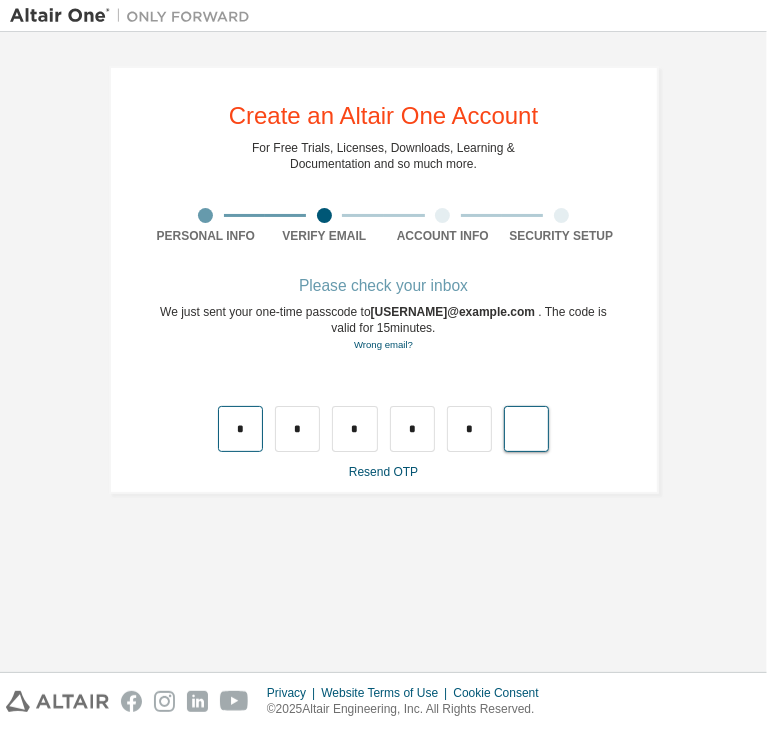 type on "*" 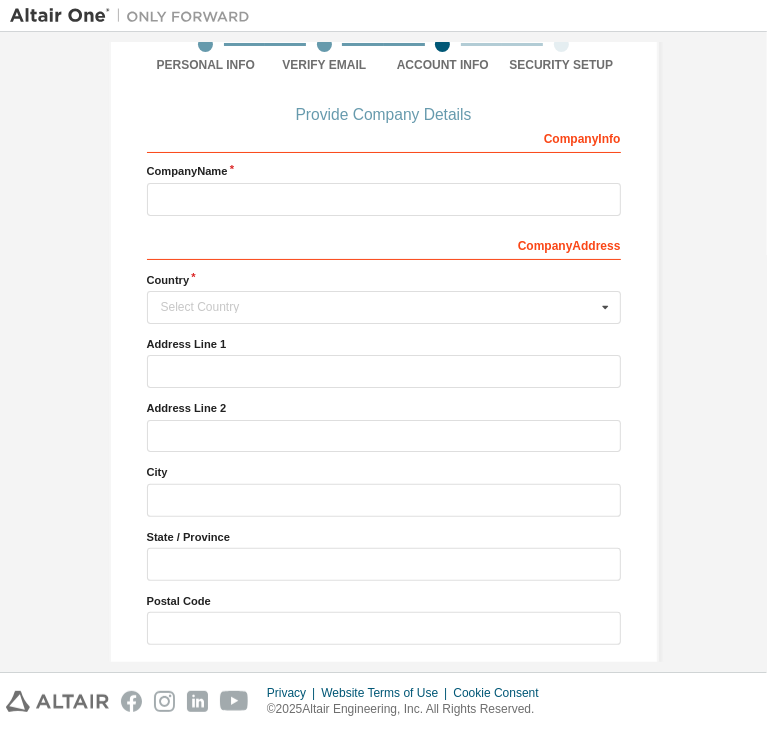 scroll, scrollTop: 174, scrollLeft: 0, axis: vertical 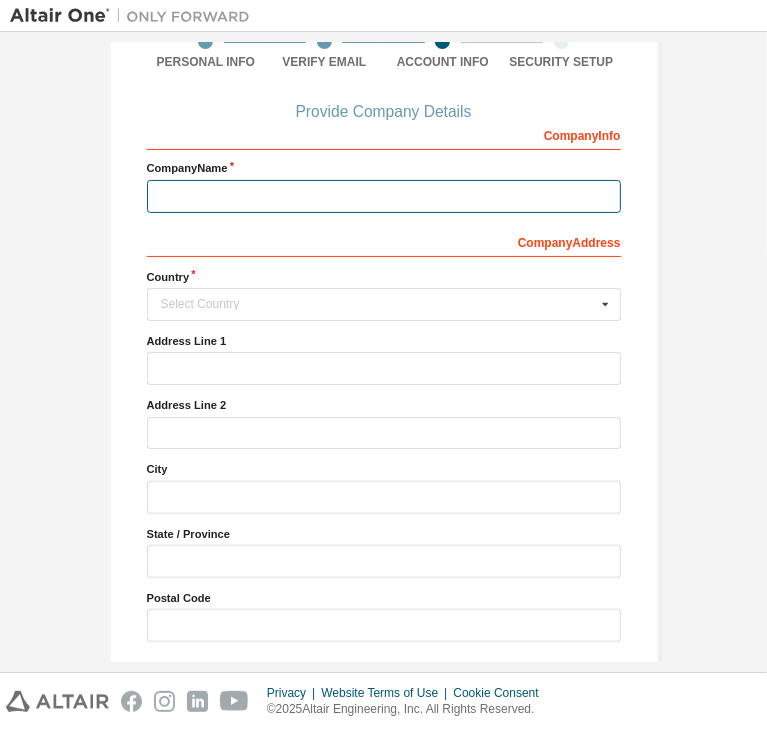 click at bounding box center [384, 196] 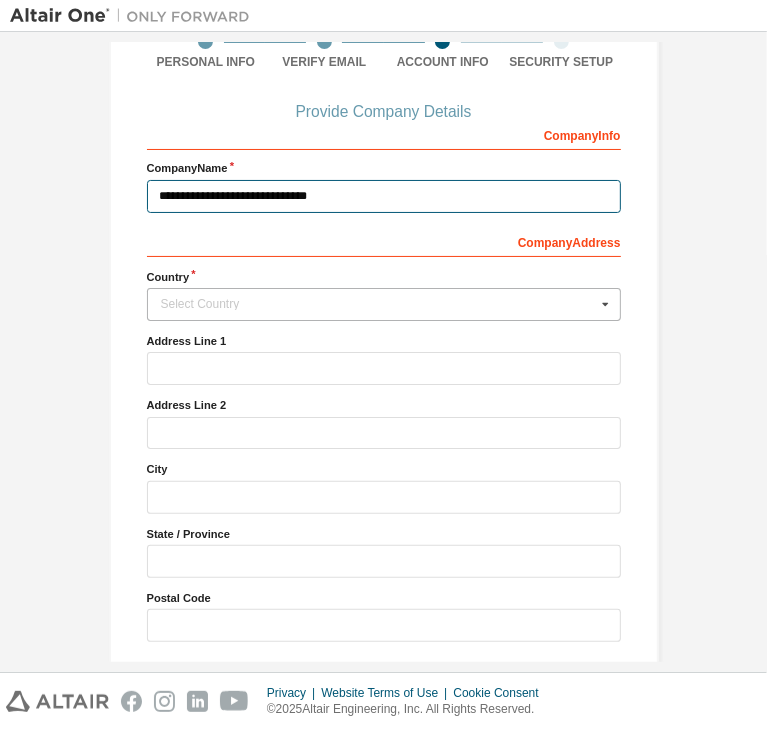 type on "**********" 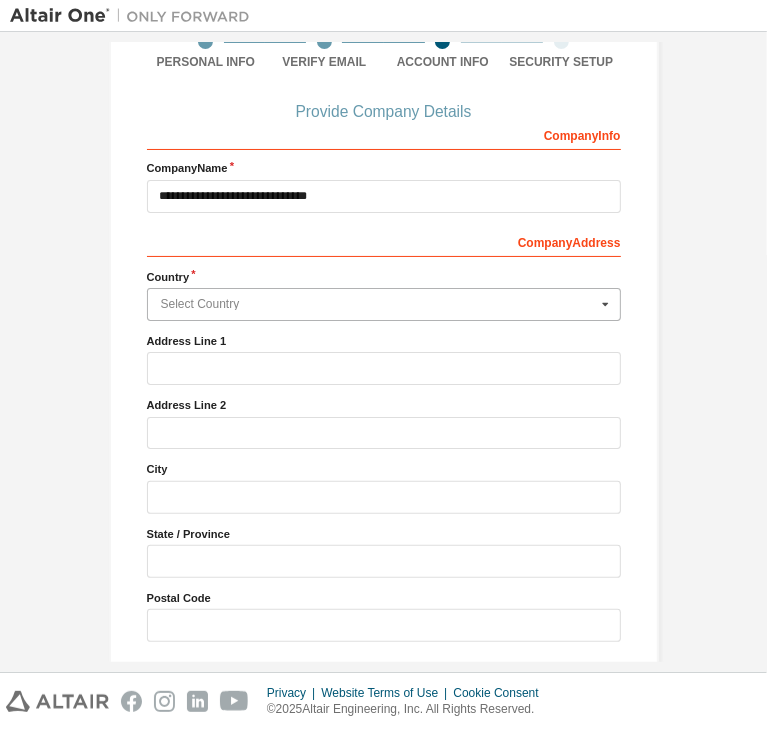click at bounding box center (385, 304) 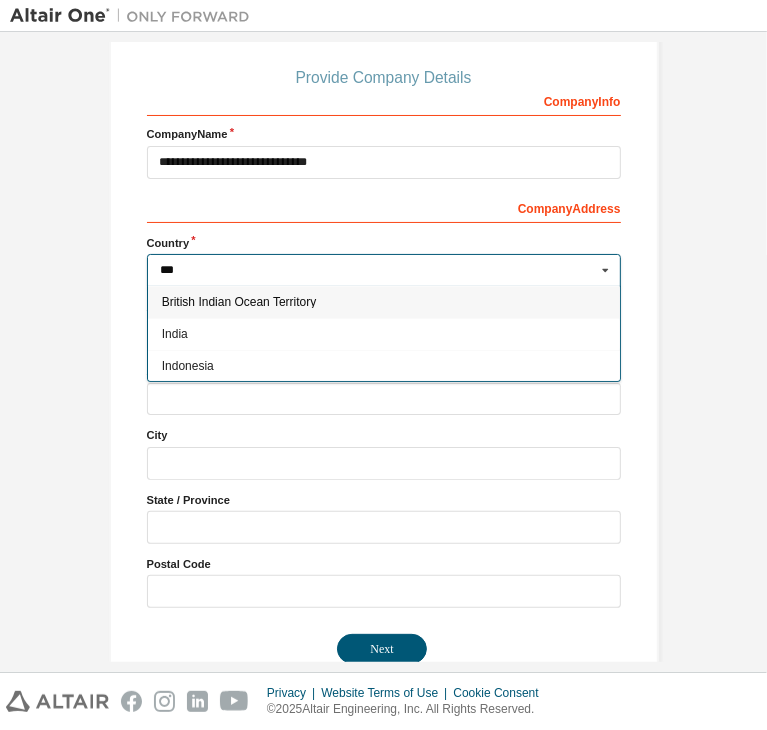 scroll, scrollTop: 180, scrollLeft: 0, axis: vertical 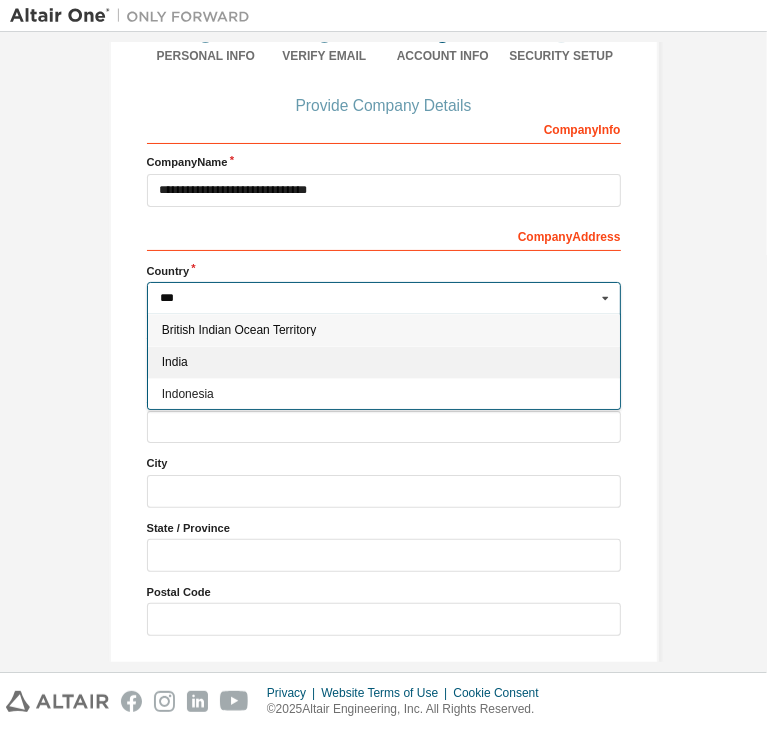 type on "***" 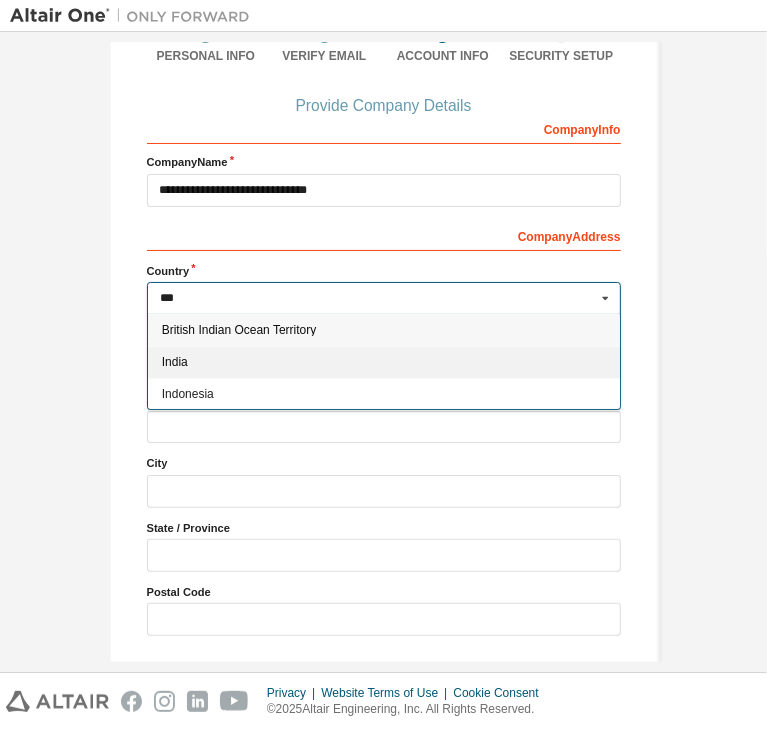 click on "India" at bounding box center [383, 362] 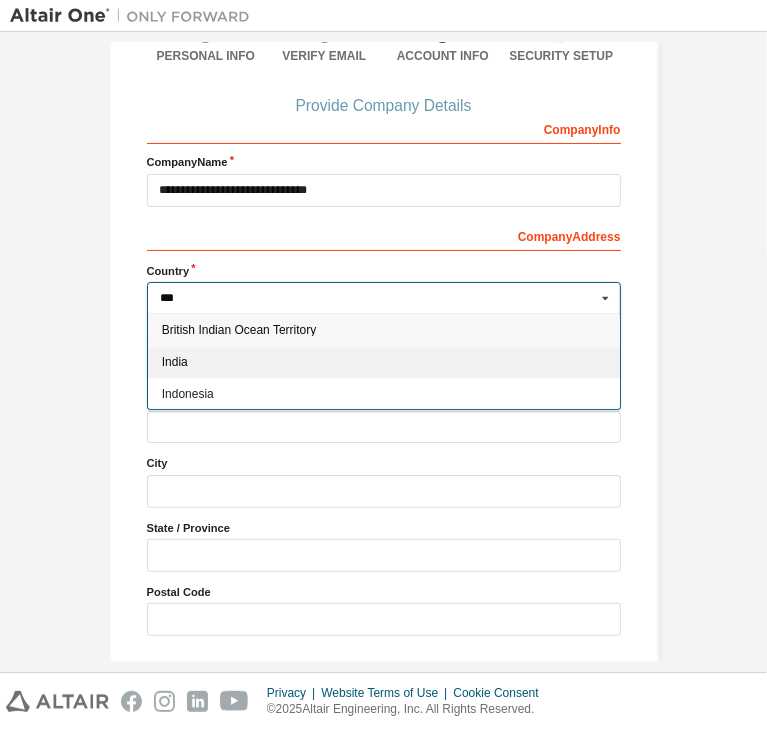 type on "***" 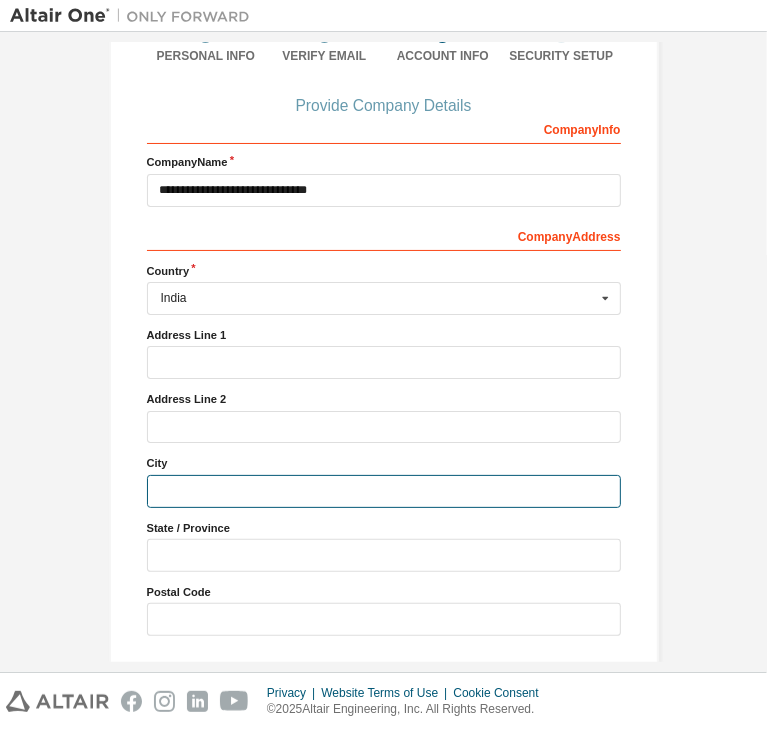 click at bounding box center [384, 491] 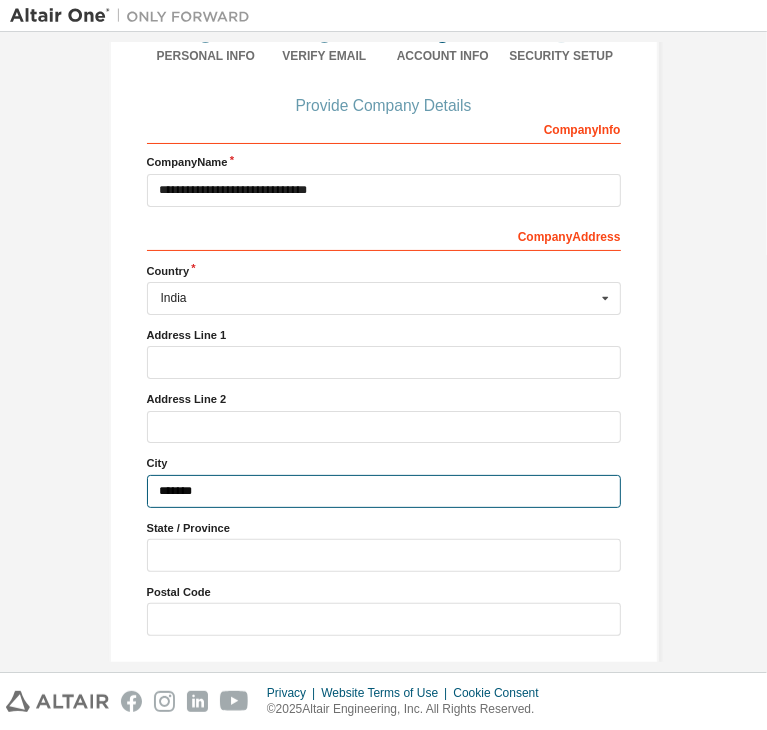 type on "*******" 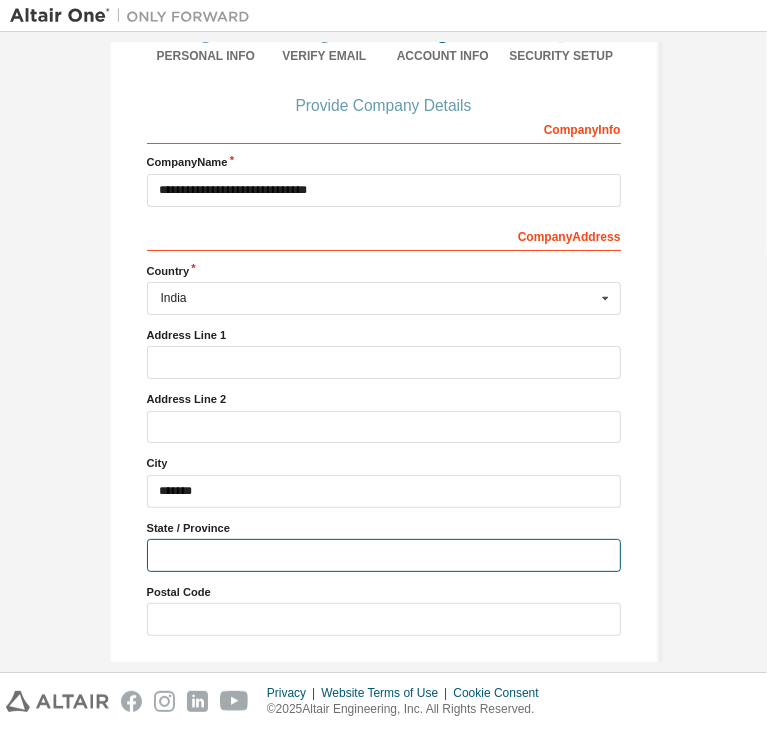 click at bounding box center [384, 555] 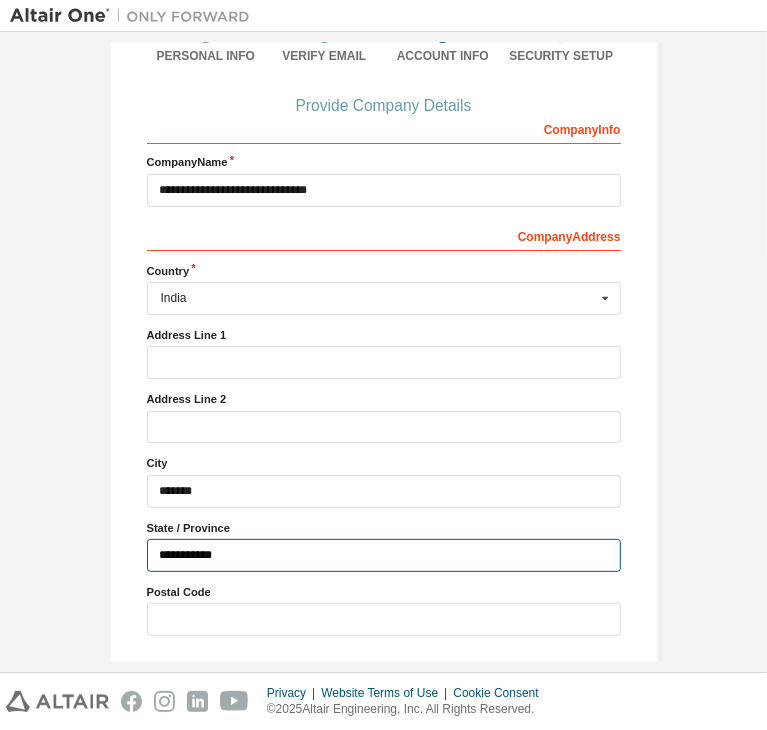 click on "**********" at bounding box center (384, 555) 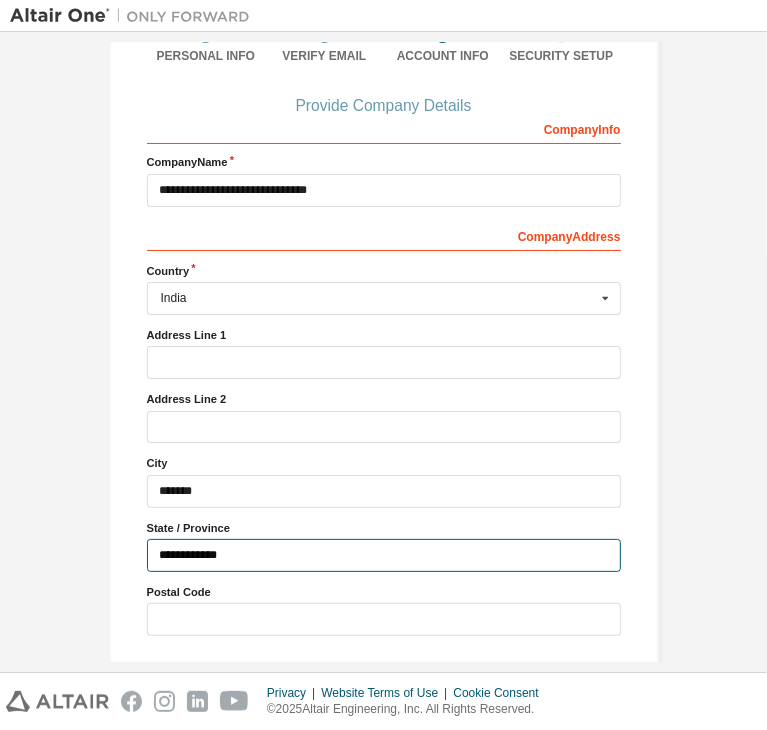 click on "**********" at bounding box center (384, 555) 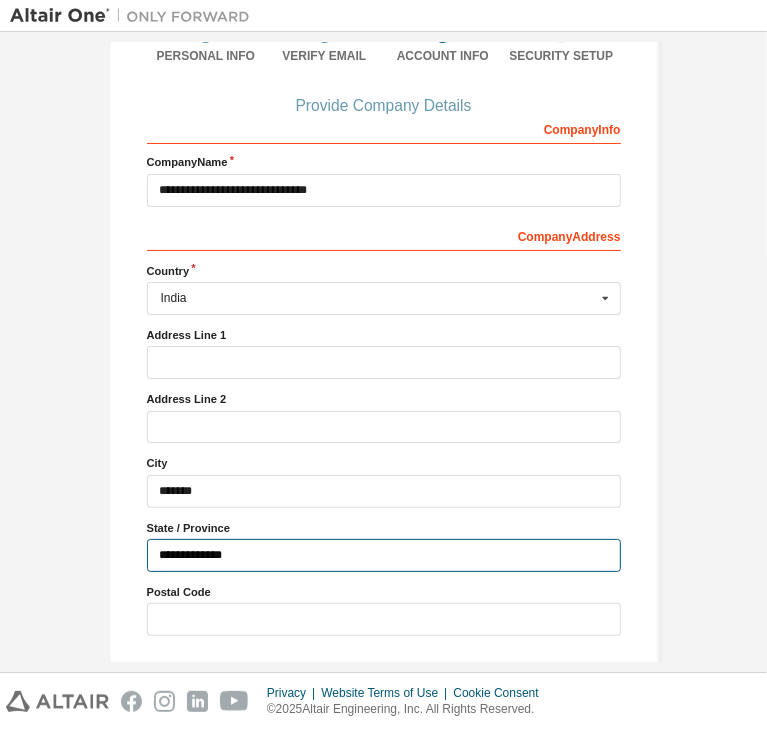 type on "**********" 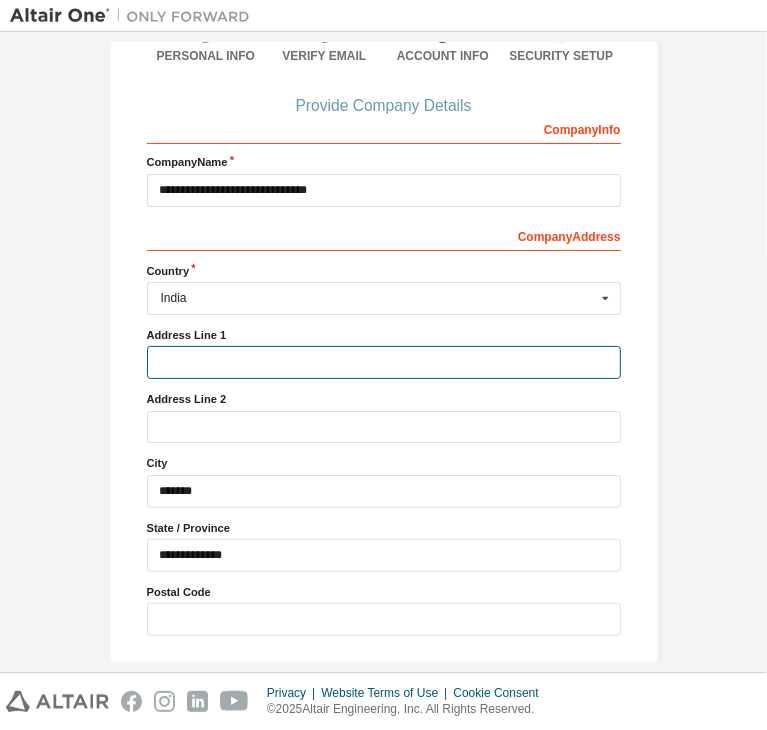 click at bounding box center [384, 362] 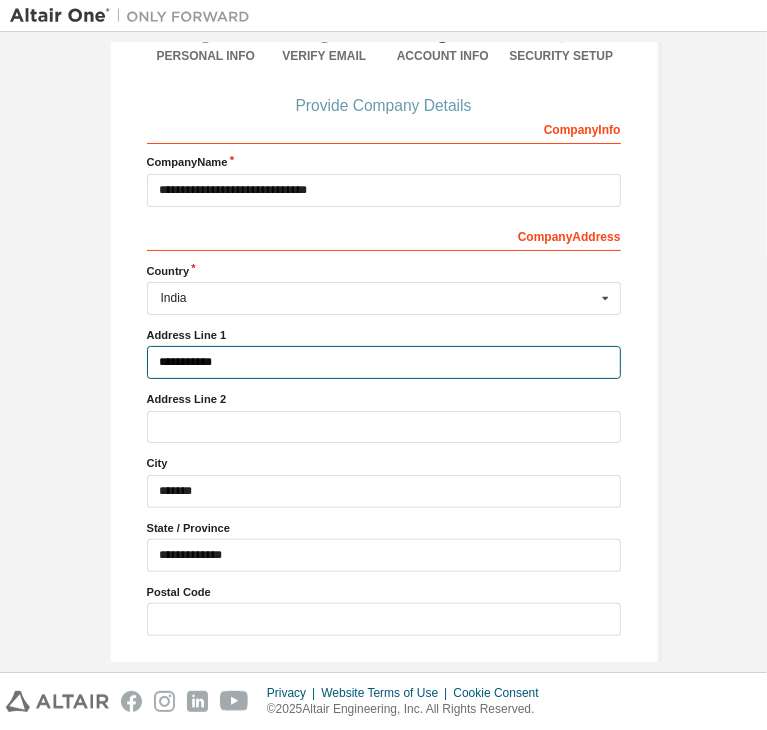 click on "**********" at bounding box center [384, 362] 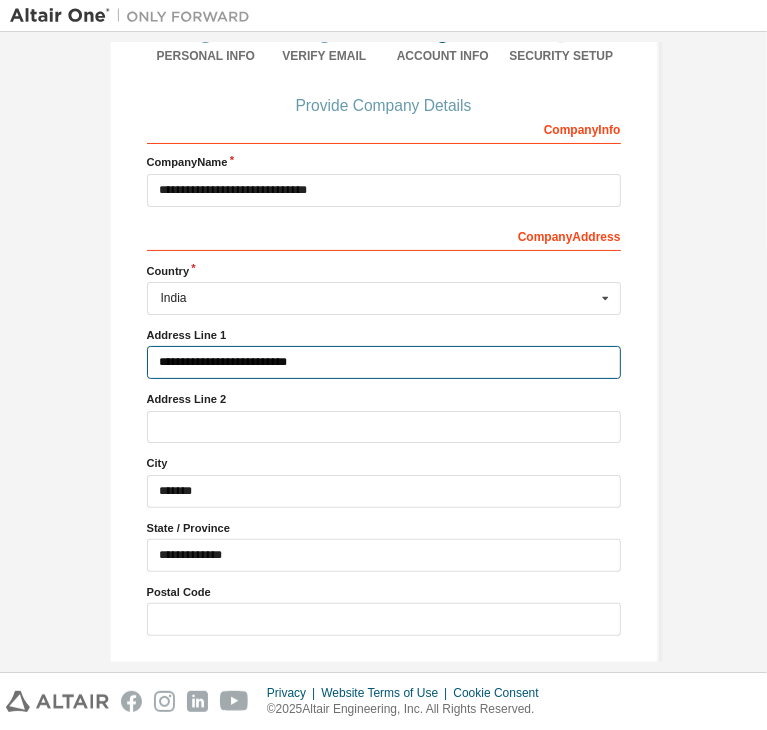 type on "**********" 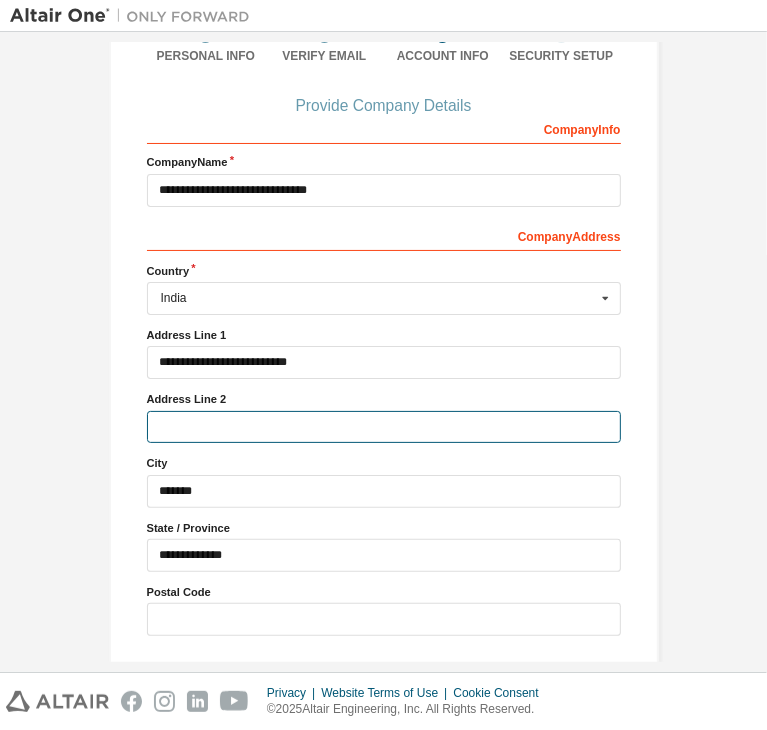click at bounding box center [384, 427] 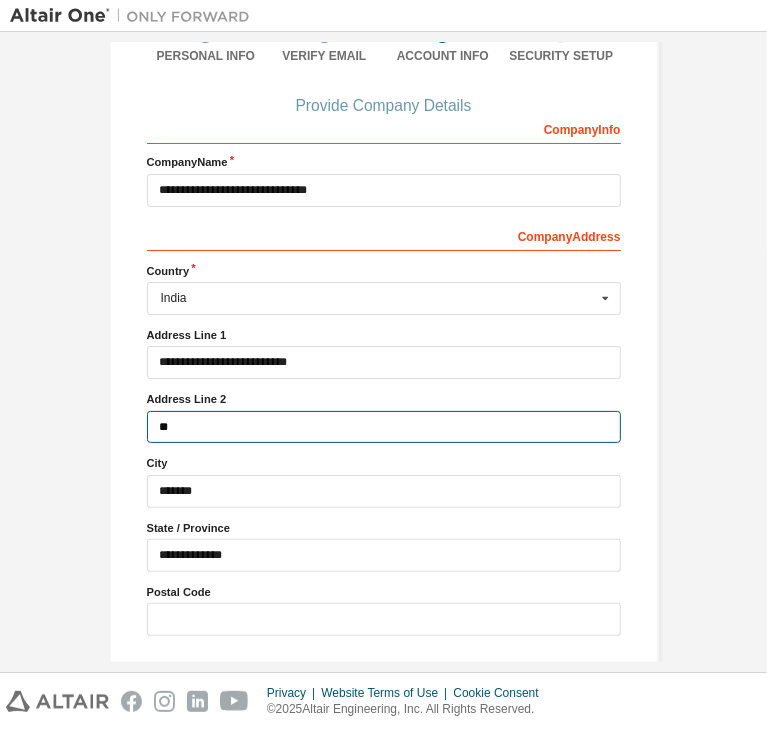 type on "*" 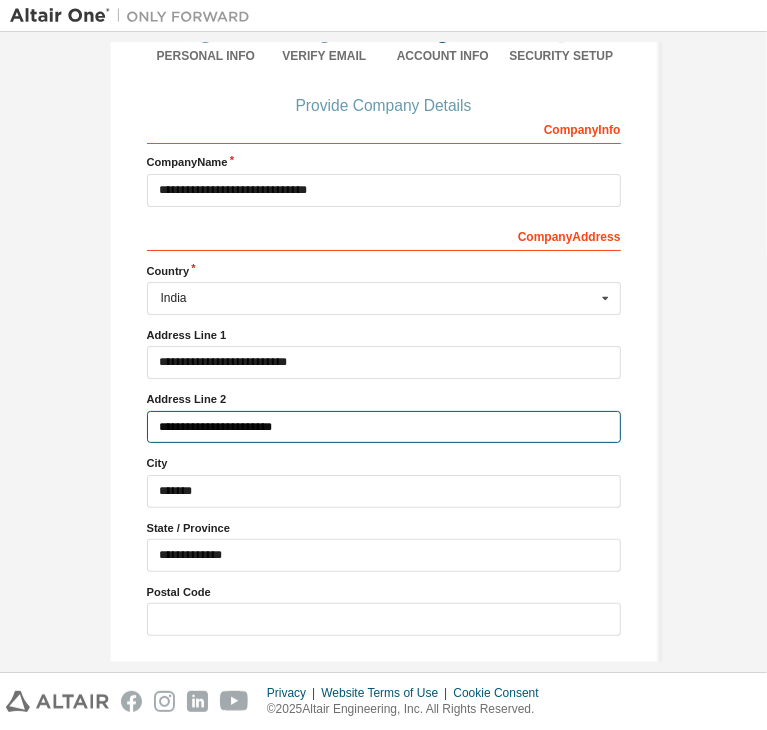type on "**********" 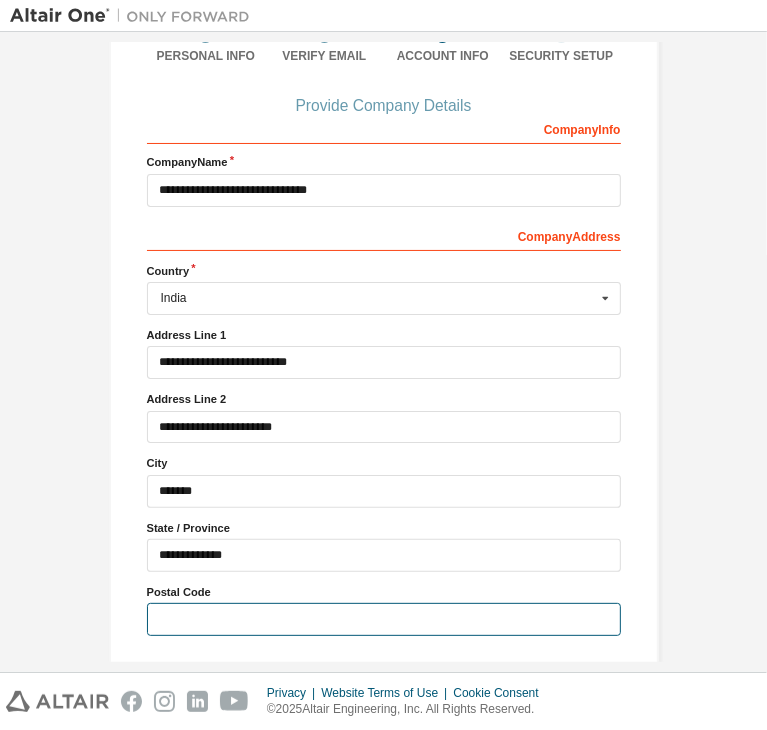 click at bounding box center (384, 619) 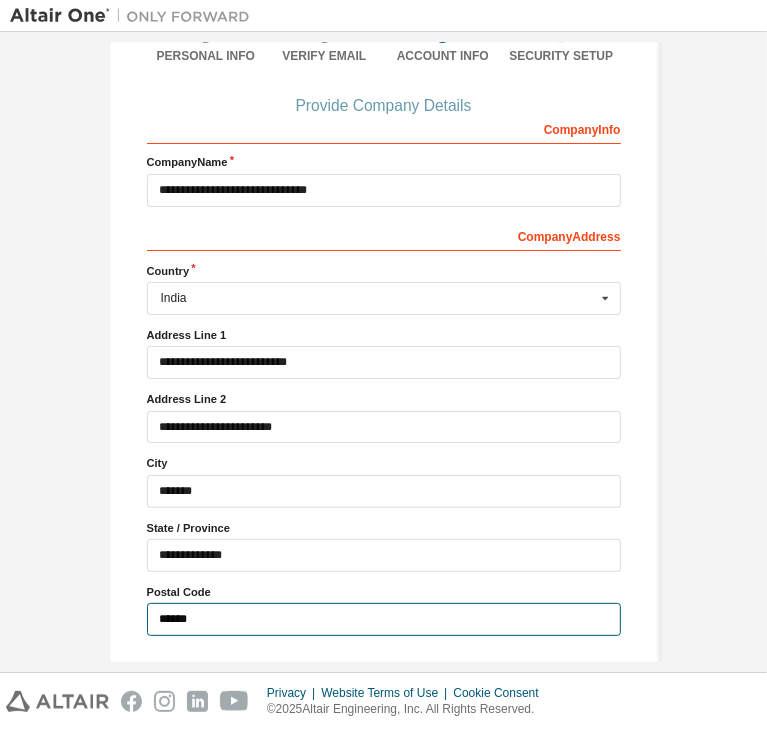 type on "******" 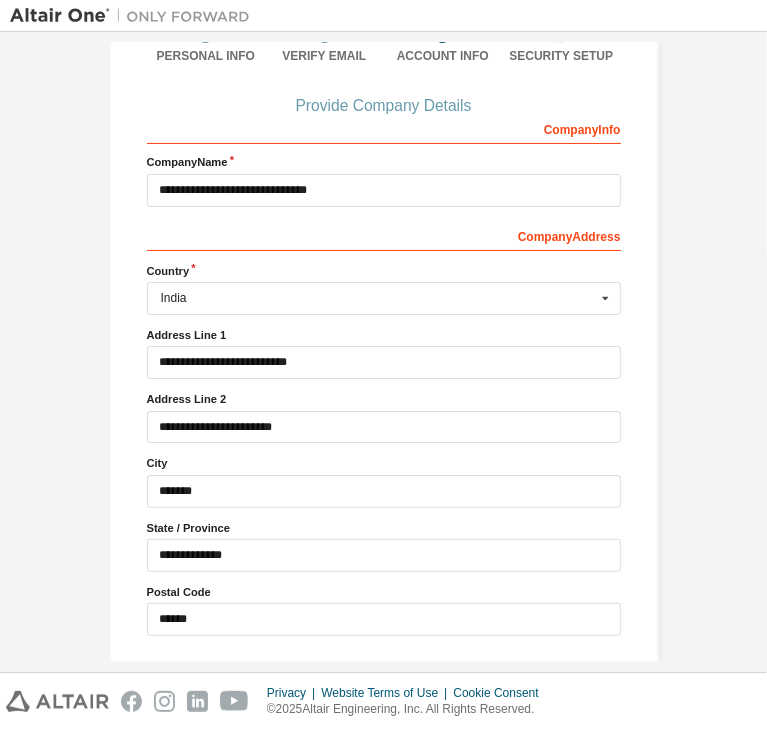 click on "Next" at bounding box center (382, 677) 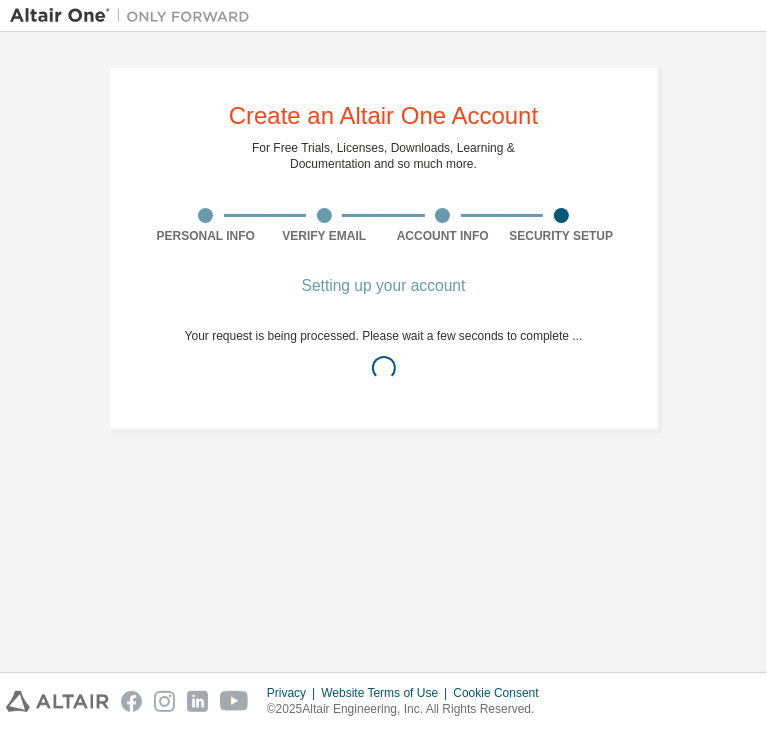 scroll, scrollTop: 0, scrollLeft: 0, axis: both 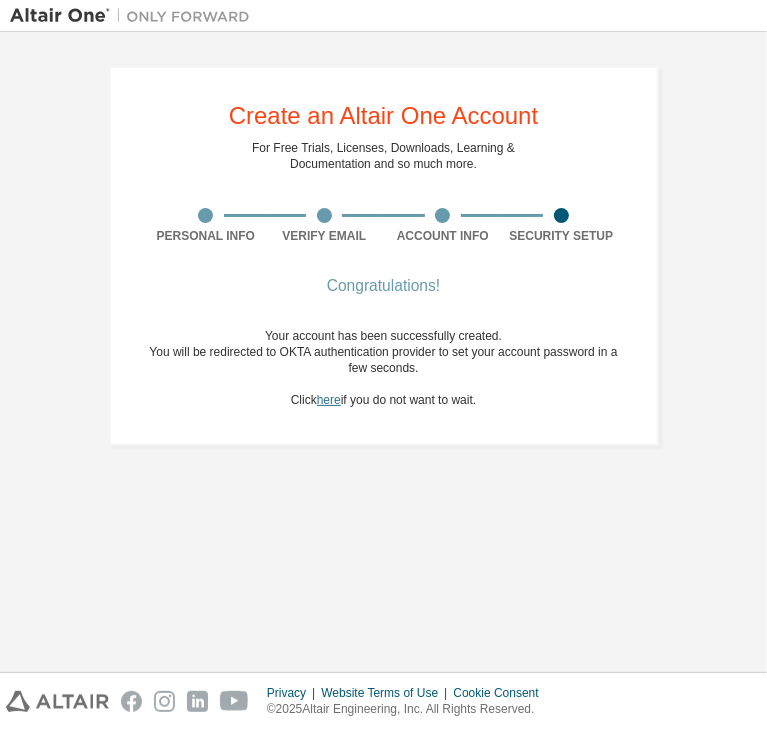 click on "here" at bounding box center [329, 400] 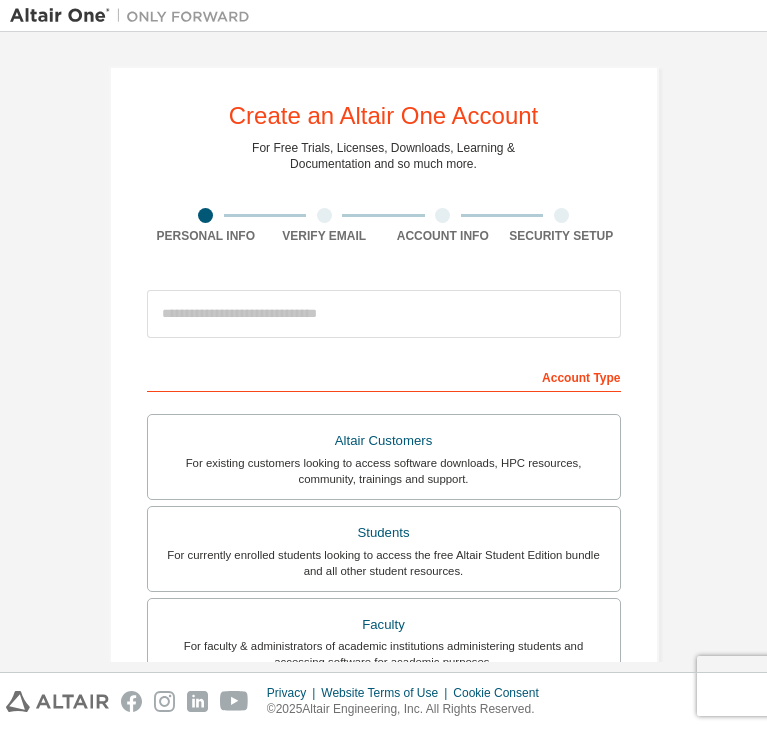scroll, scrollTop: 0, scrollLeft: 0, axis: both 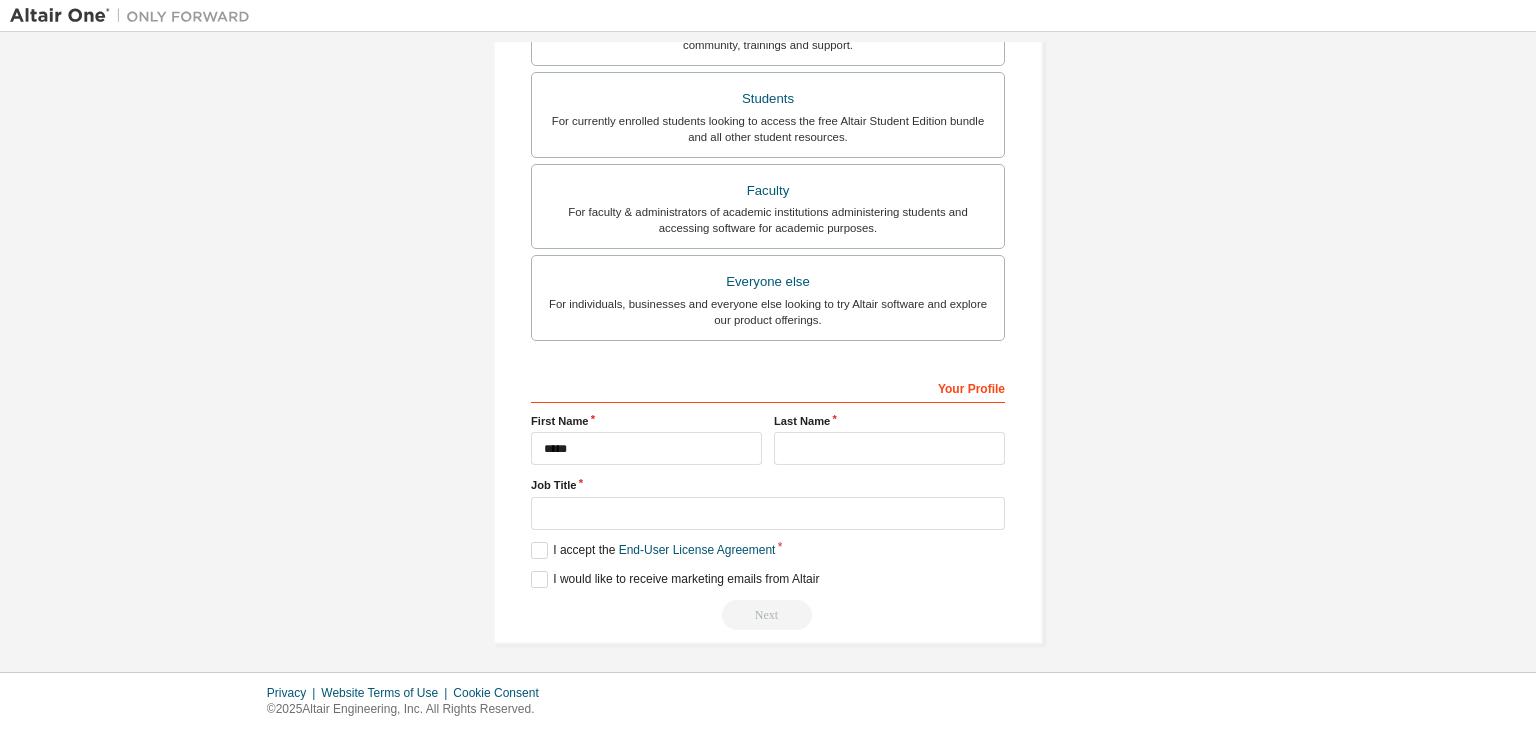 type on "*****" 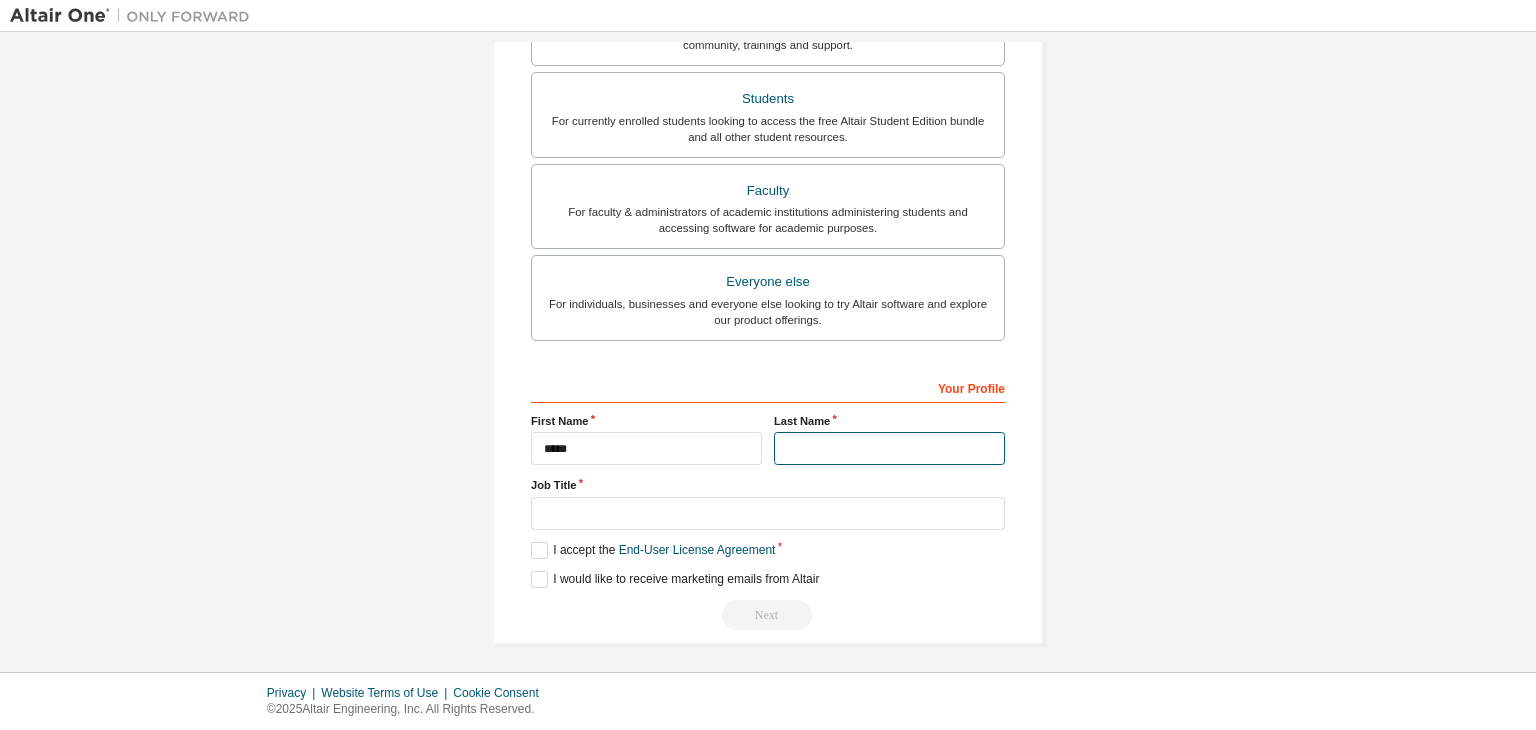 click at bounding box center [889, 448] 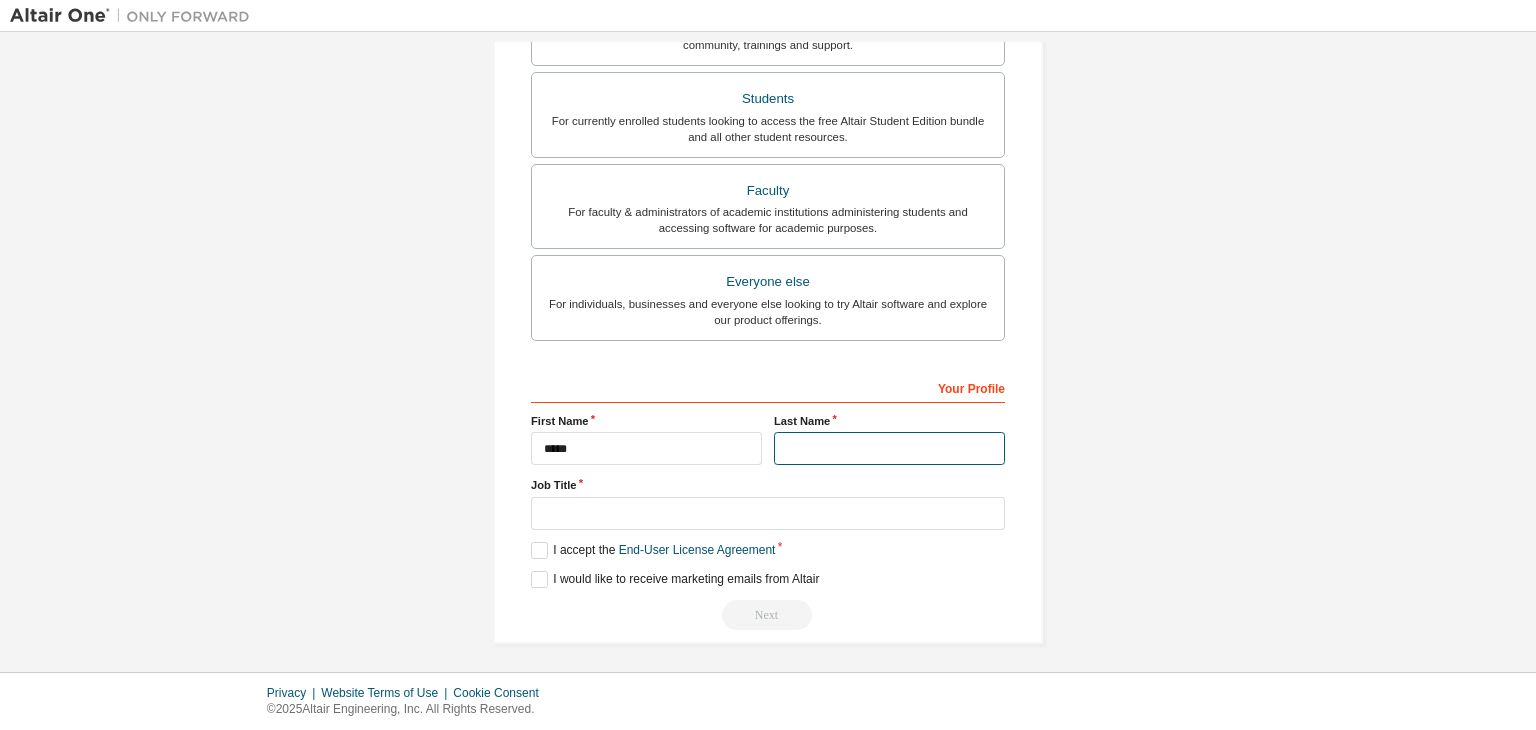 type on "*******" 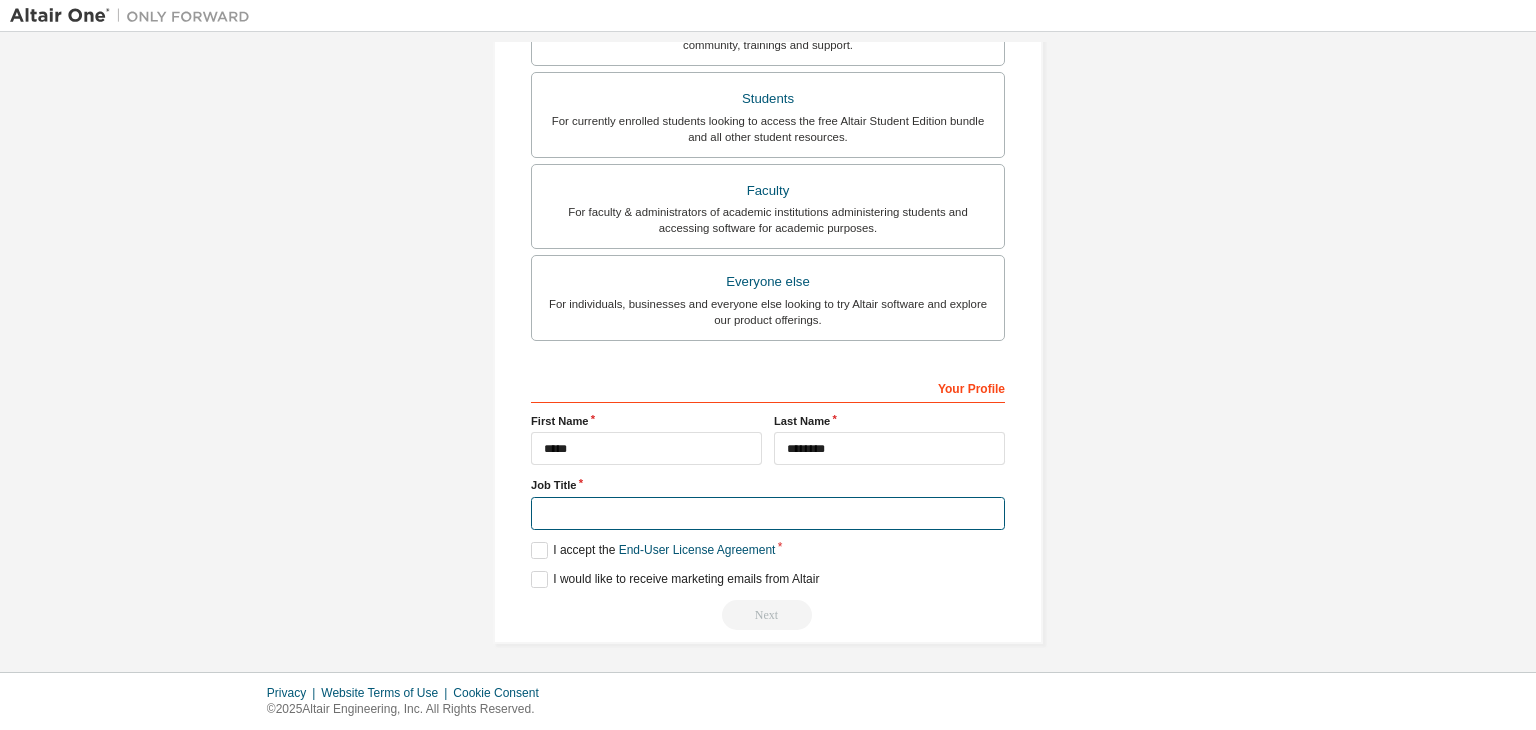 click at bounding box center [768, 513] 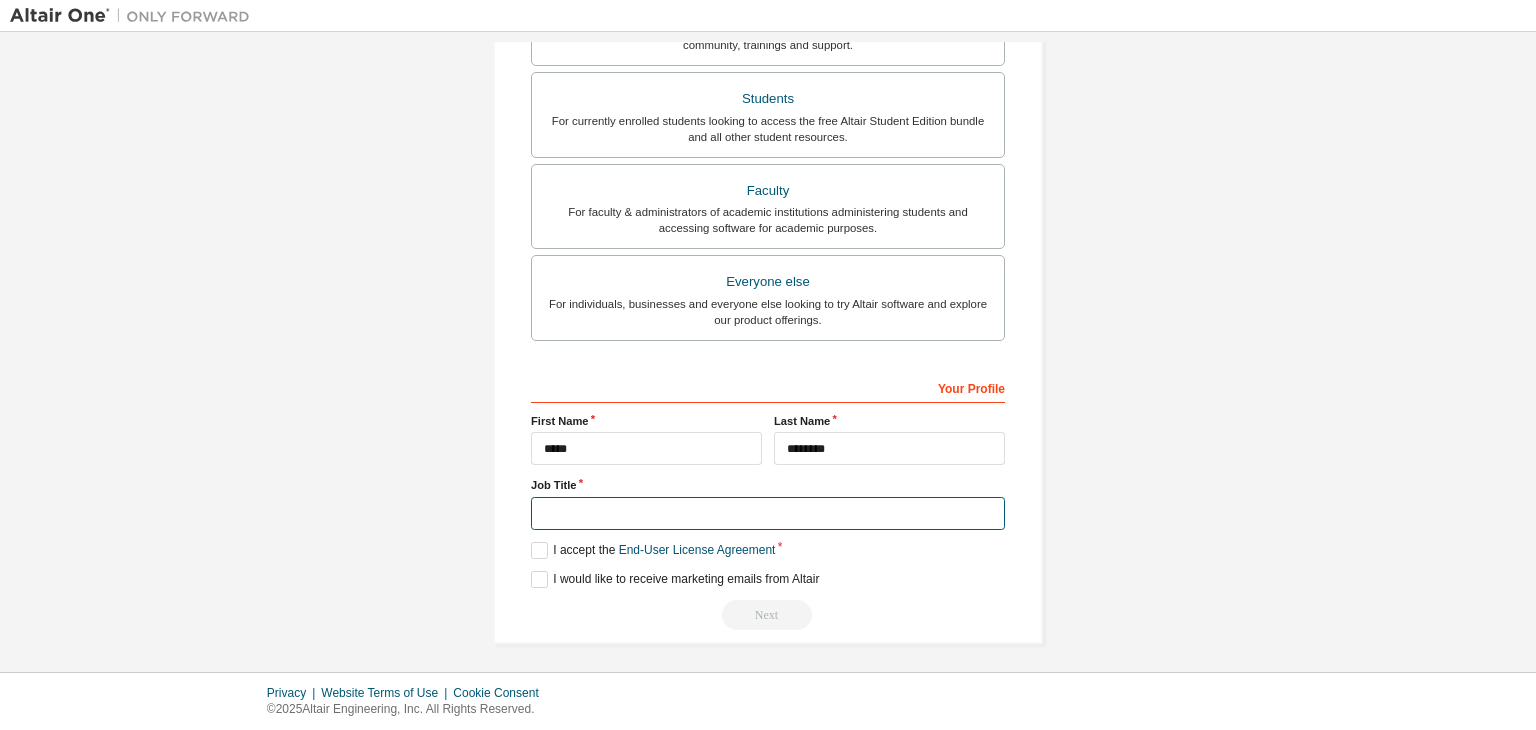 type on "*******" 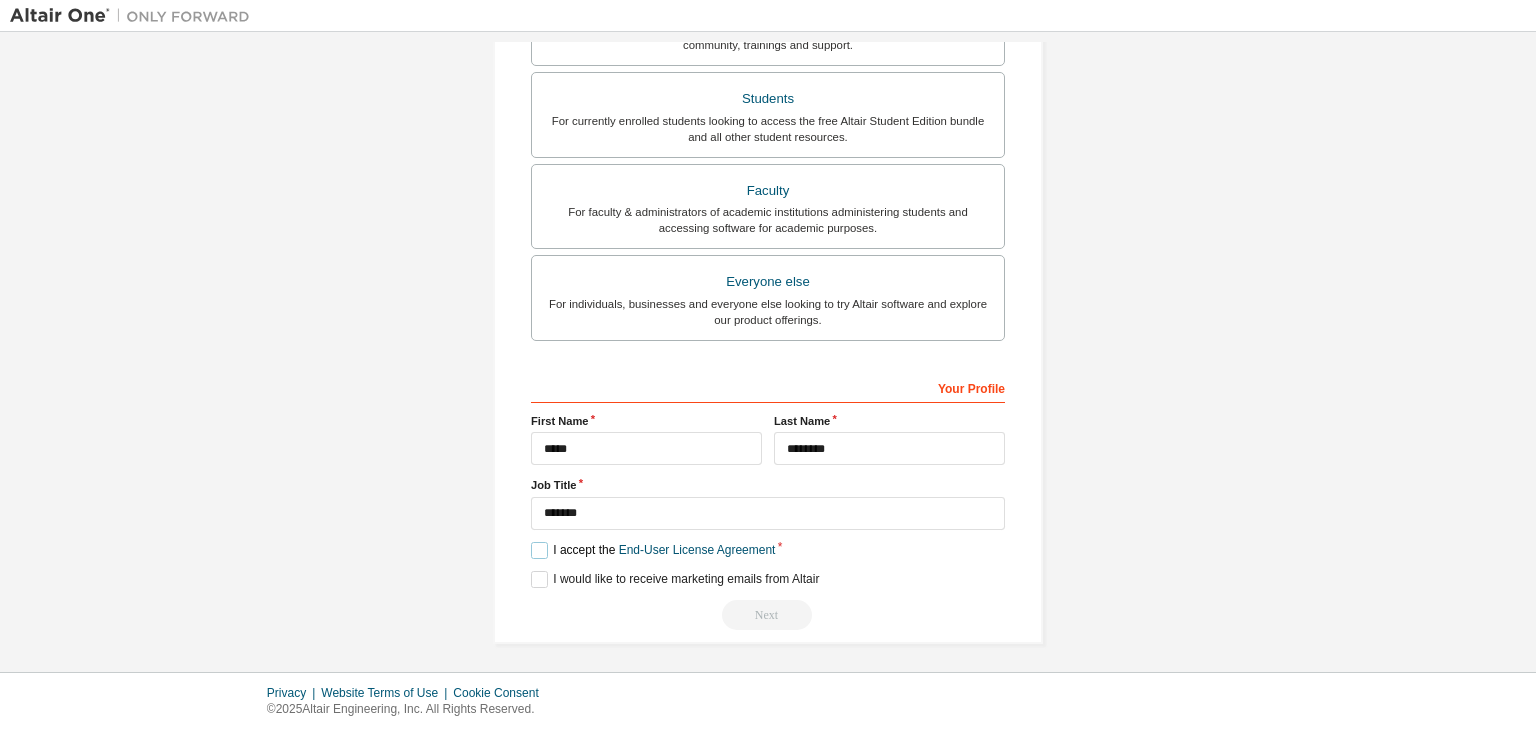 click on "I accept the    End-User License Agreement" at bounding box center (653, 550) 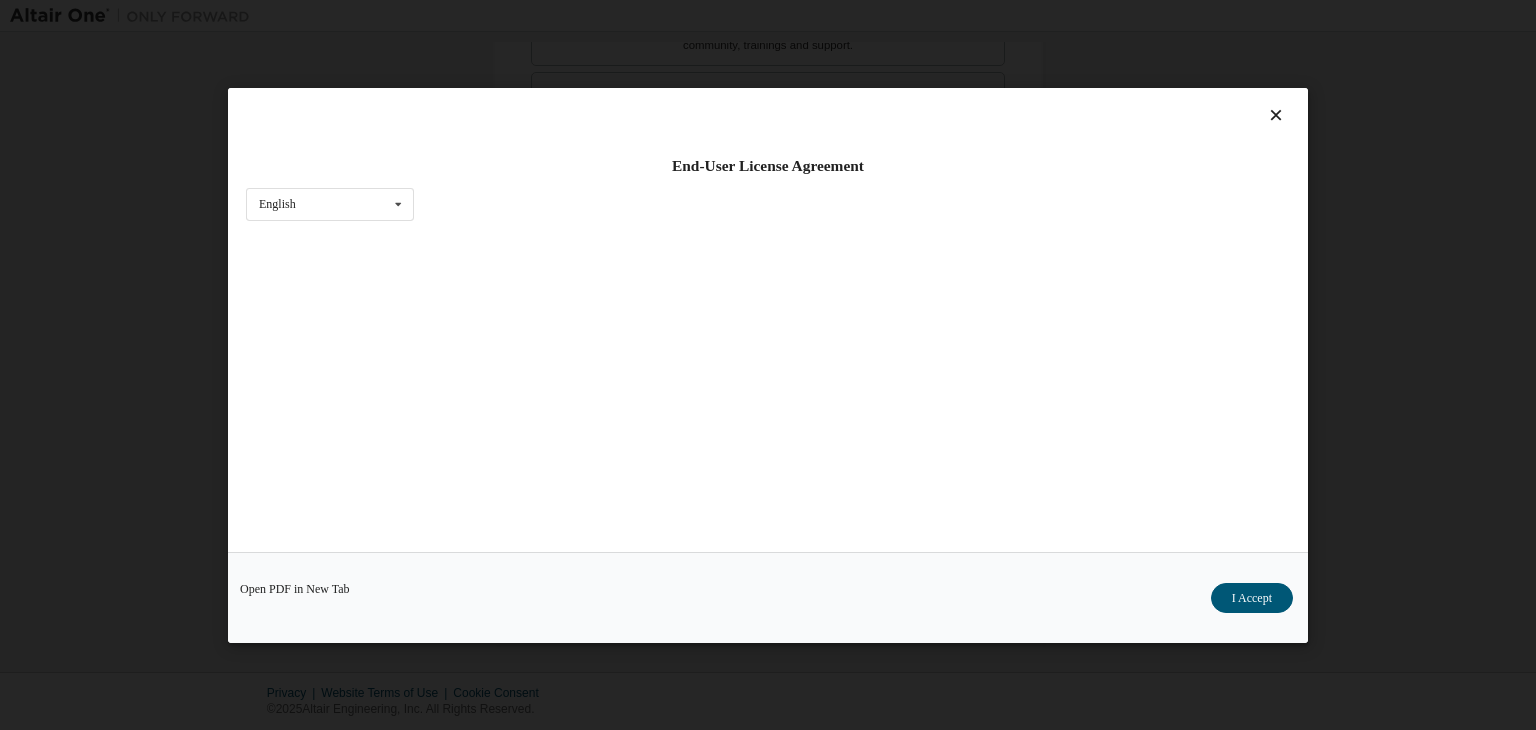click on "Open PDF in New Tab I Accept" at bounding box center [768, 597] 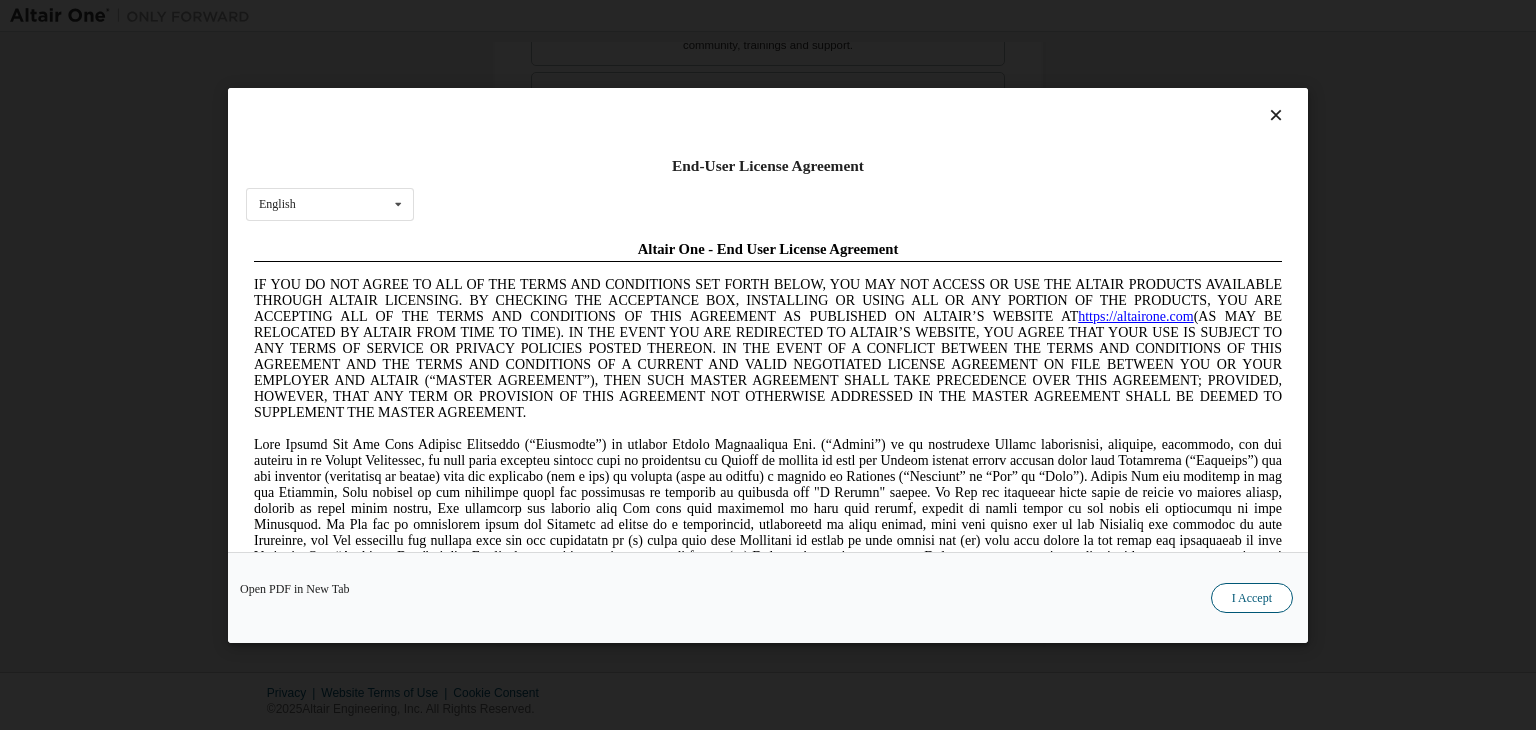 scroll, scrollTop: 0, scrollLeft: 0, axis: both 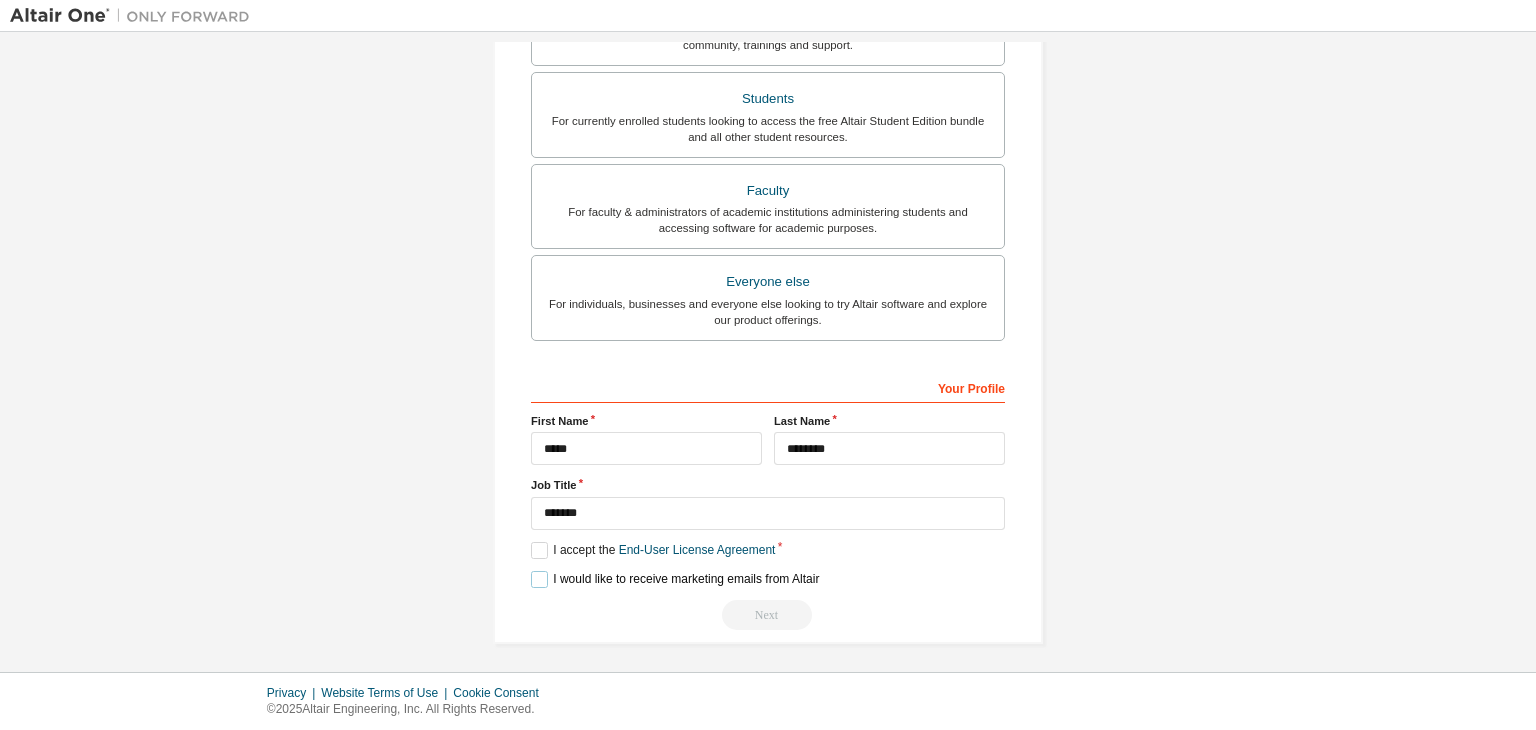click on "I would like to receive marketing emails from Altair" at bounding box center (675, 579) 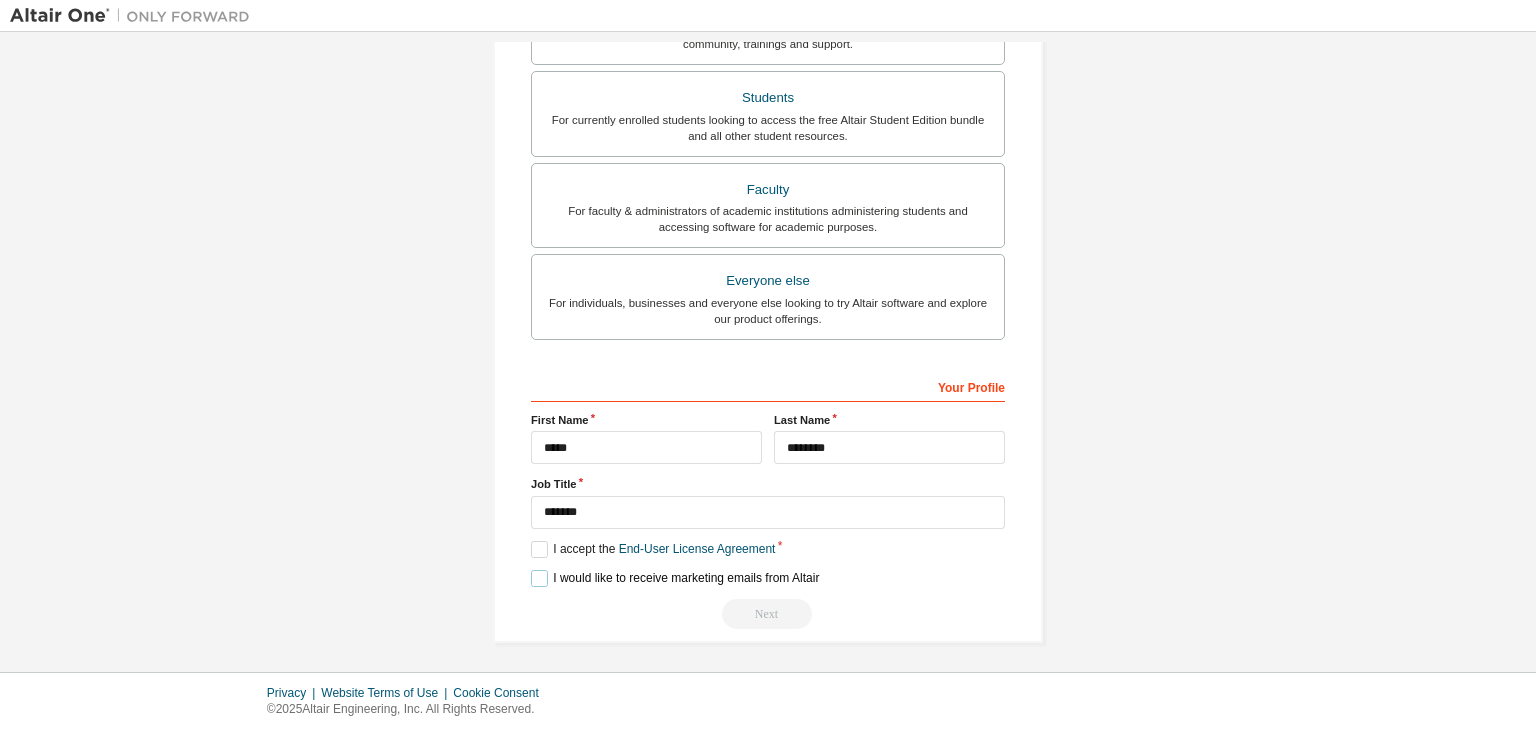 scroll, scrollTop: 0, scrollLeft: 0, axis: both 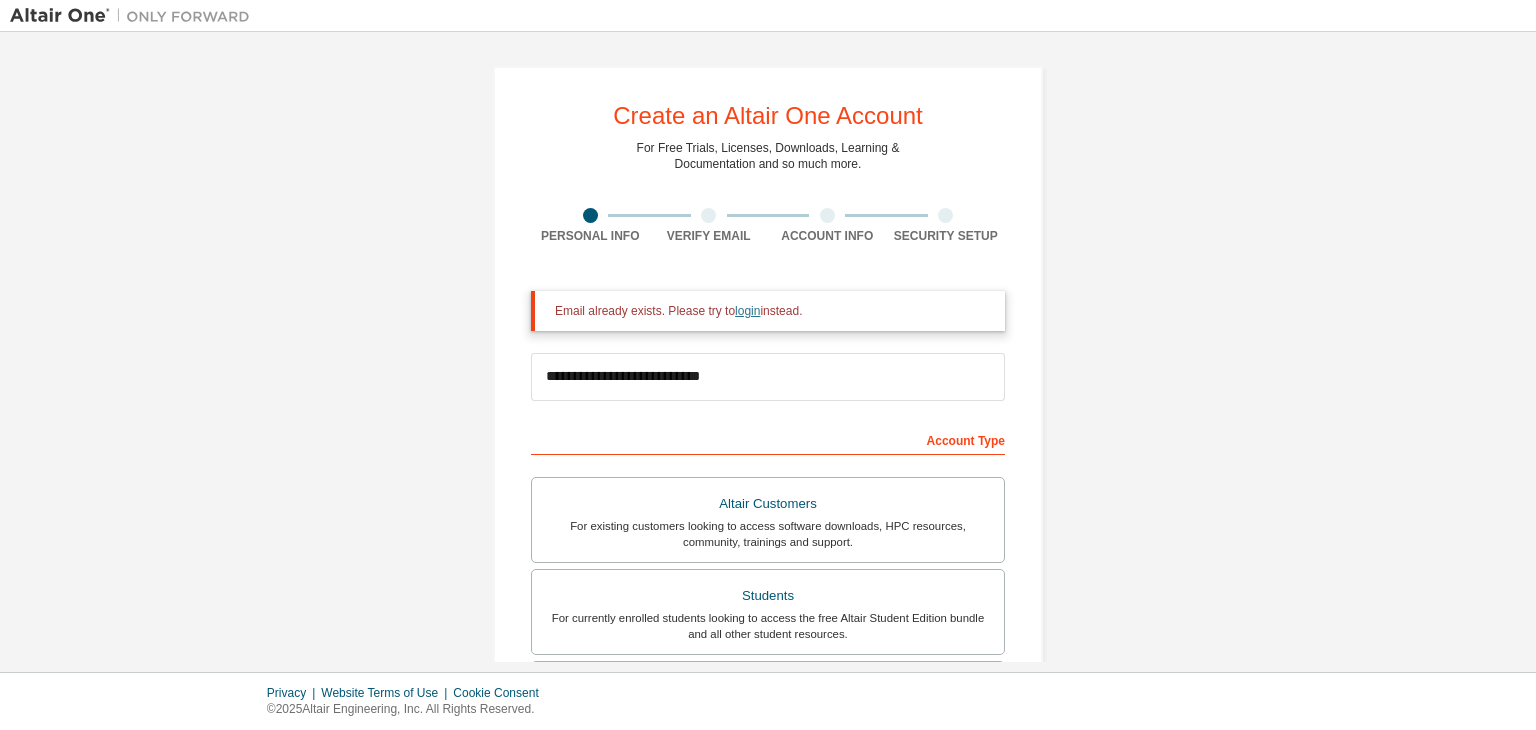 click on "login" at bounding box center (747, 311) 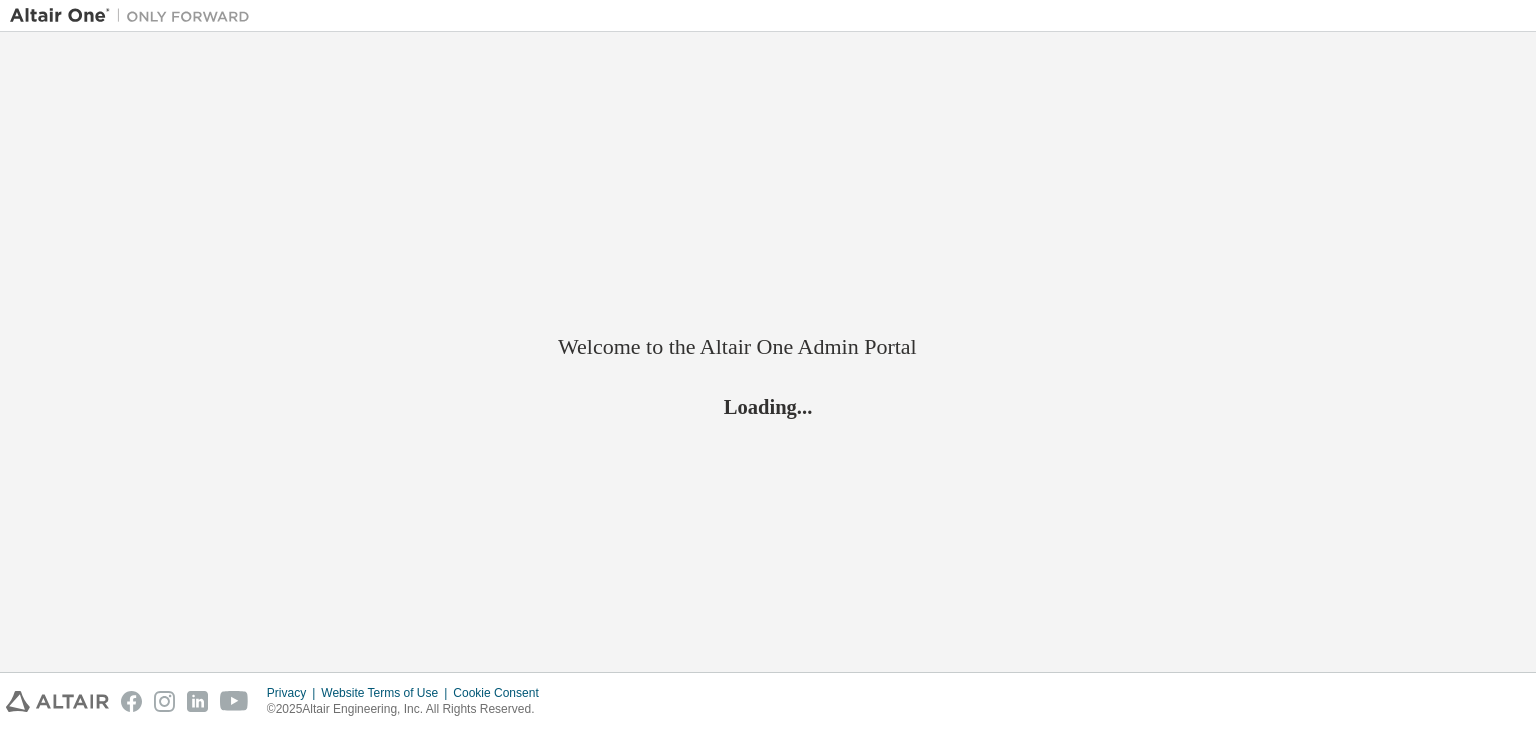 scroll, scrollTop: 0, scrollLeft: 0, axis: both 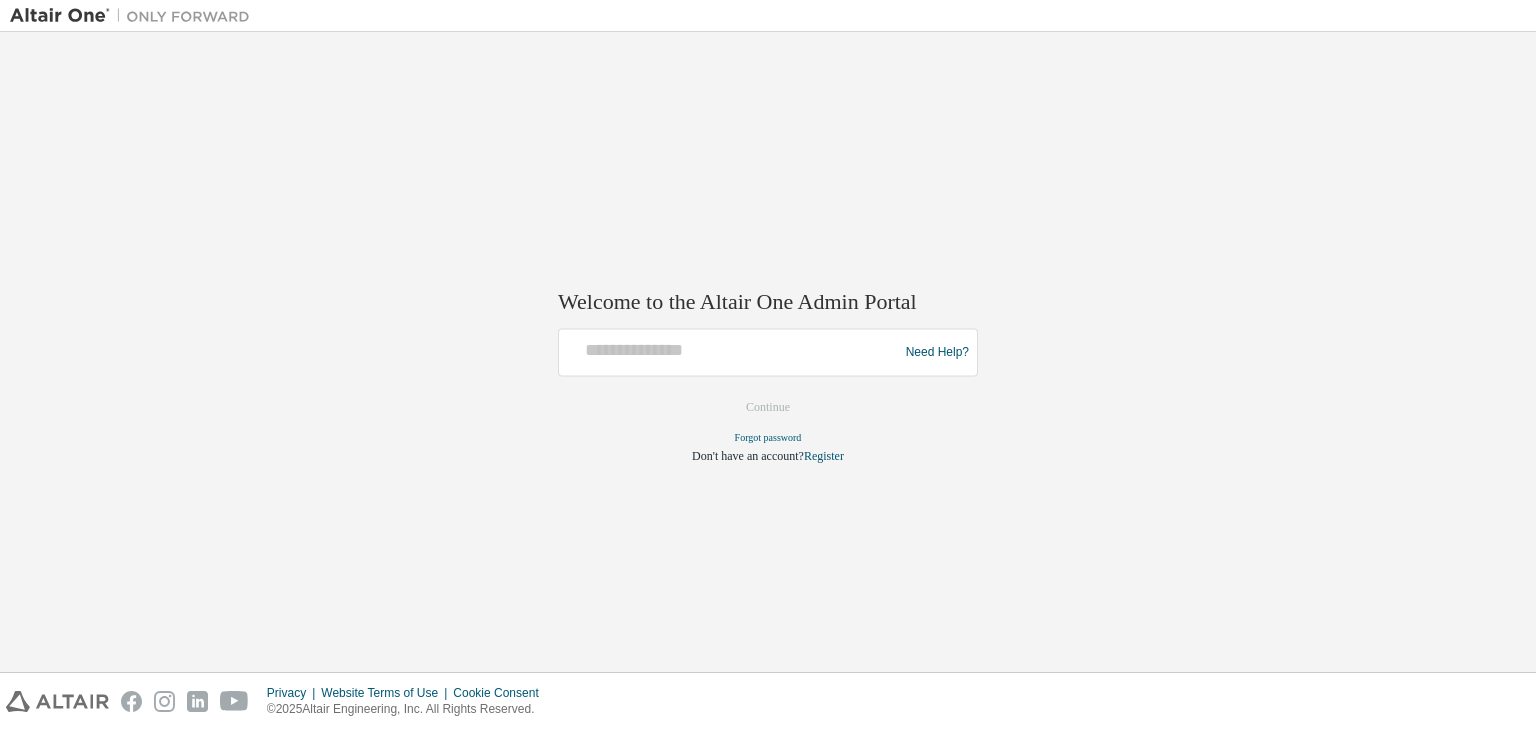 click at bounding box center (731, 353) 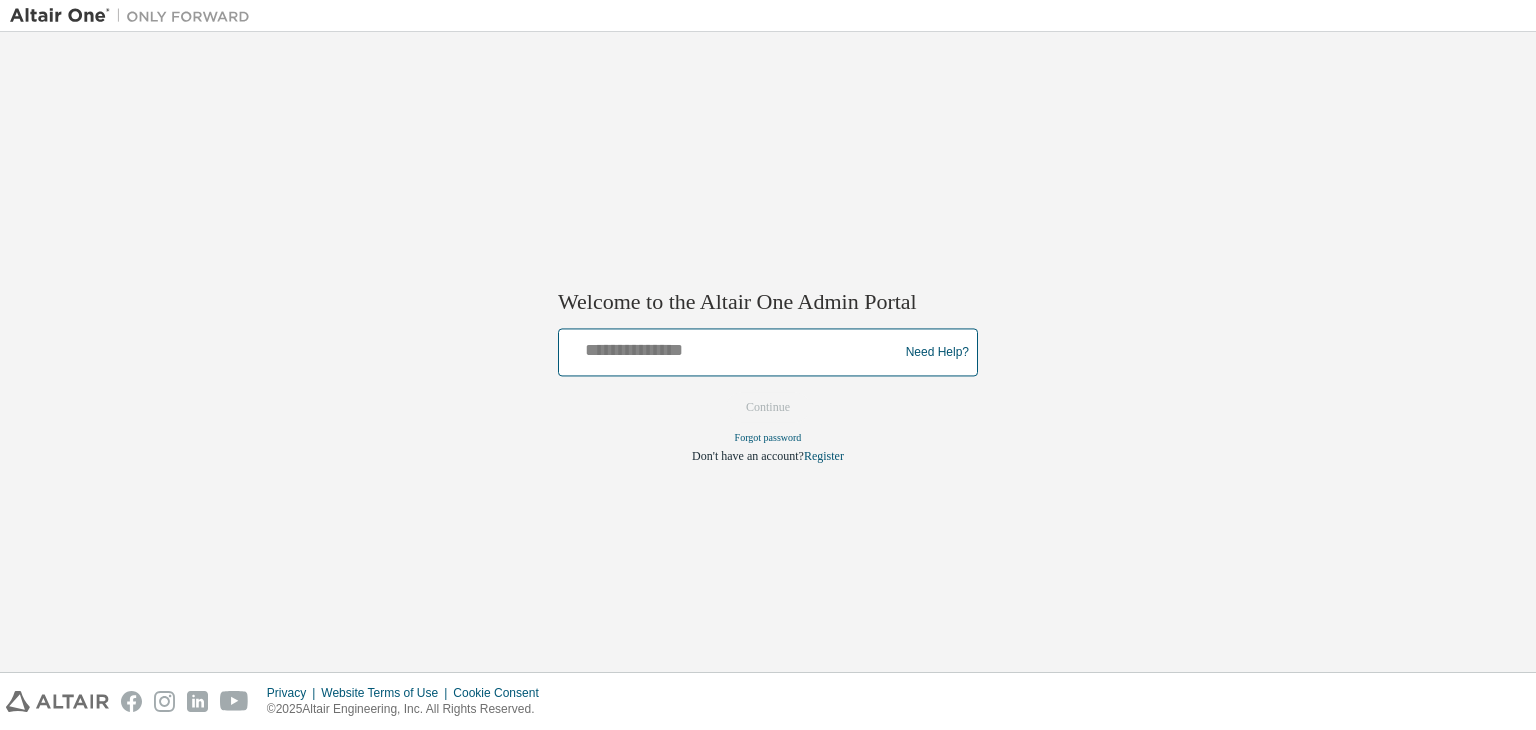 click at bounding box center [731, 348] 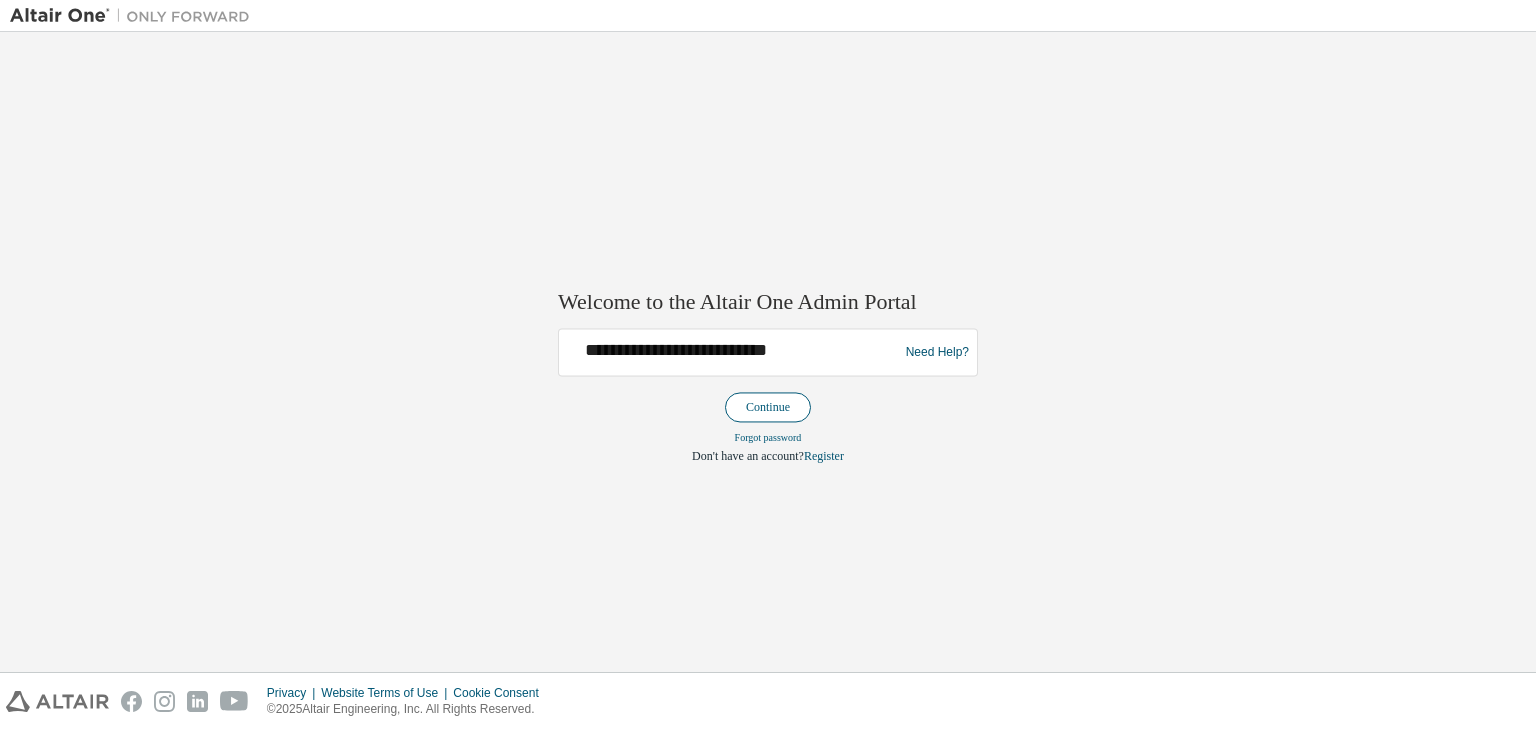 click on "Continue" at bounding box center (768, 408) 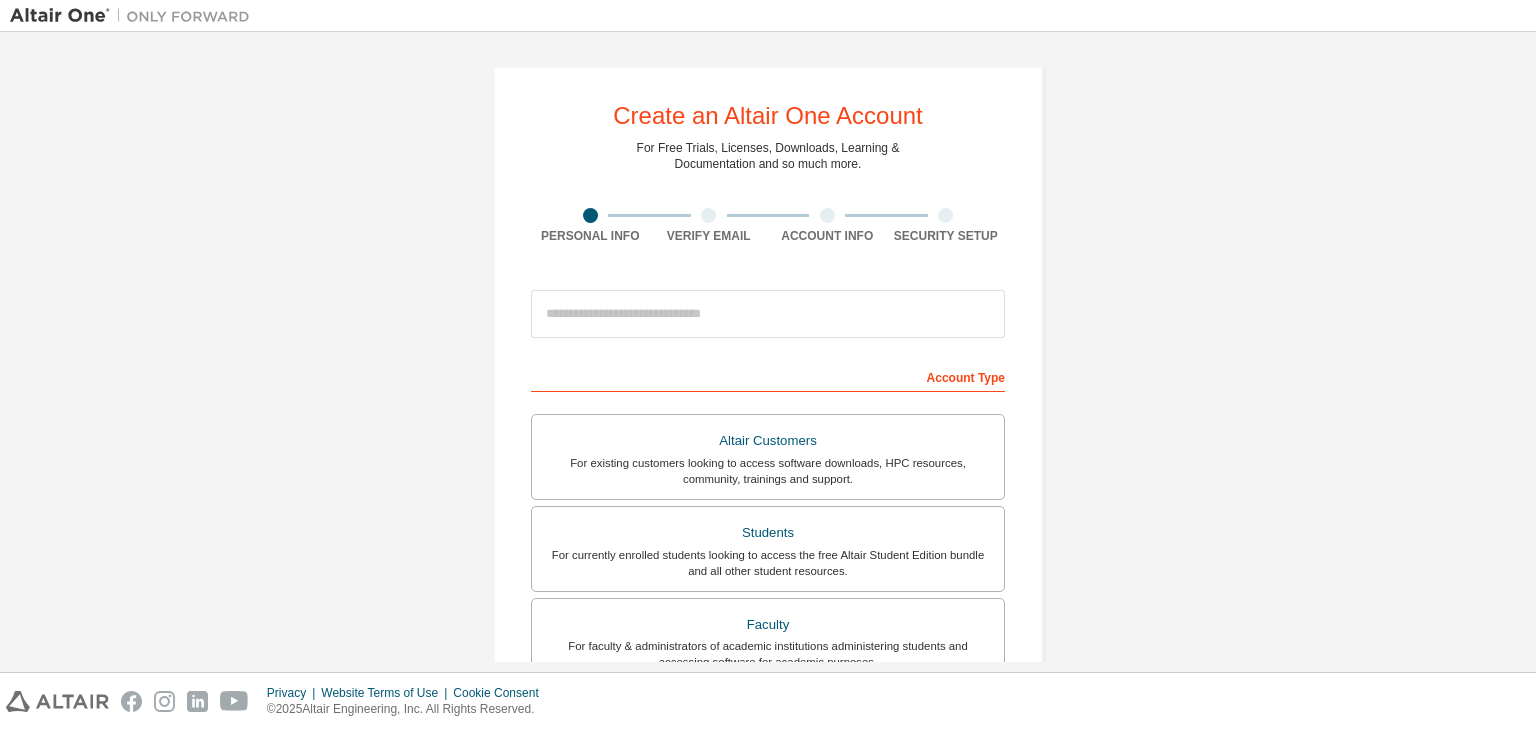 scroll, scrollTop: 0, scrollLeft: 0, axis: both 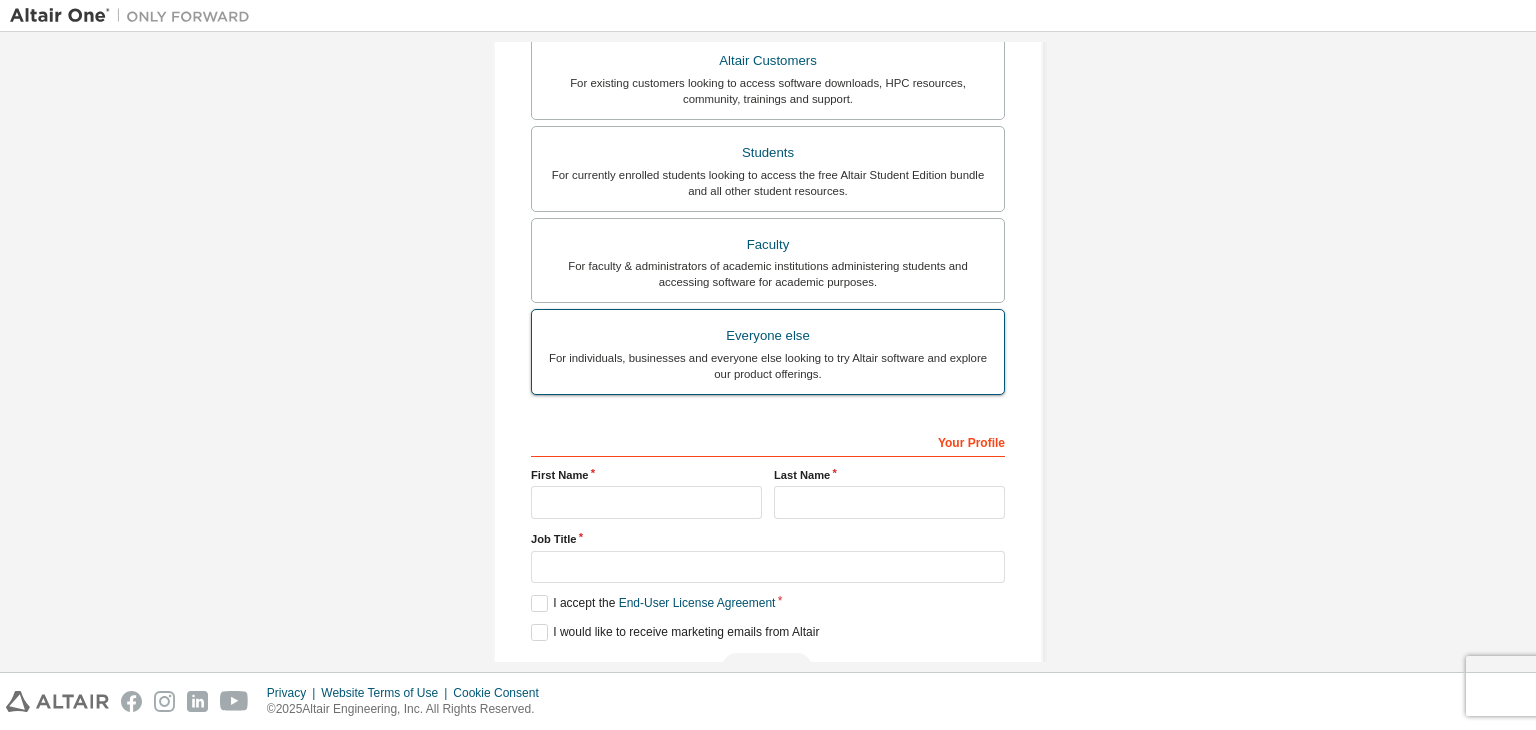 click on "For individuals, businesses and everyone else looking to try Altair software and explore our product offerings." at bounding box center [768, 366] 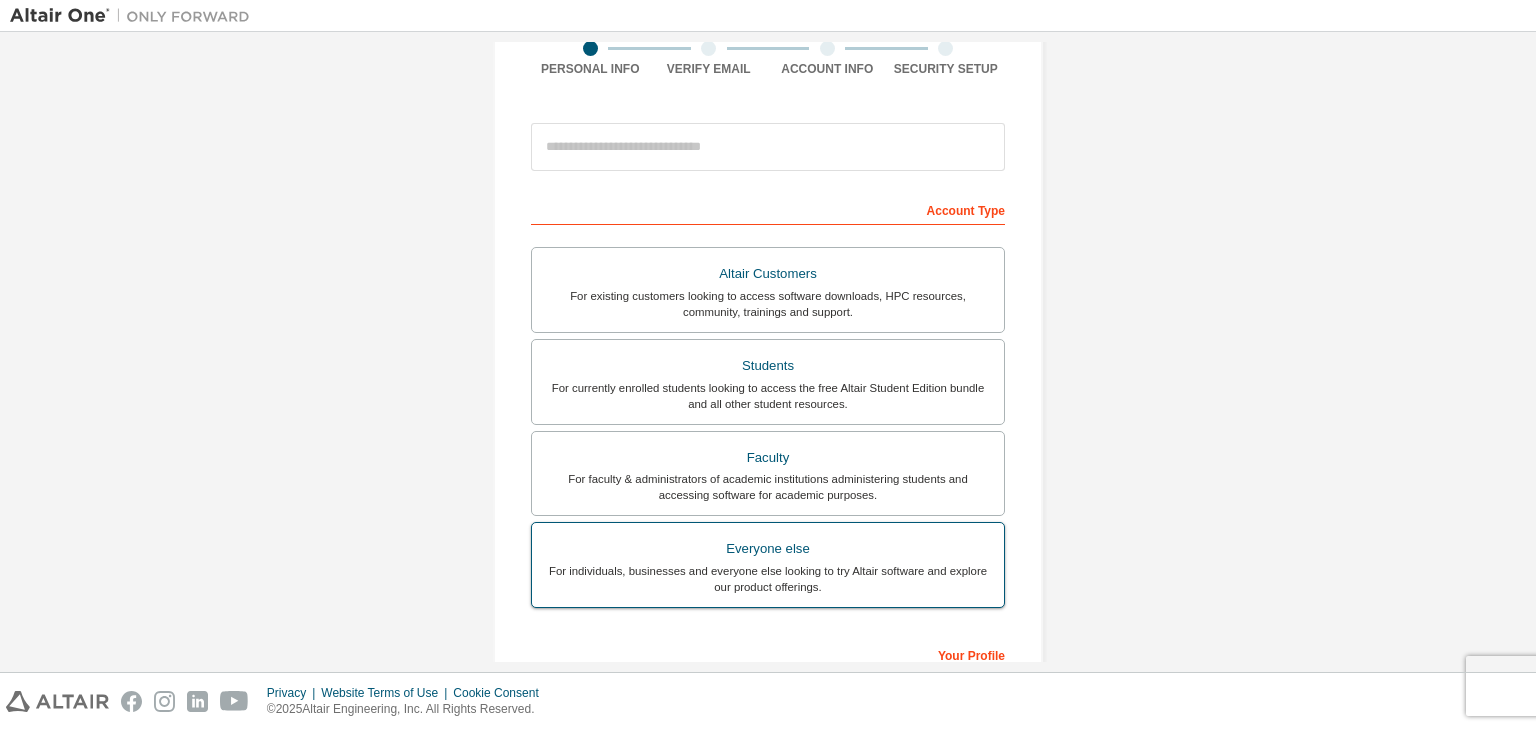 scroll, scrollTop: 164, scrollLeft: 0, axis: vertical 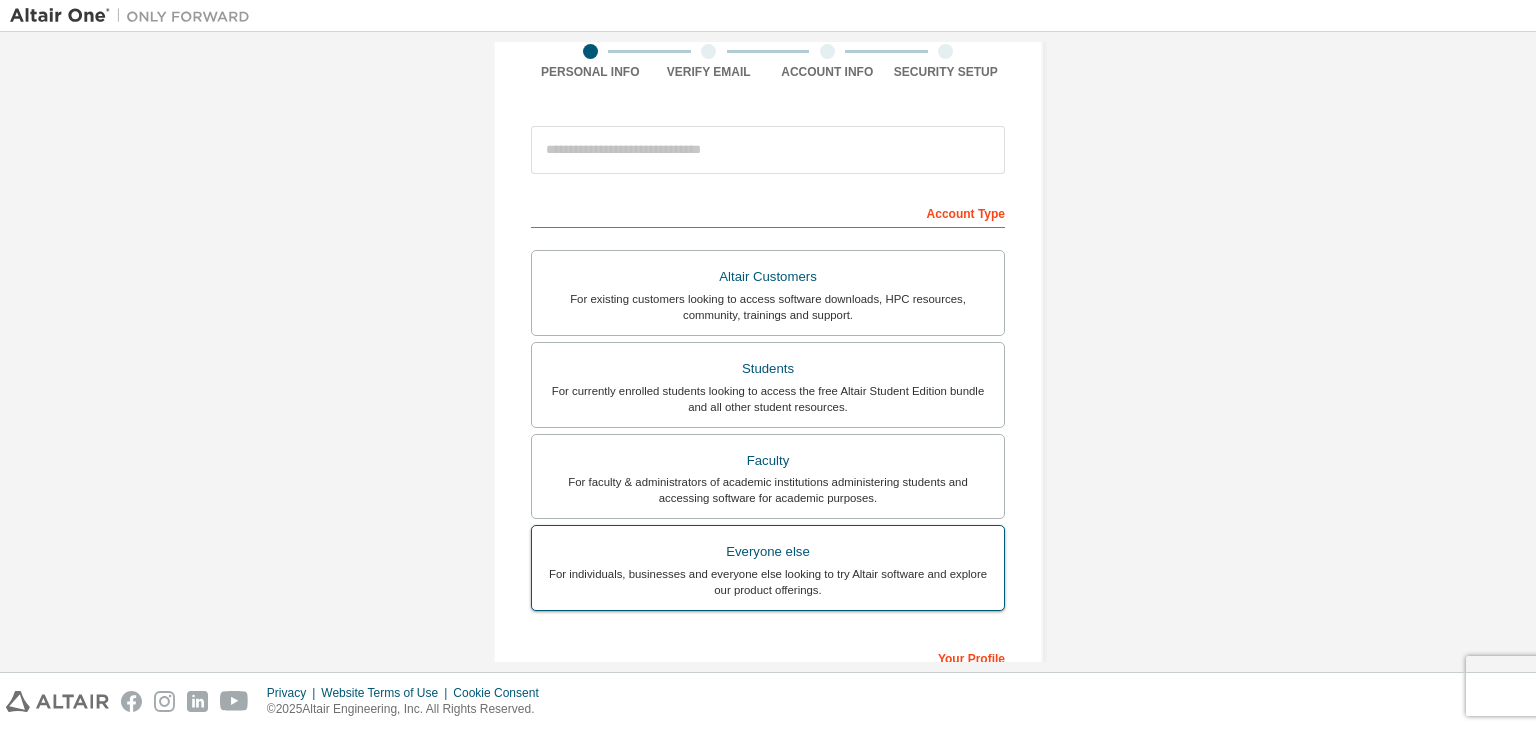 click on "For individuals, businesses and everyone else looking to try Altair software and explore our product offerings." at bounding box center (768, 582) 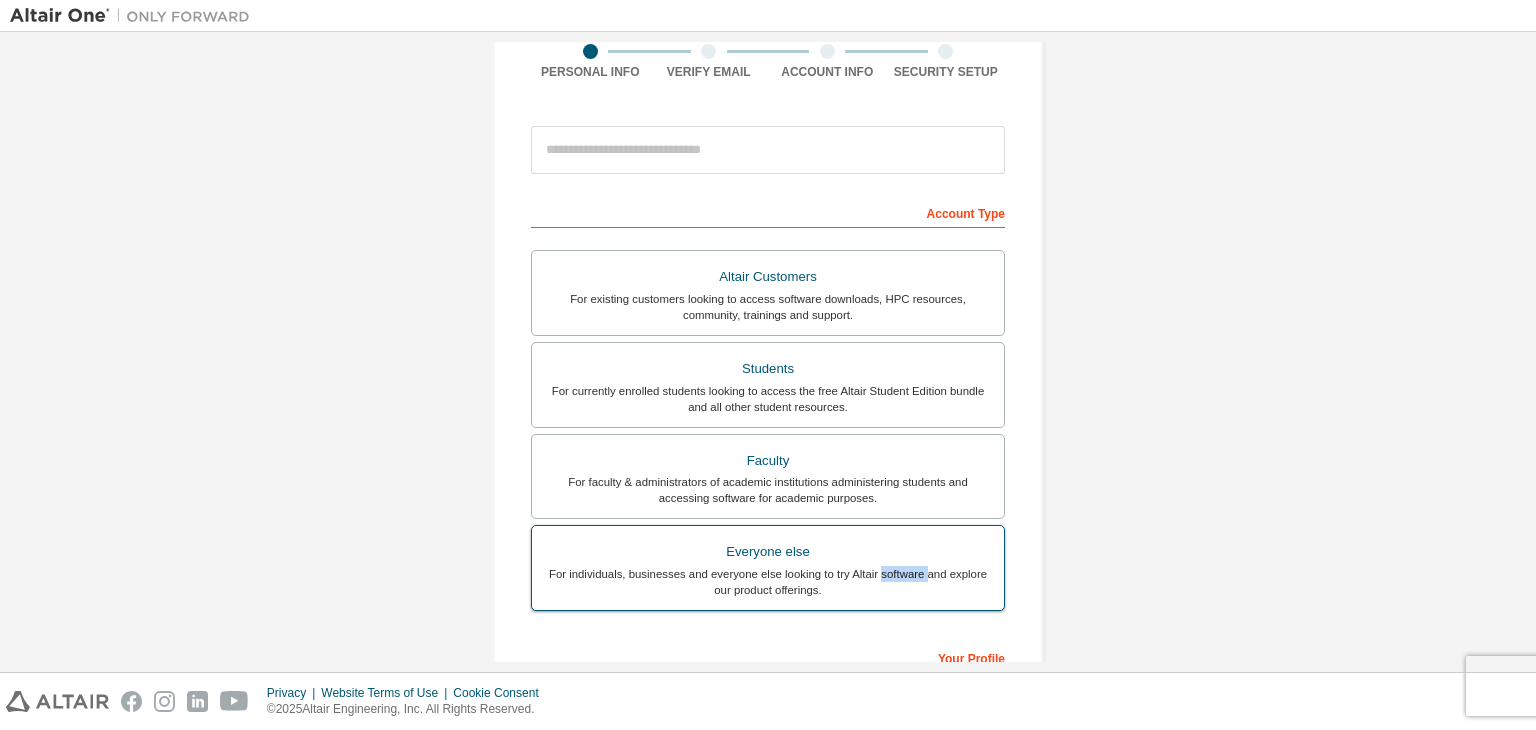 click on "For individuals, businesses and everyone else looking to try Altair software and explore our product offerings." at bounding box center [768, 582] 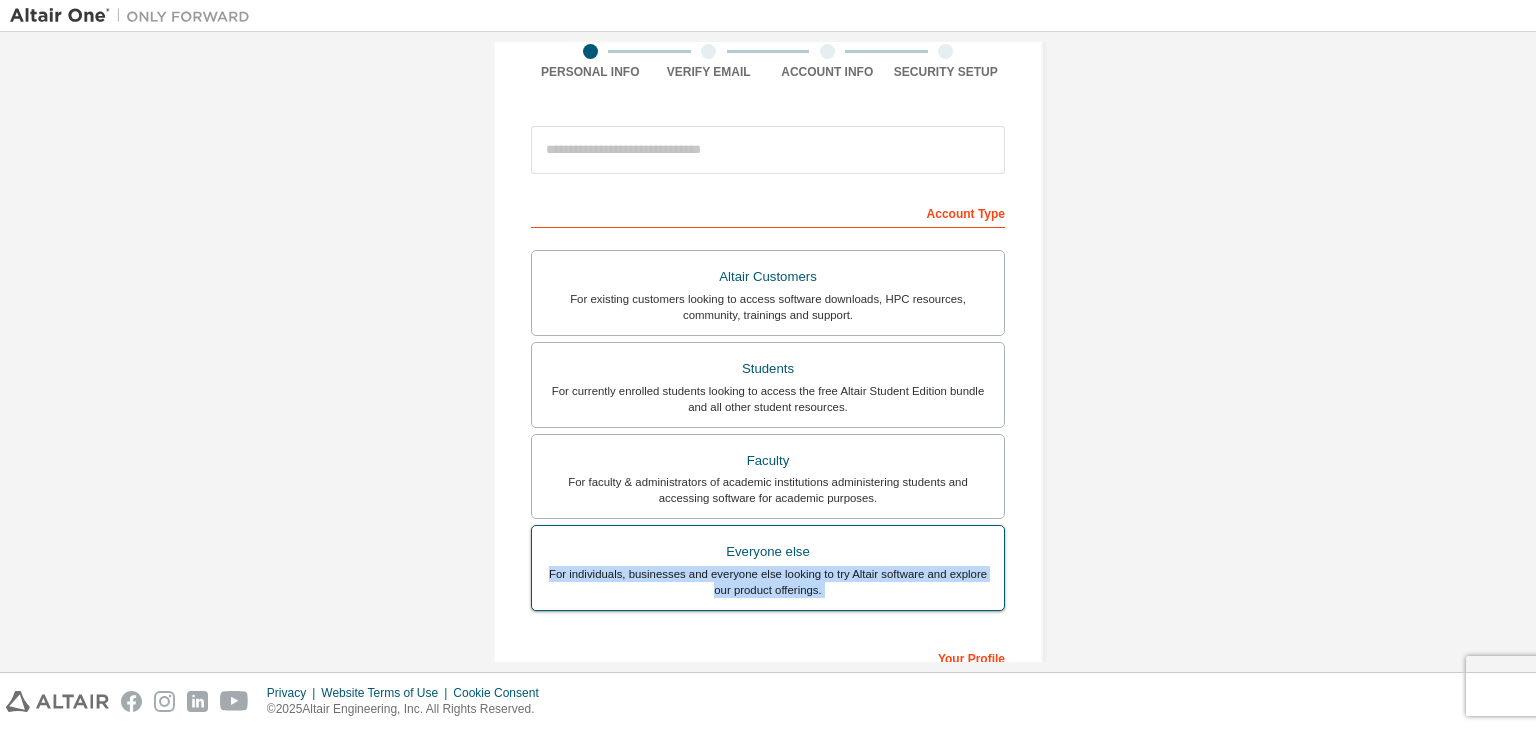 click on "For individuals, businesses and everyone else looking to try Altair software and explore our product offerings." at bounding box center (768, 582) 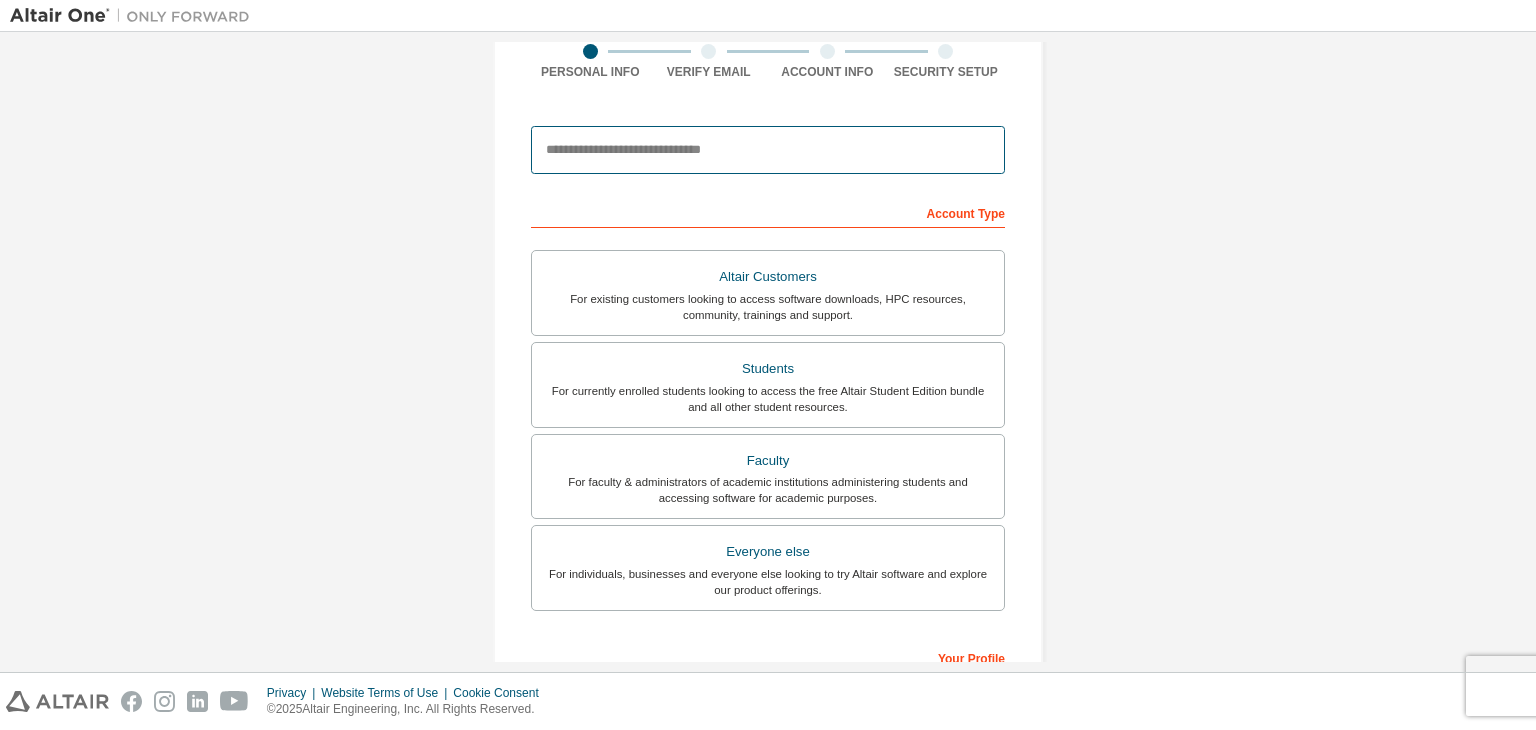 click at bounding box center (768, 150) 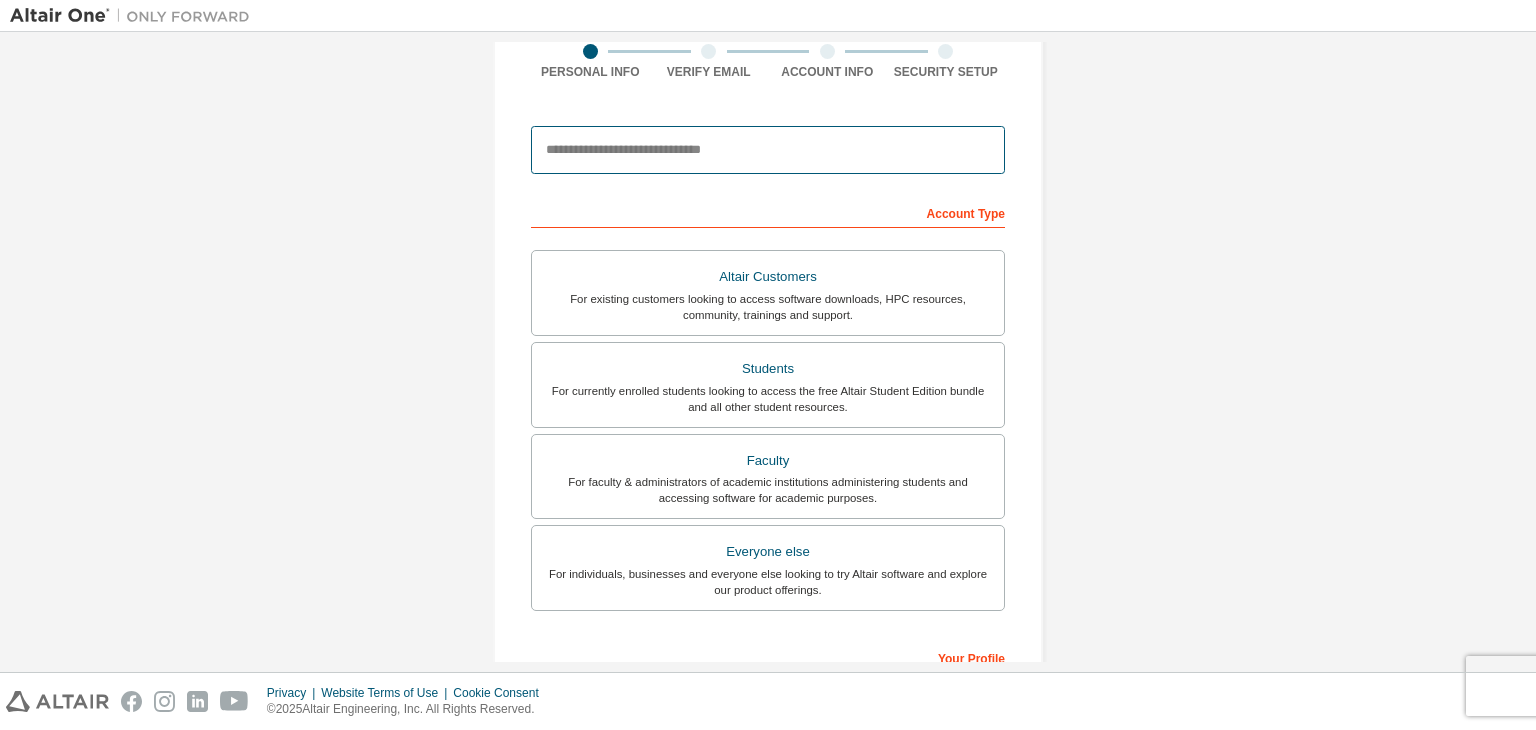 type on "**********" 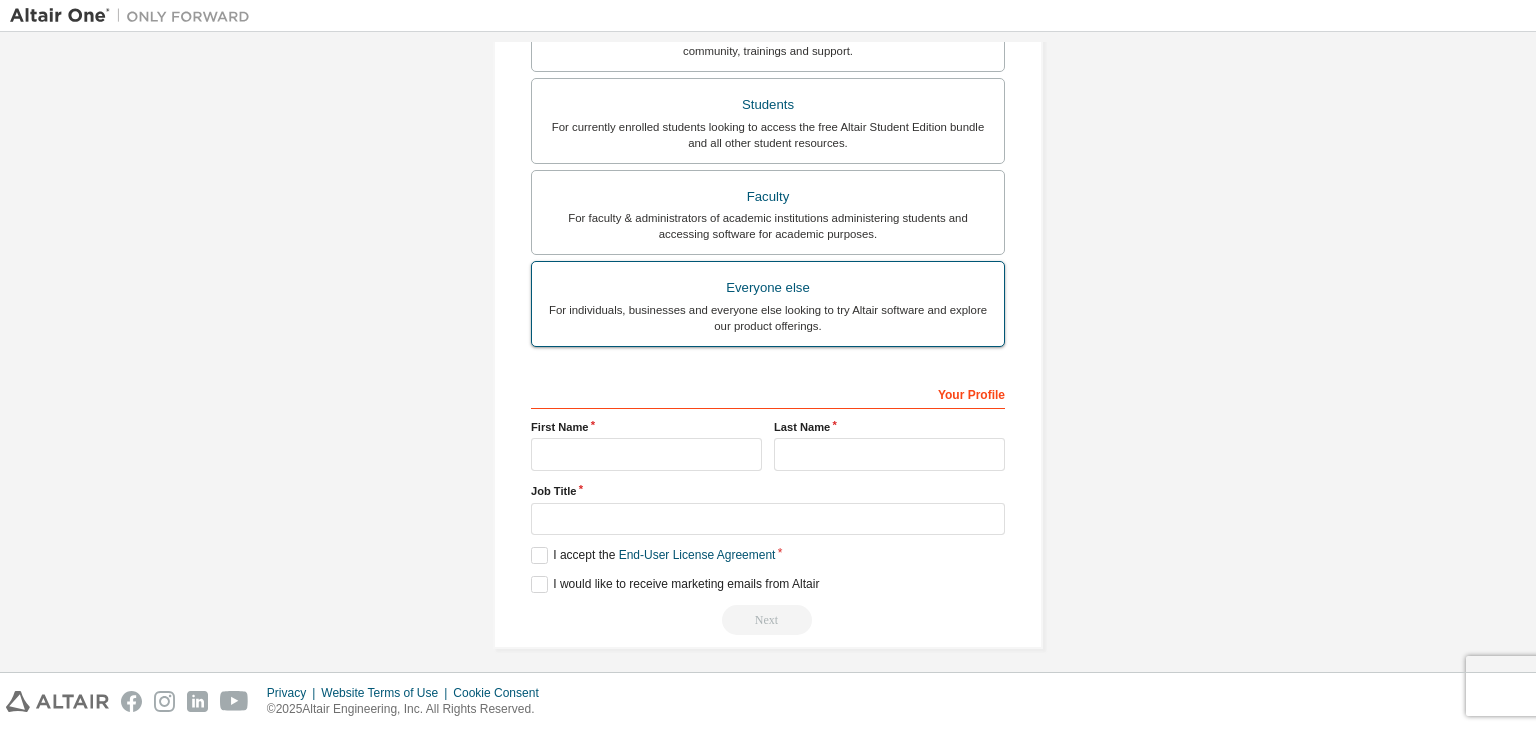 scroll, scrollTop: 435, scrollLeft: 0, axis: vertical 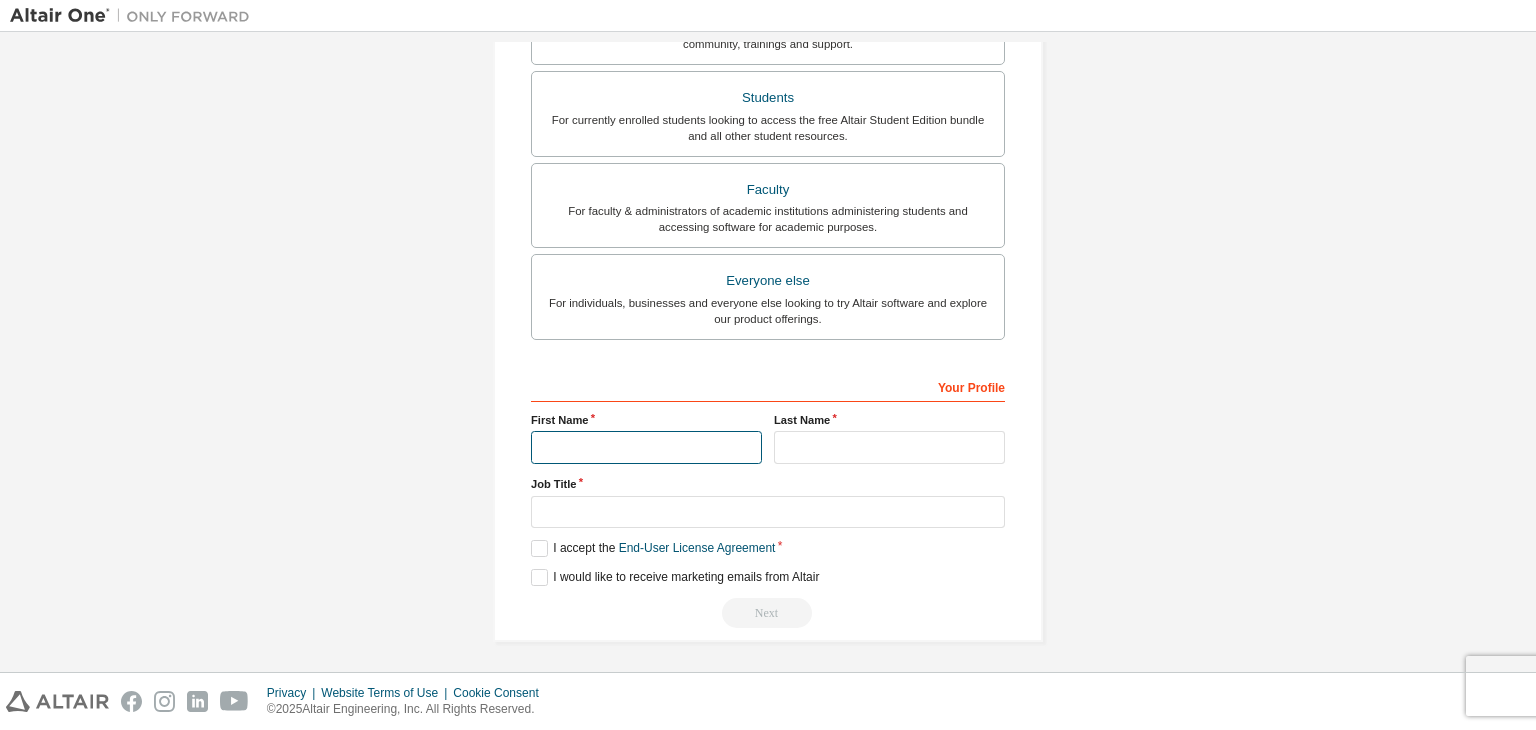 click at bounding box center (646, 447) 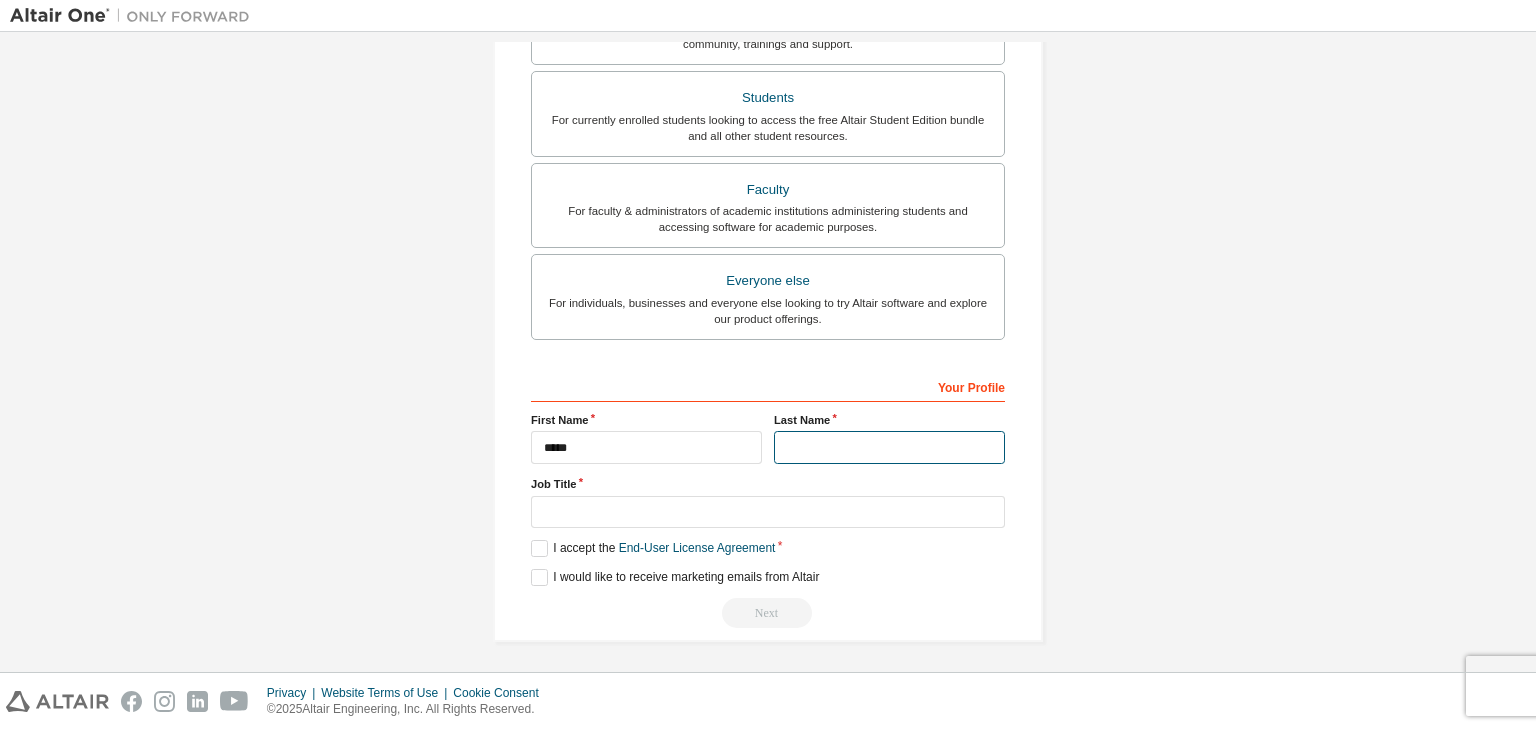 click at bounding box center (889, 447) 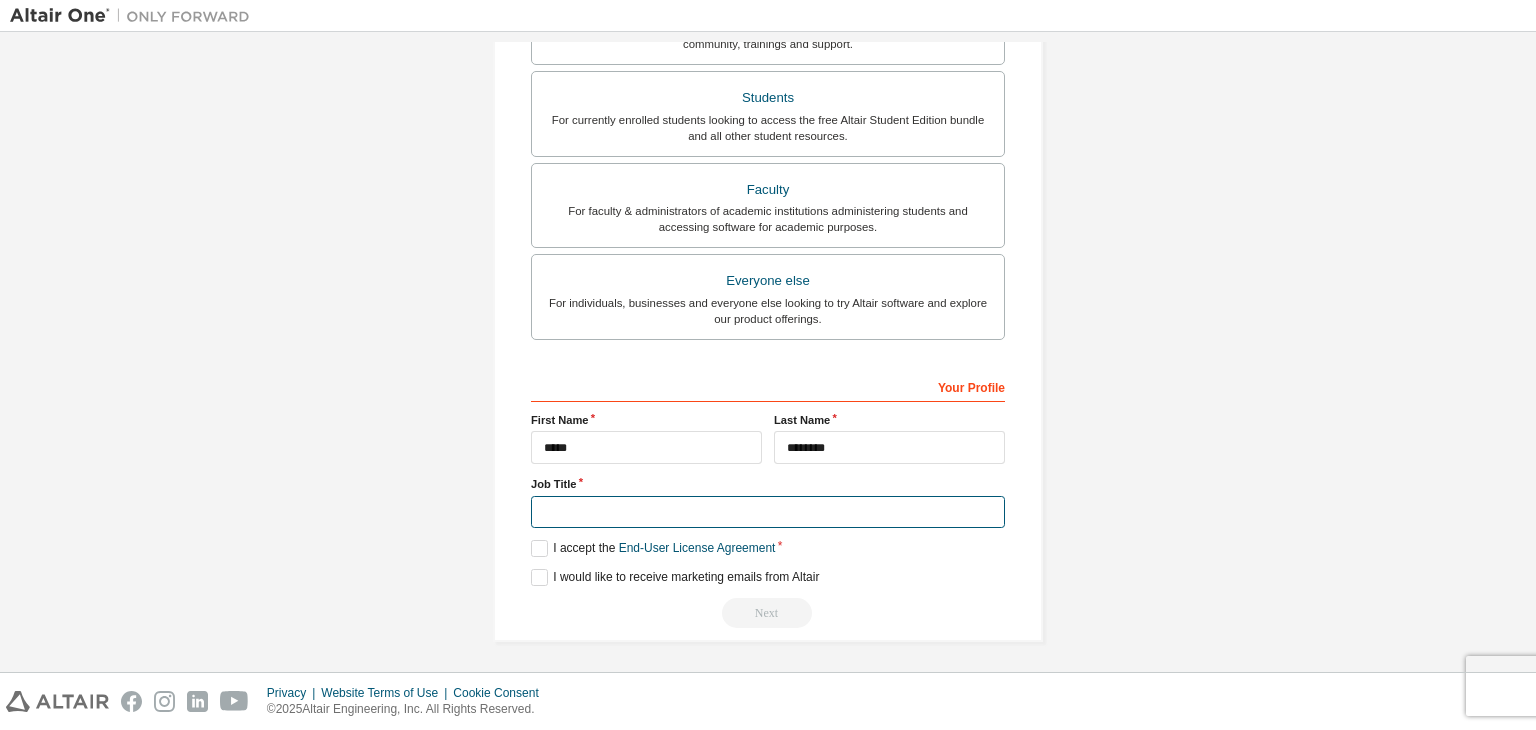 click at bounding box center [768, 512] 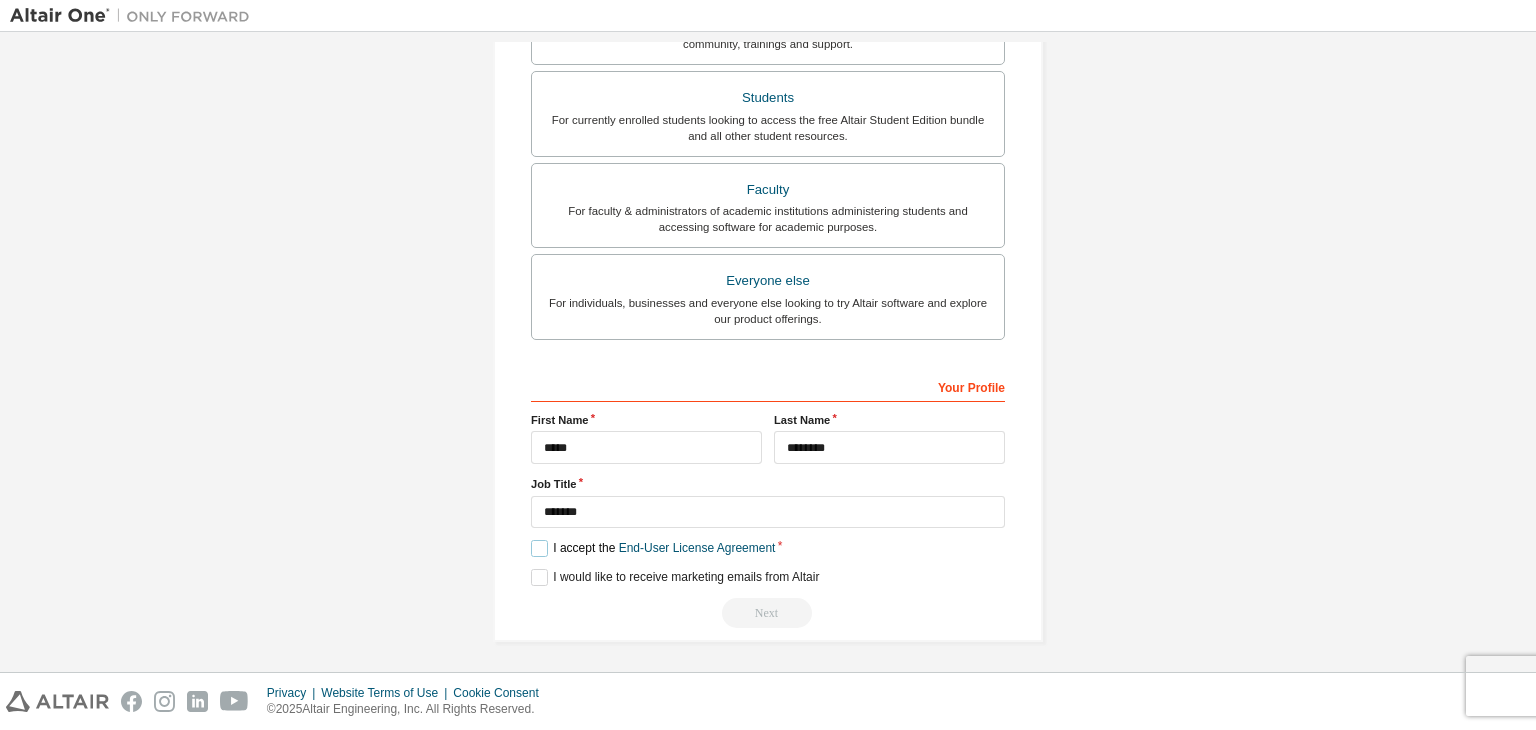 click on "I accept the    End-User License Agreement" at bounding box center [653, 548] 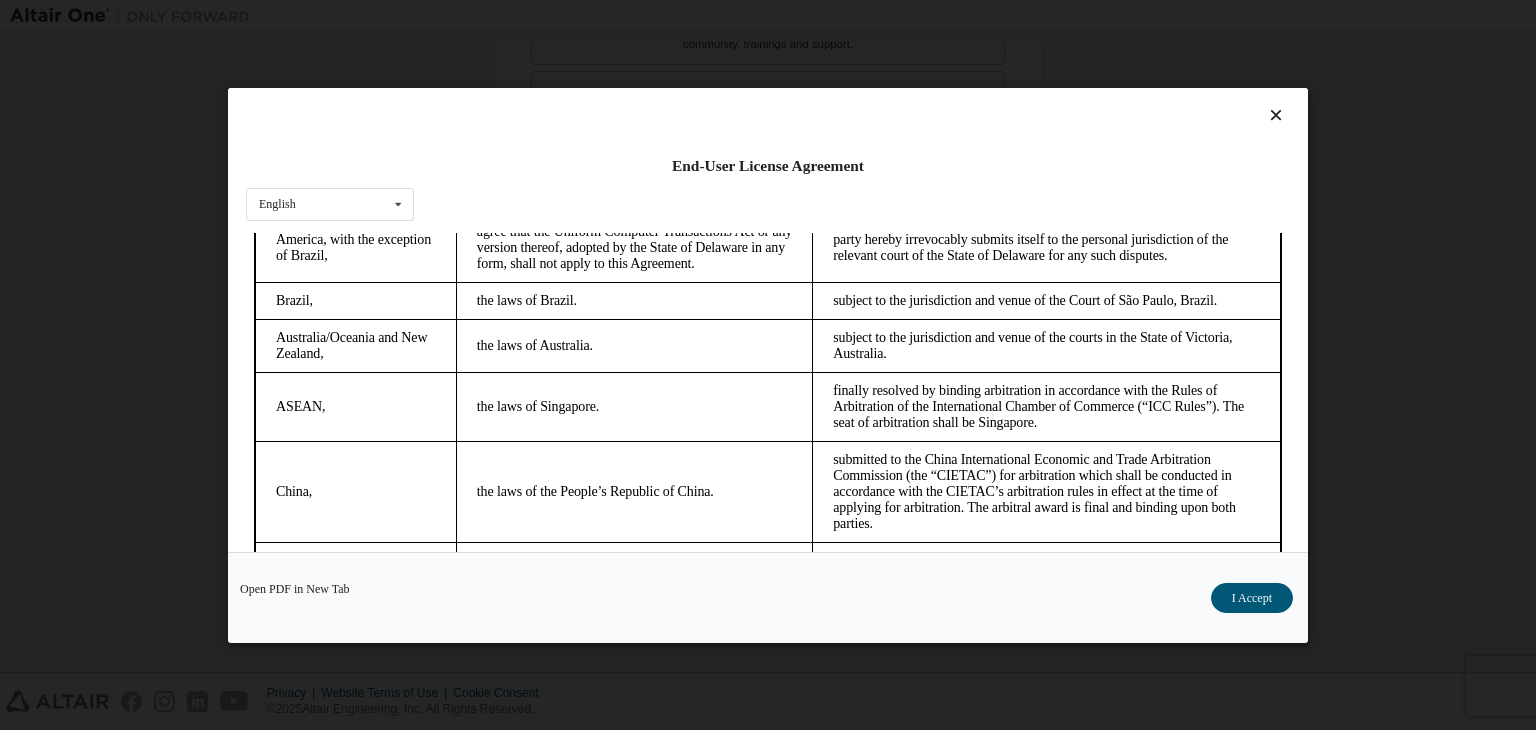 scroll, scrollTop: 5615, scrollLeft: 0, axis: vertical 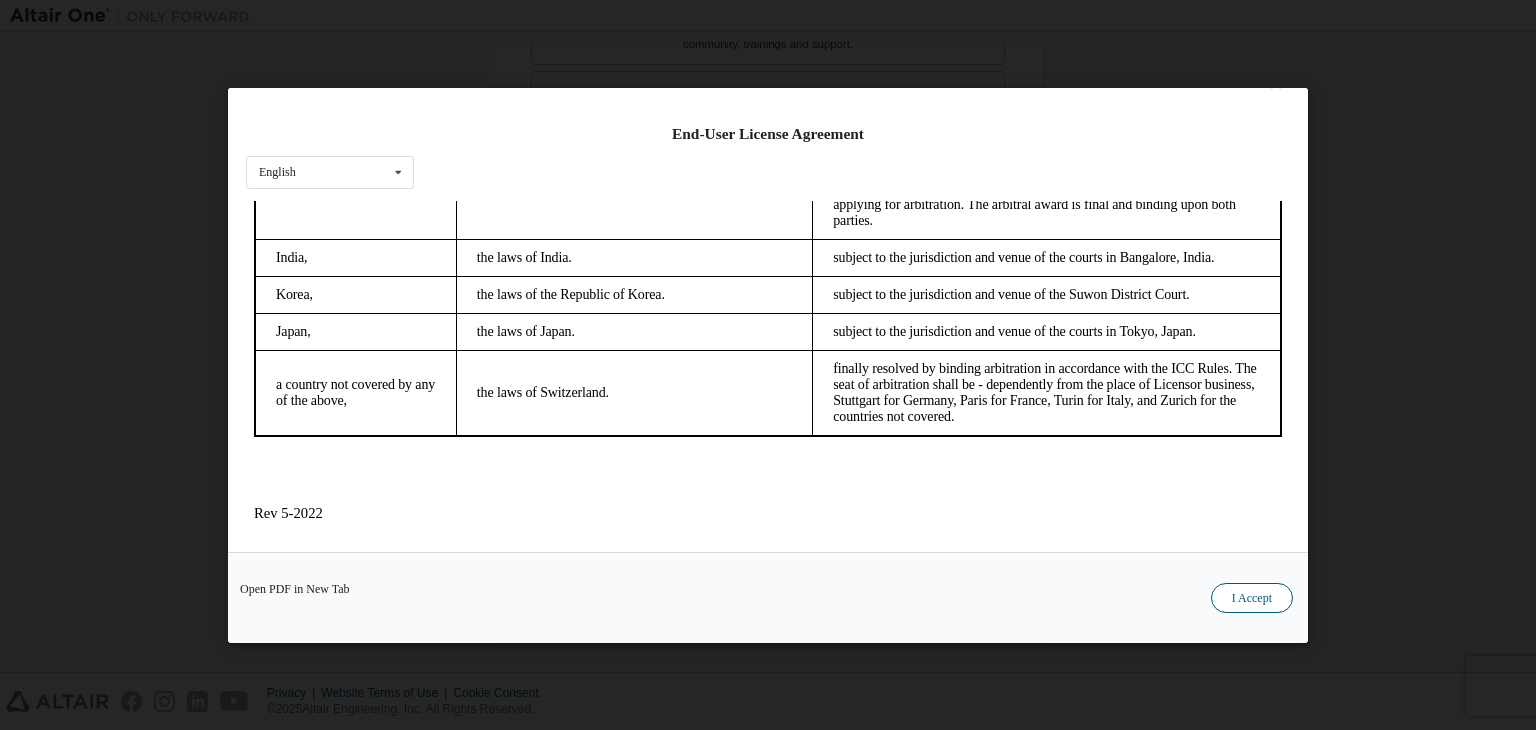 click on "I Accept" at bounding box center (1252, 598) 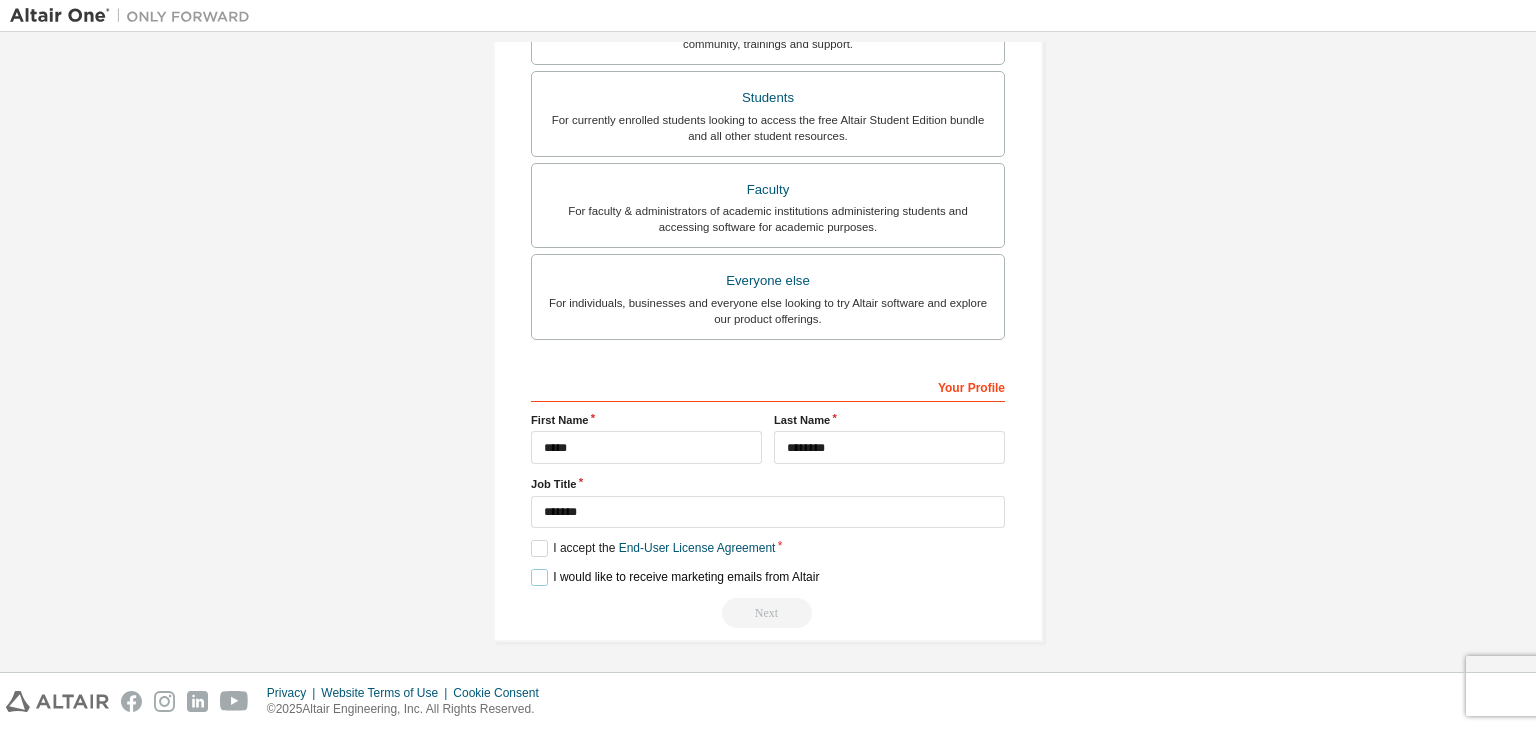 click on "I would like to receive marketing emails from Altair" at bounding box center (675, 577) 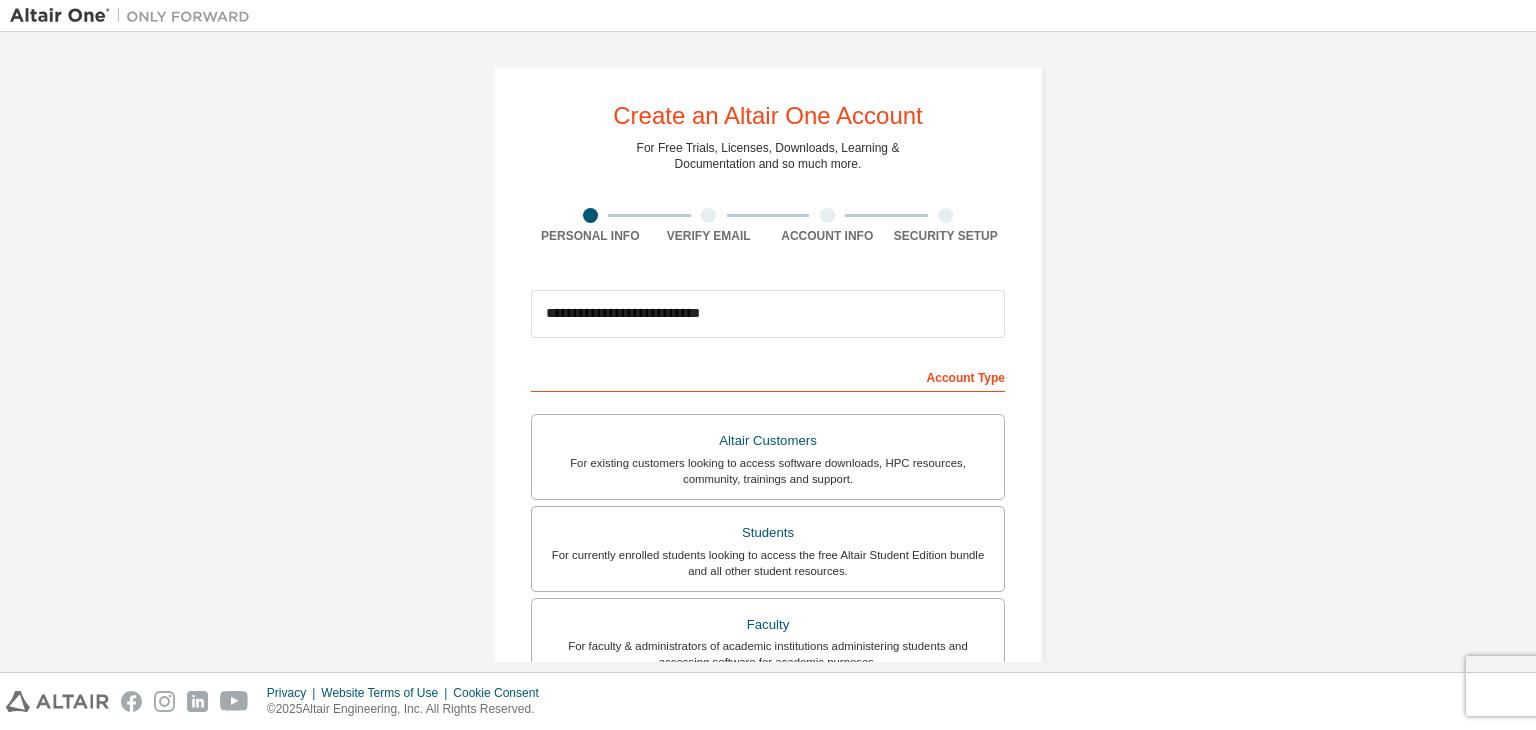 scroll, scrollTop: 435, scrollLeft: 0, axis: vertical 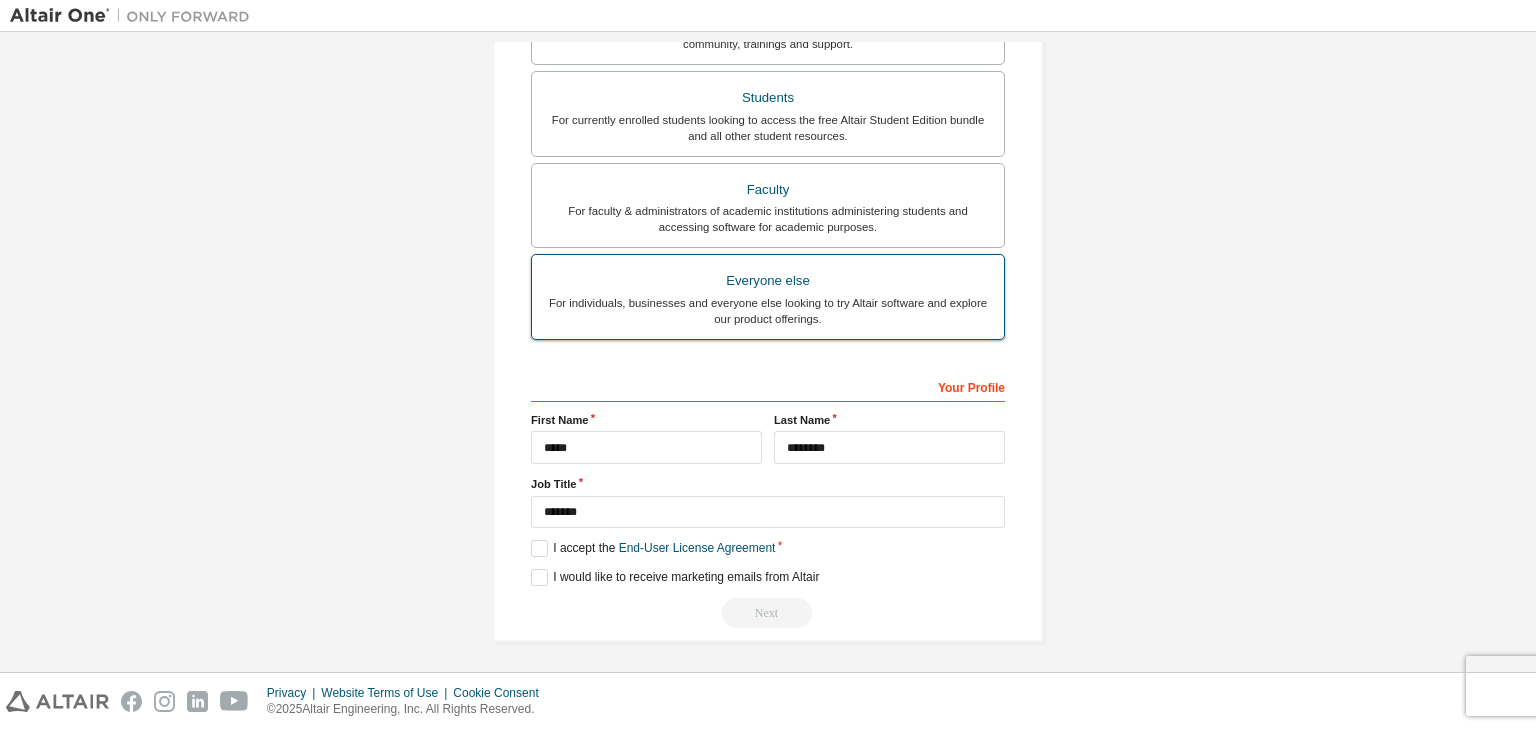 click on "Everyone else" at bounding box center (768, 281) 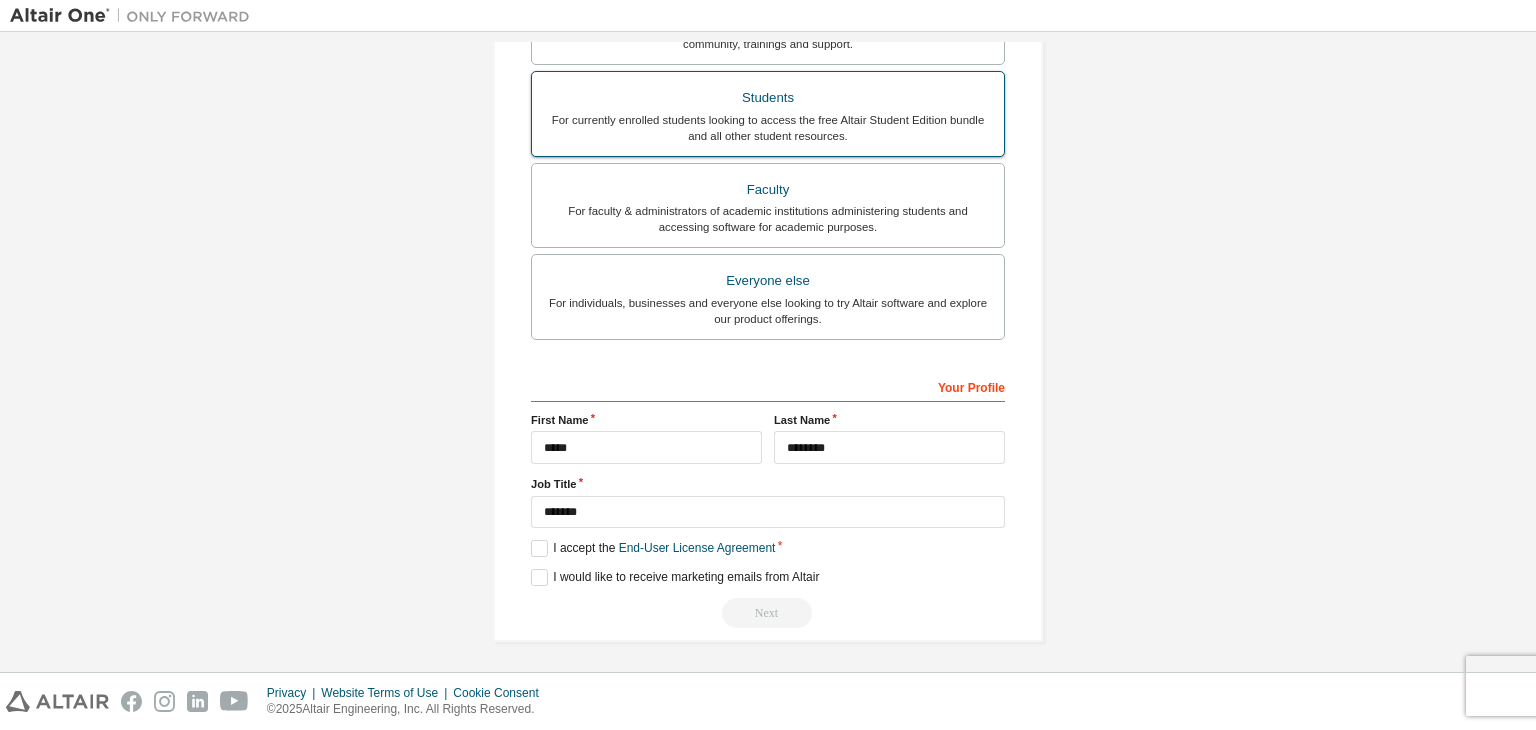scroll, scrollTop: 0, scrollLeft: 0, axis: both 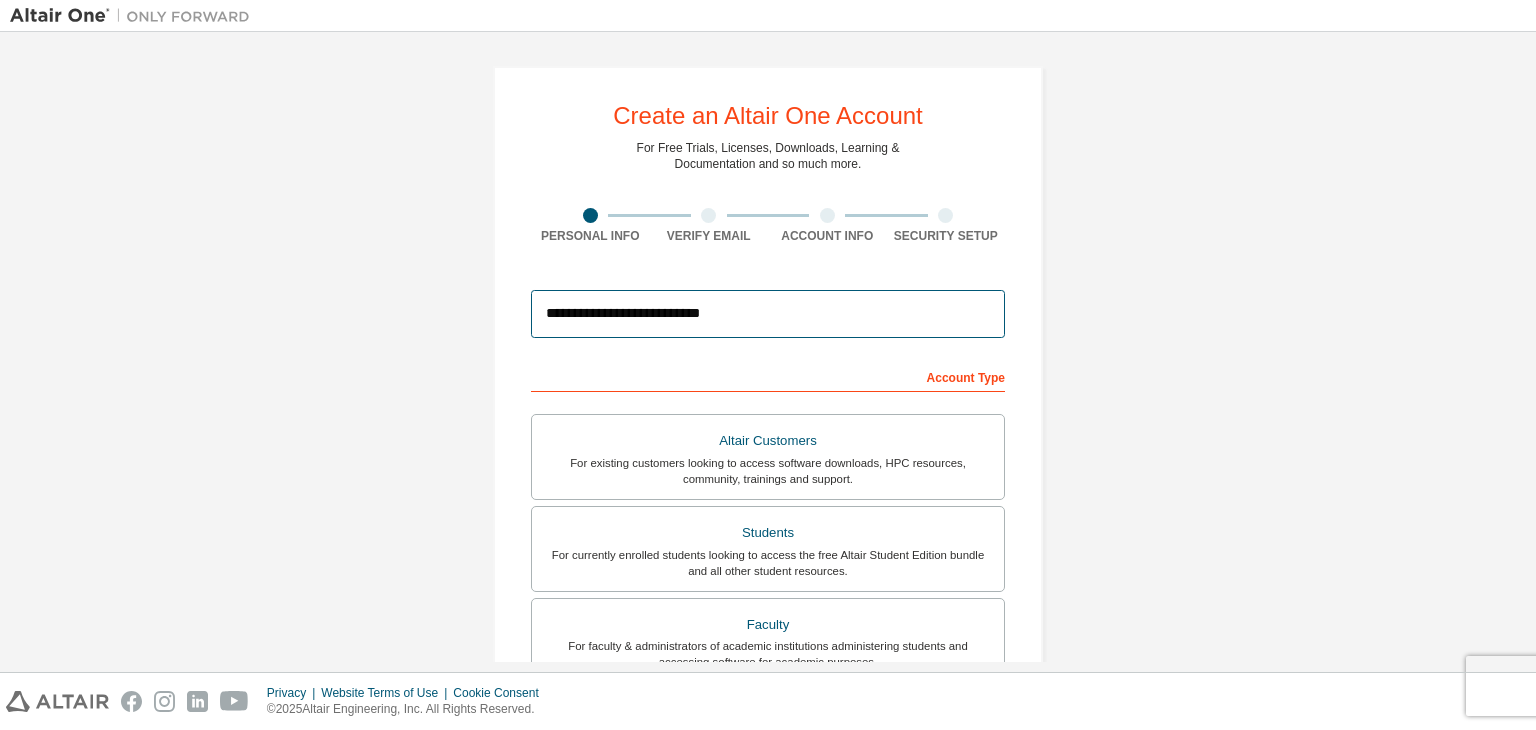 click on "**********" at bounding box center (768, 314) 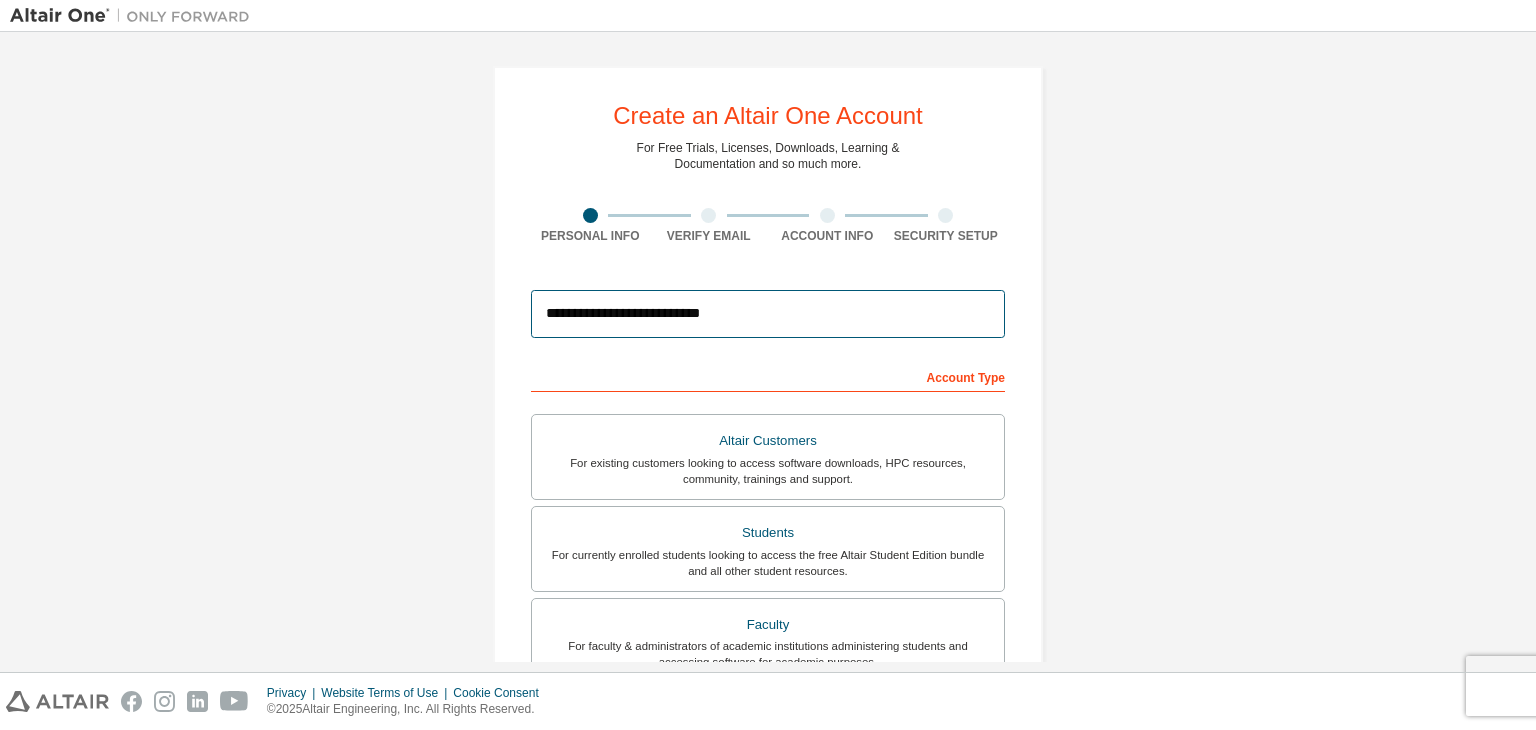 scroll, scrollTop: 435, scrollLeft: 0, axis: vertical 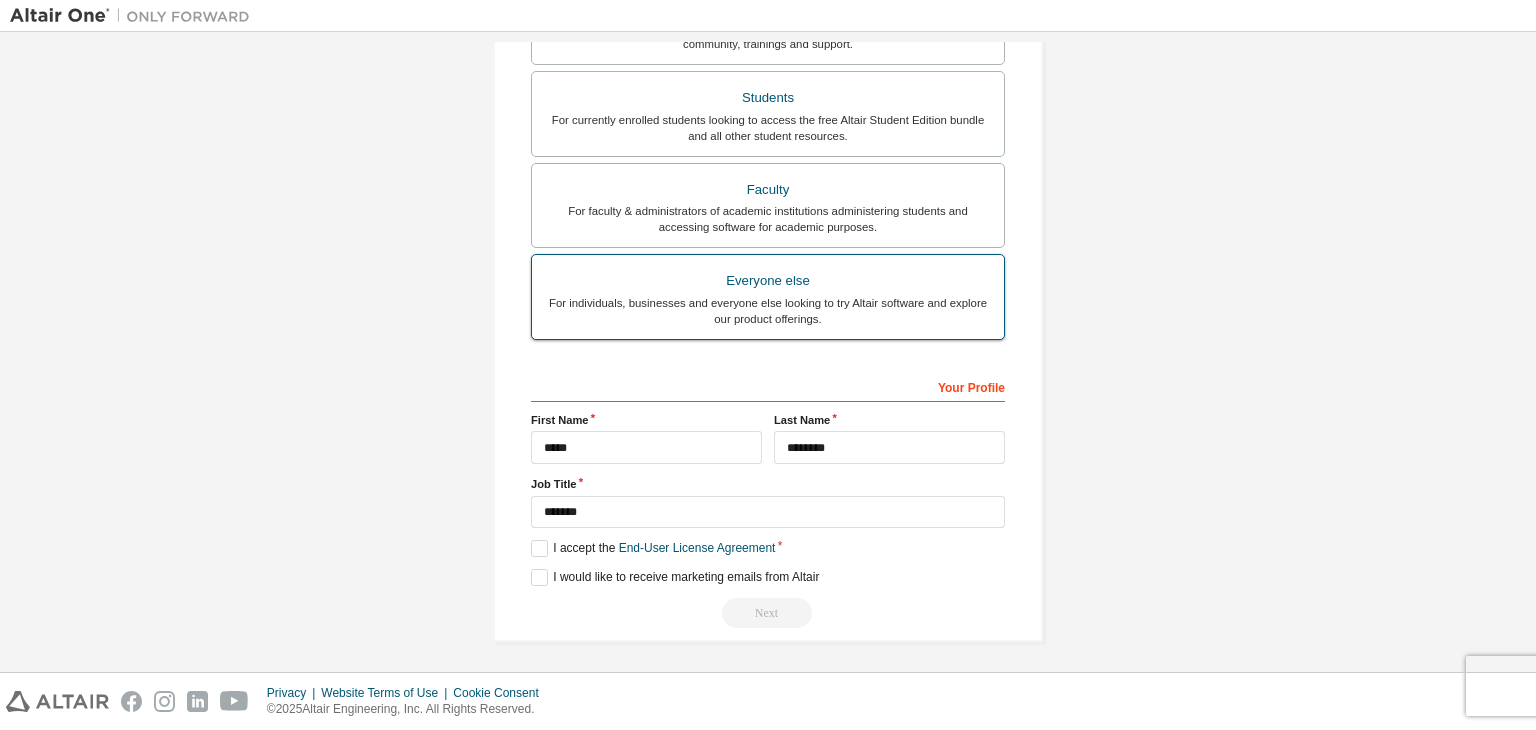click on "For individuals, businesses and everyone else looking to try Altair software and explore our product offerings." at bounding box center [768, 311] 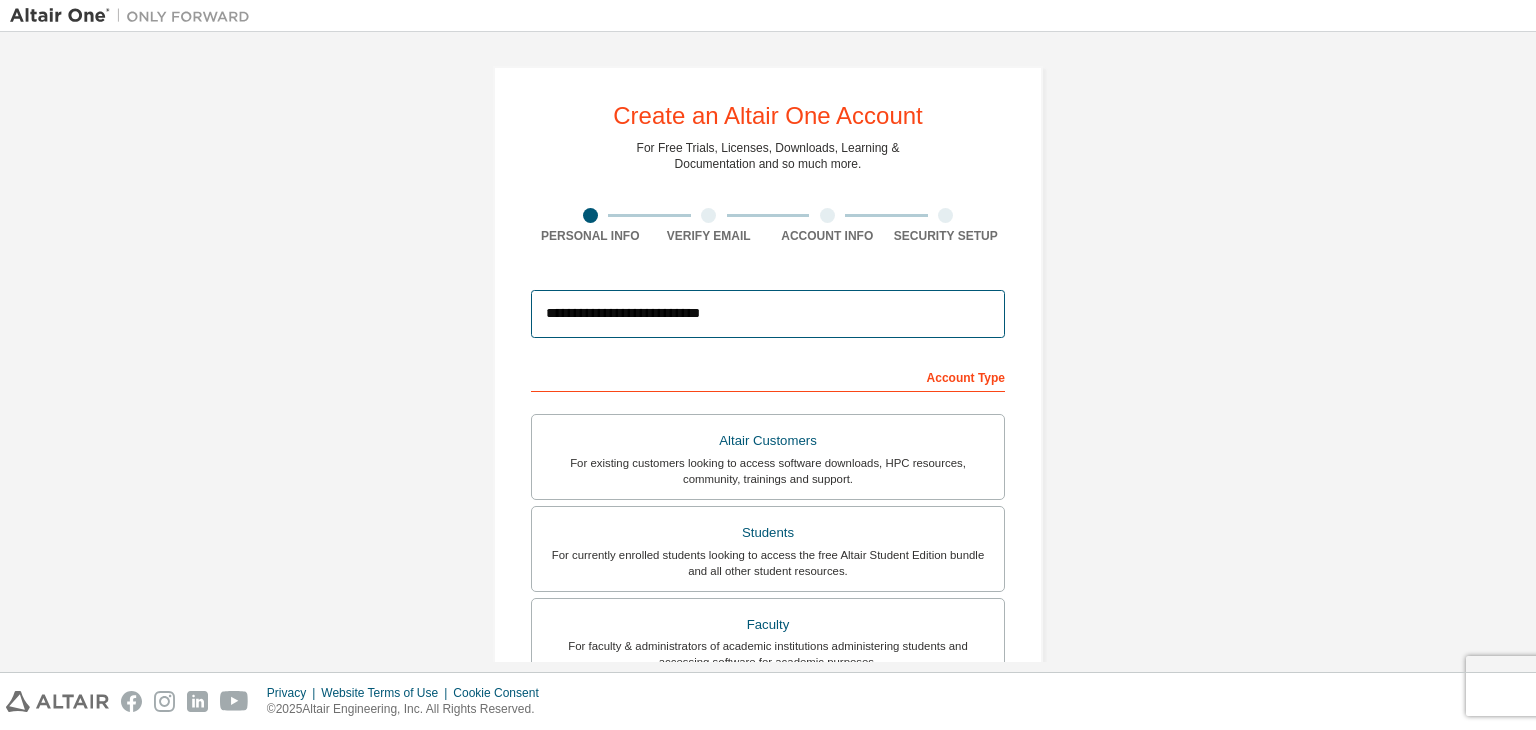 click on "**********" at bounding box center (768, 314) 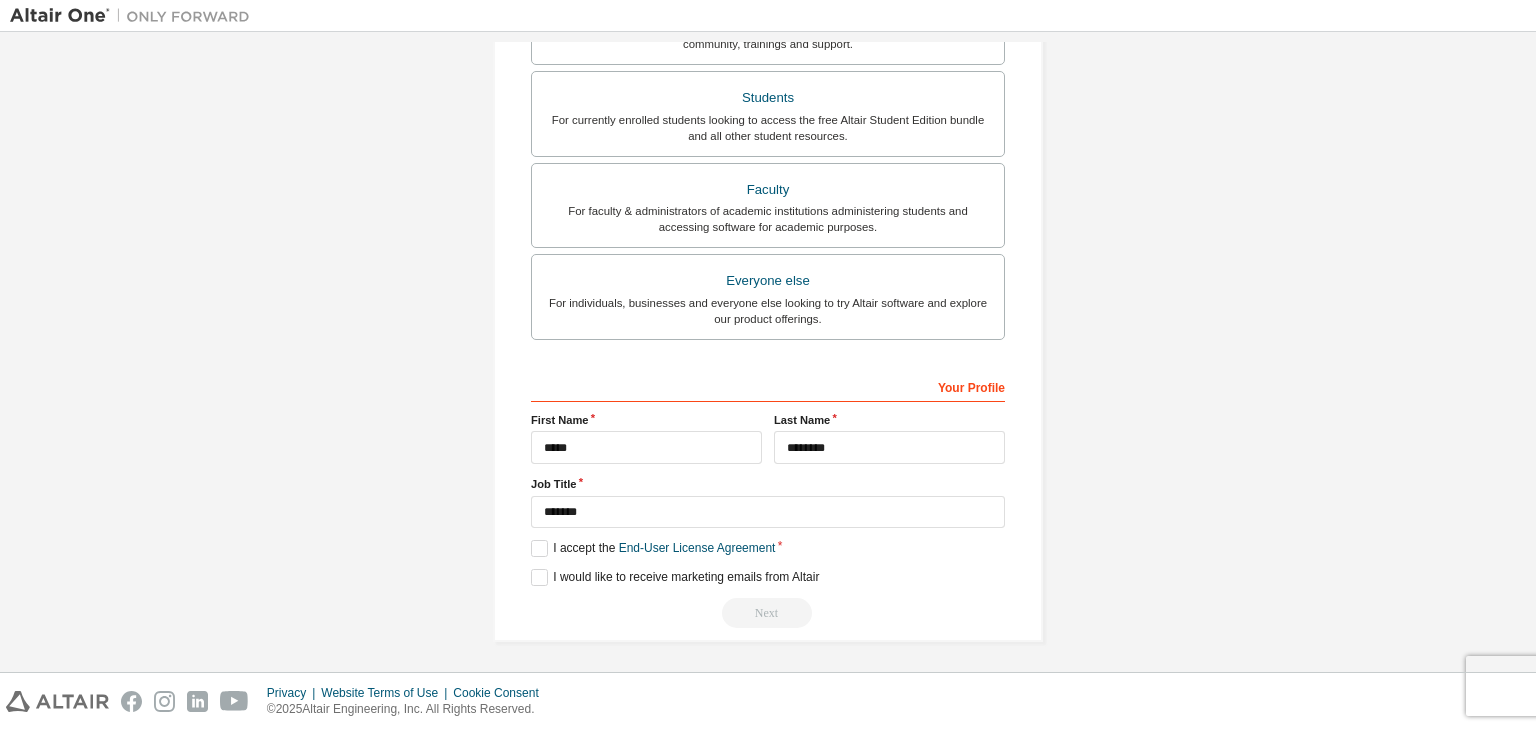 click on "Next" at bounding box center (768, 613) 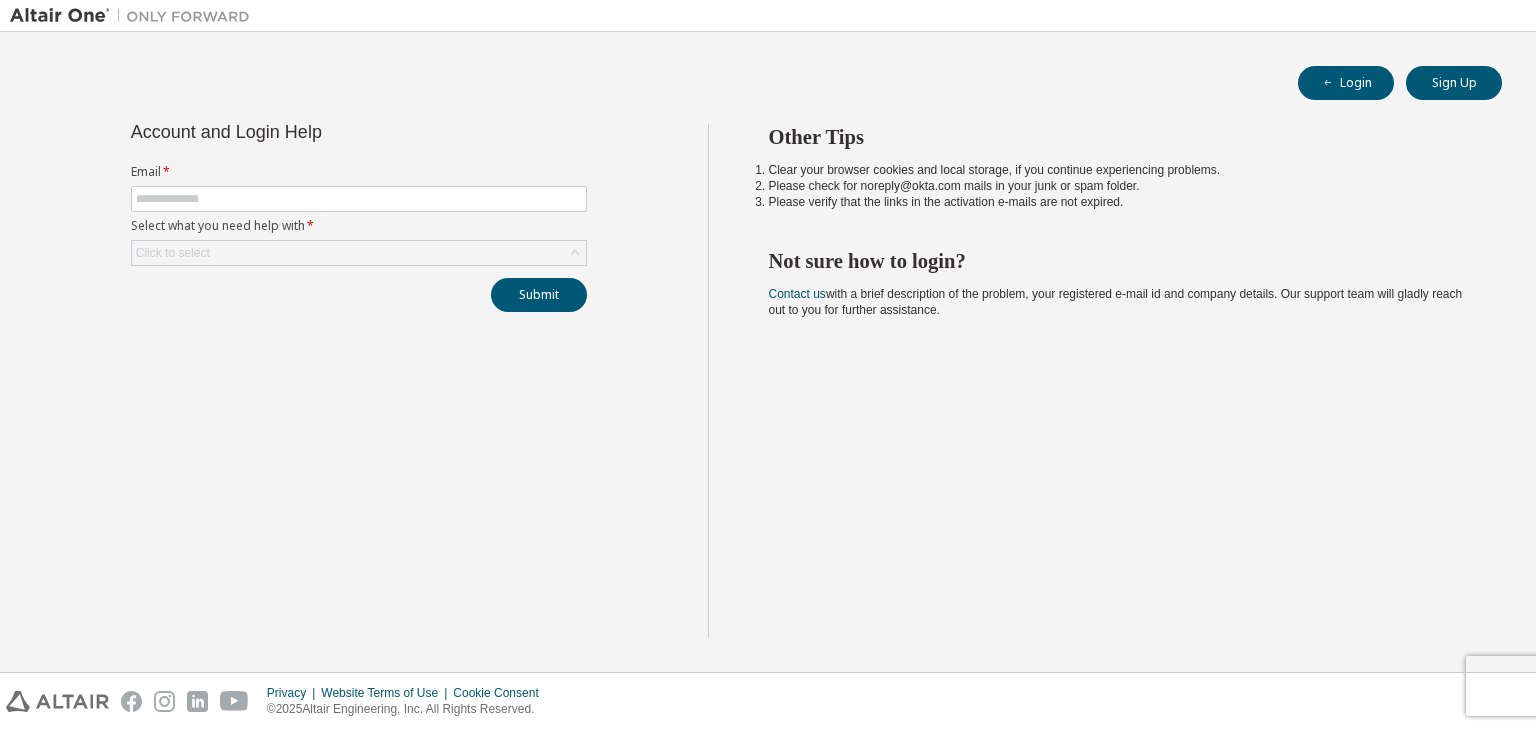 scroll, scrollTop: 0, scrollLeft: 0, axis: both 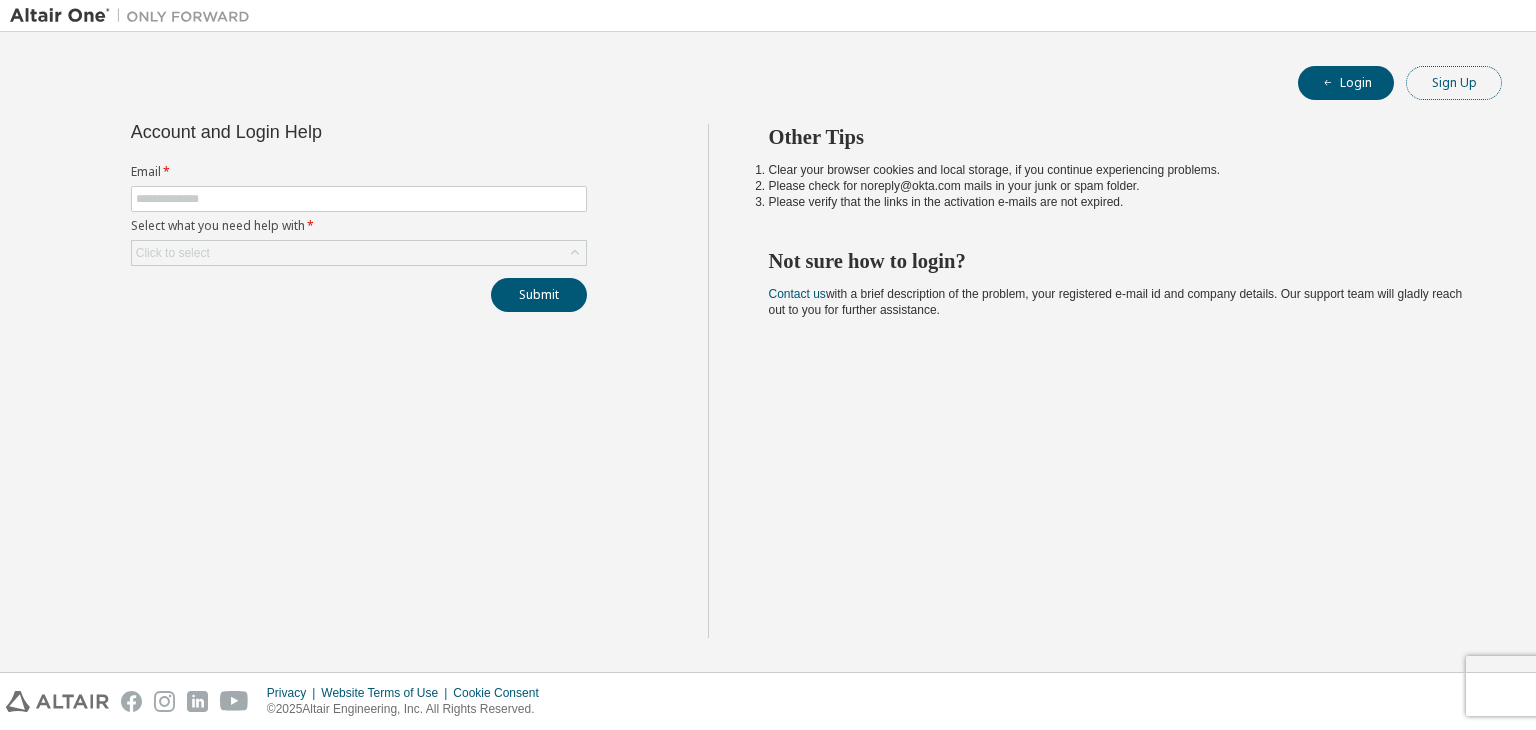 click on "Sign Up" at bounding box center (1454, 83) 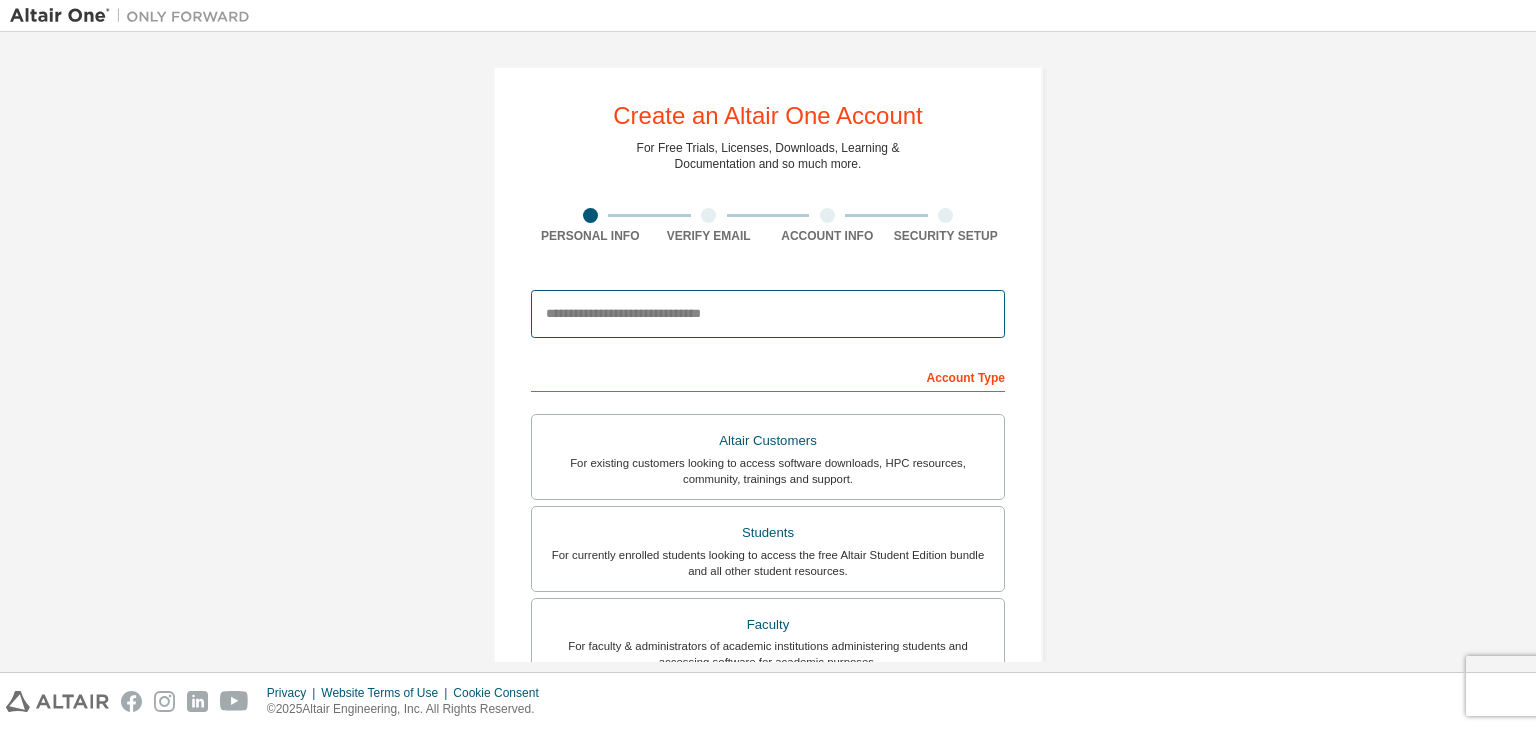 click at bounding box center (768, 314) 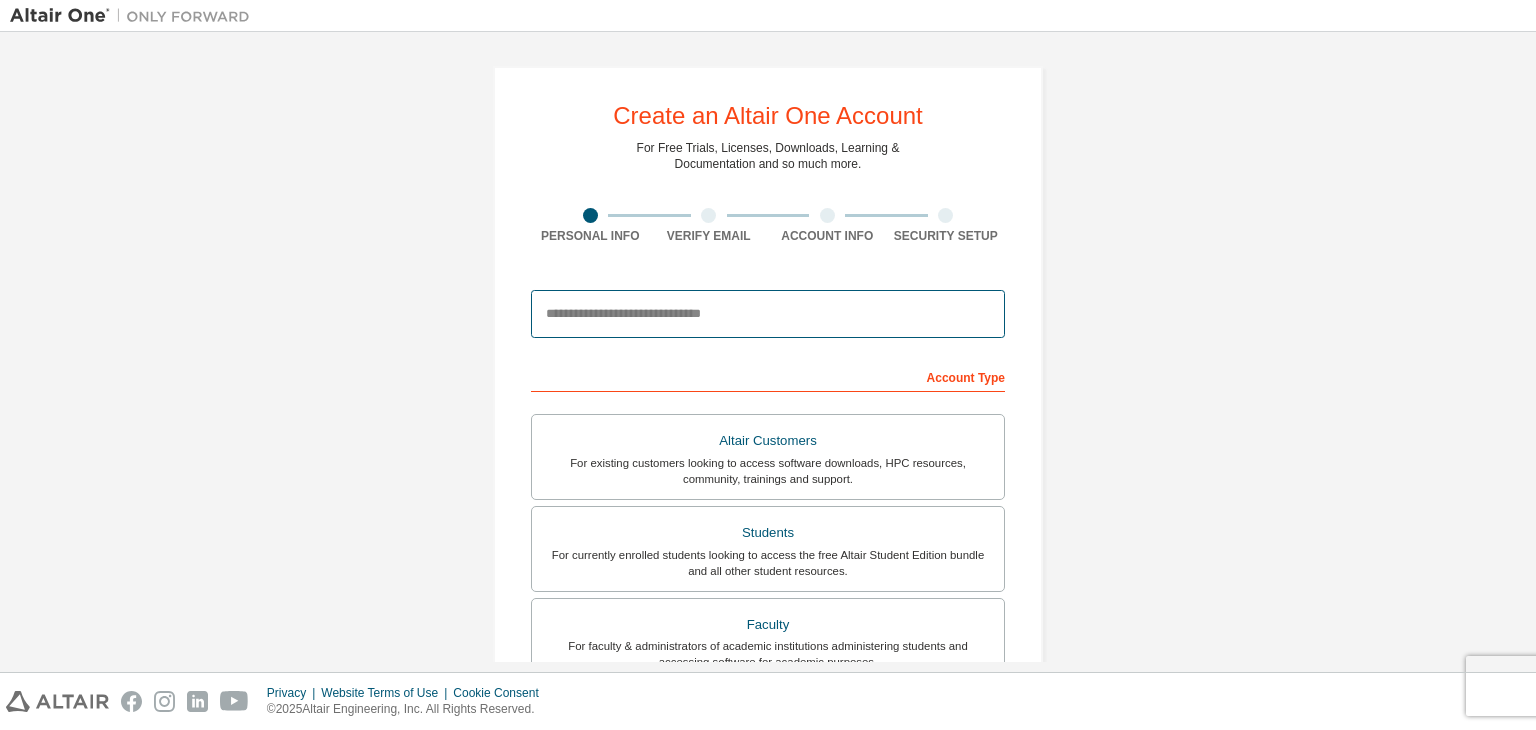 type on "**********" 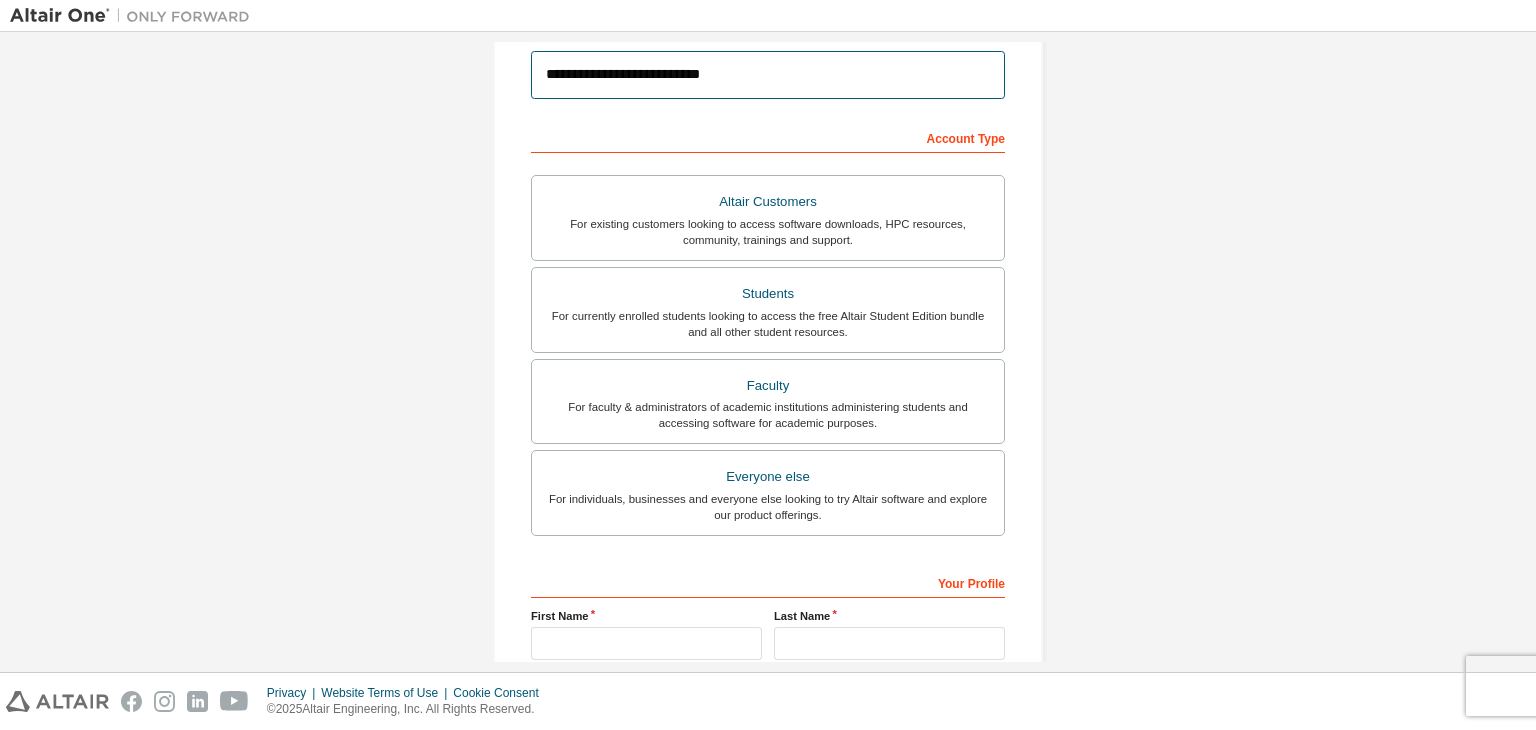 scroll, scrollTop: 307, scrollLeft: 0, axis: vertical 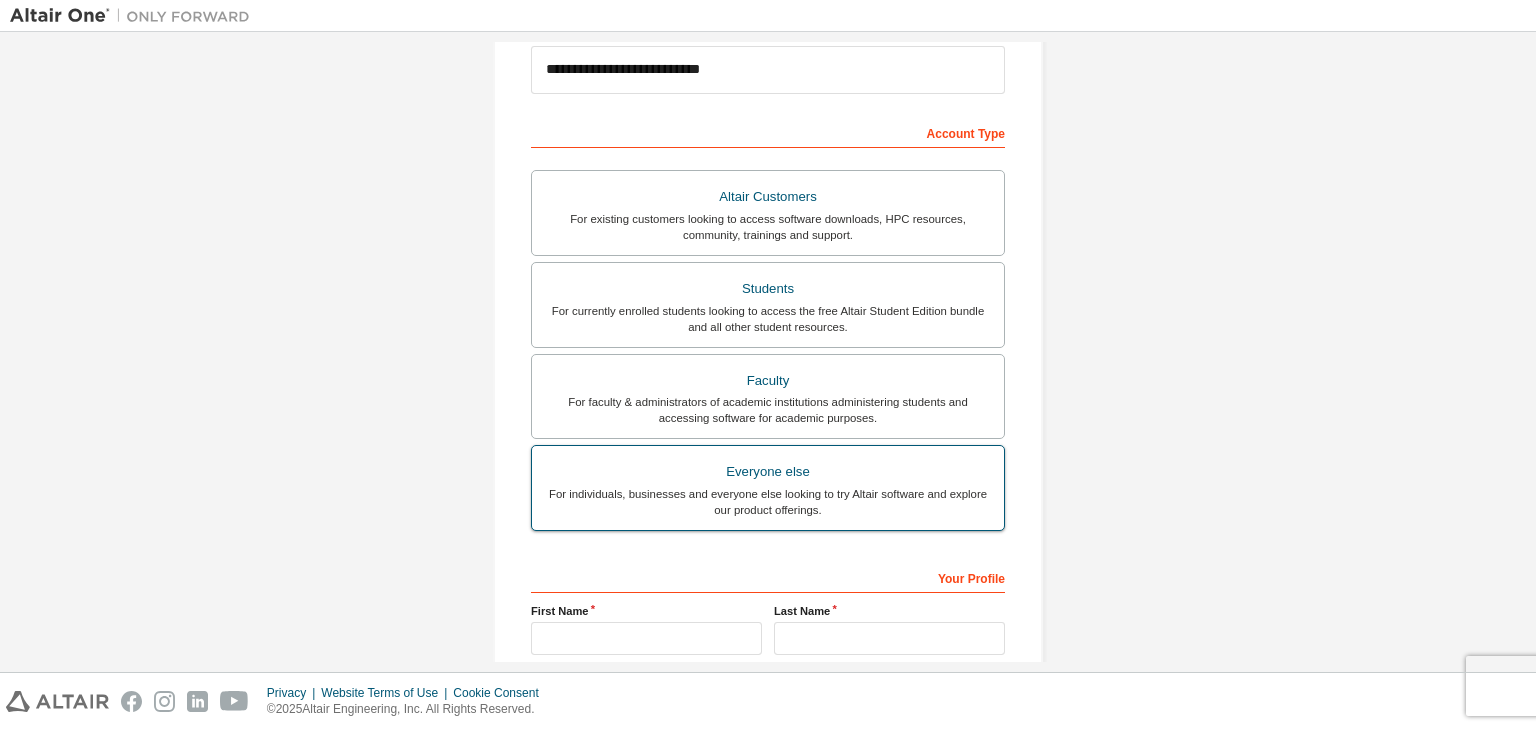 click on "Everyone else" at bounding box center (768, 472) 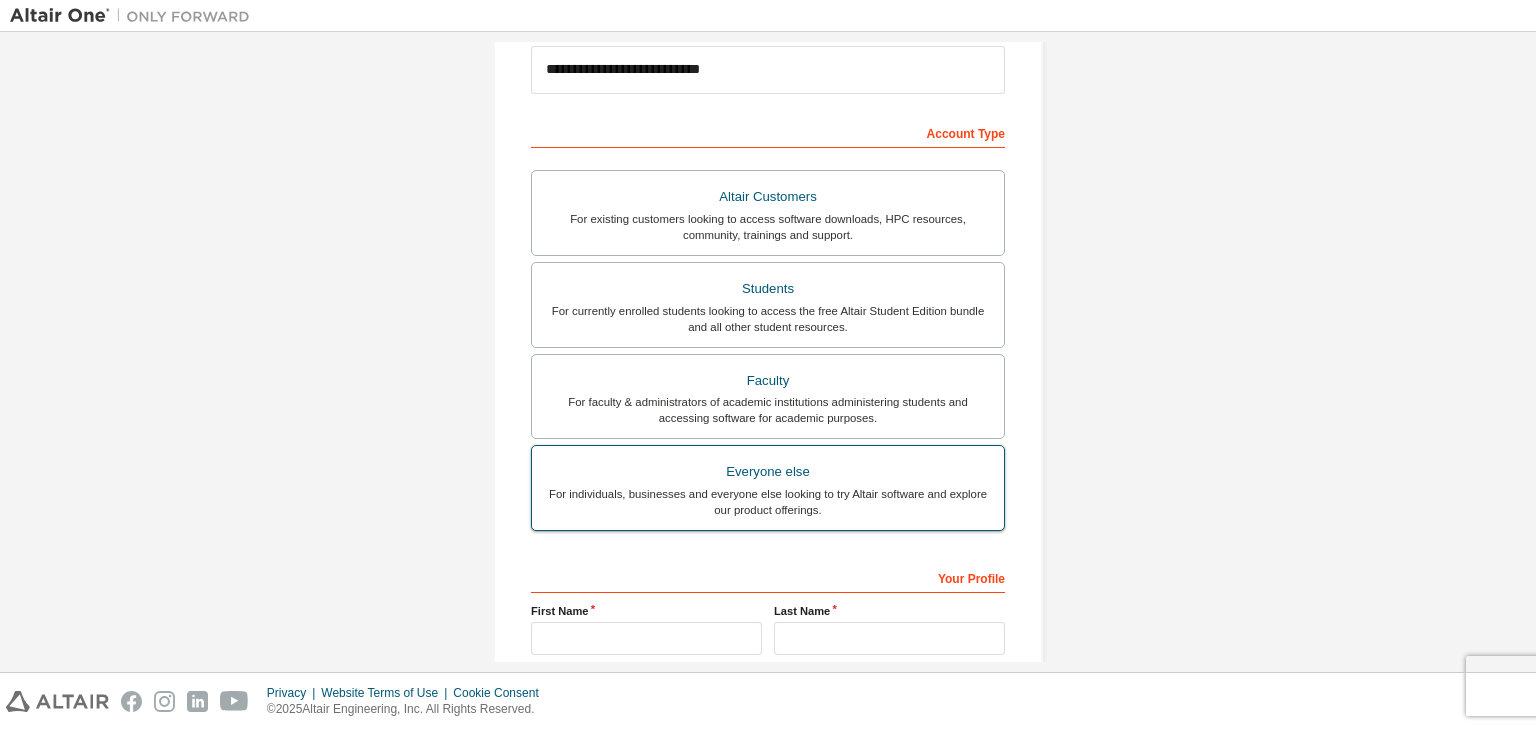 click on "For individuals, businesses and everyone else looking to try Altair software and explore our product offerings." at bounding box center [768, 502] 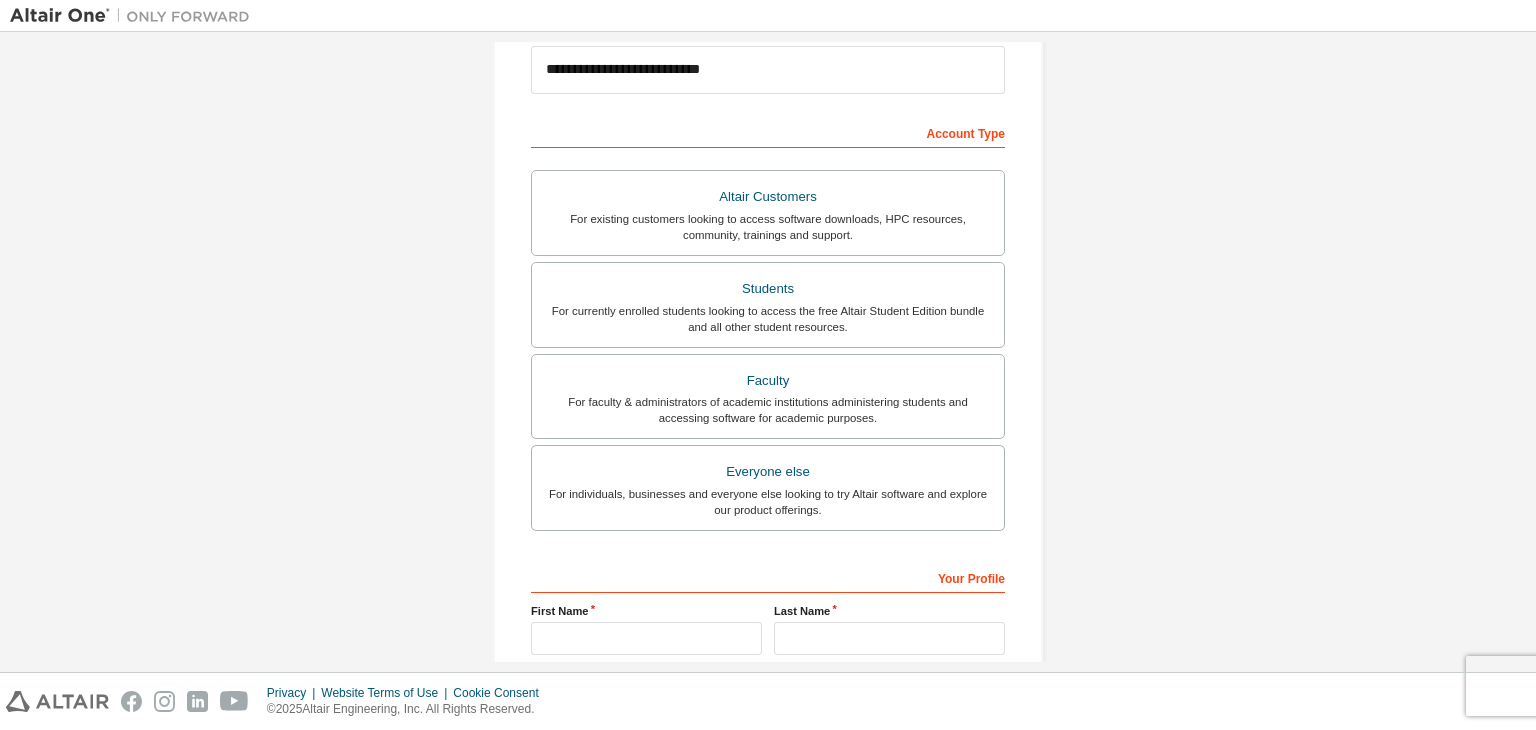 click on "**********" at bounding box center (768, 296) 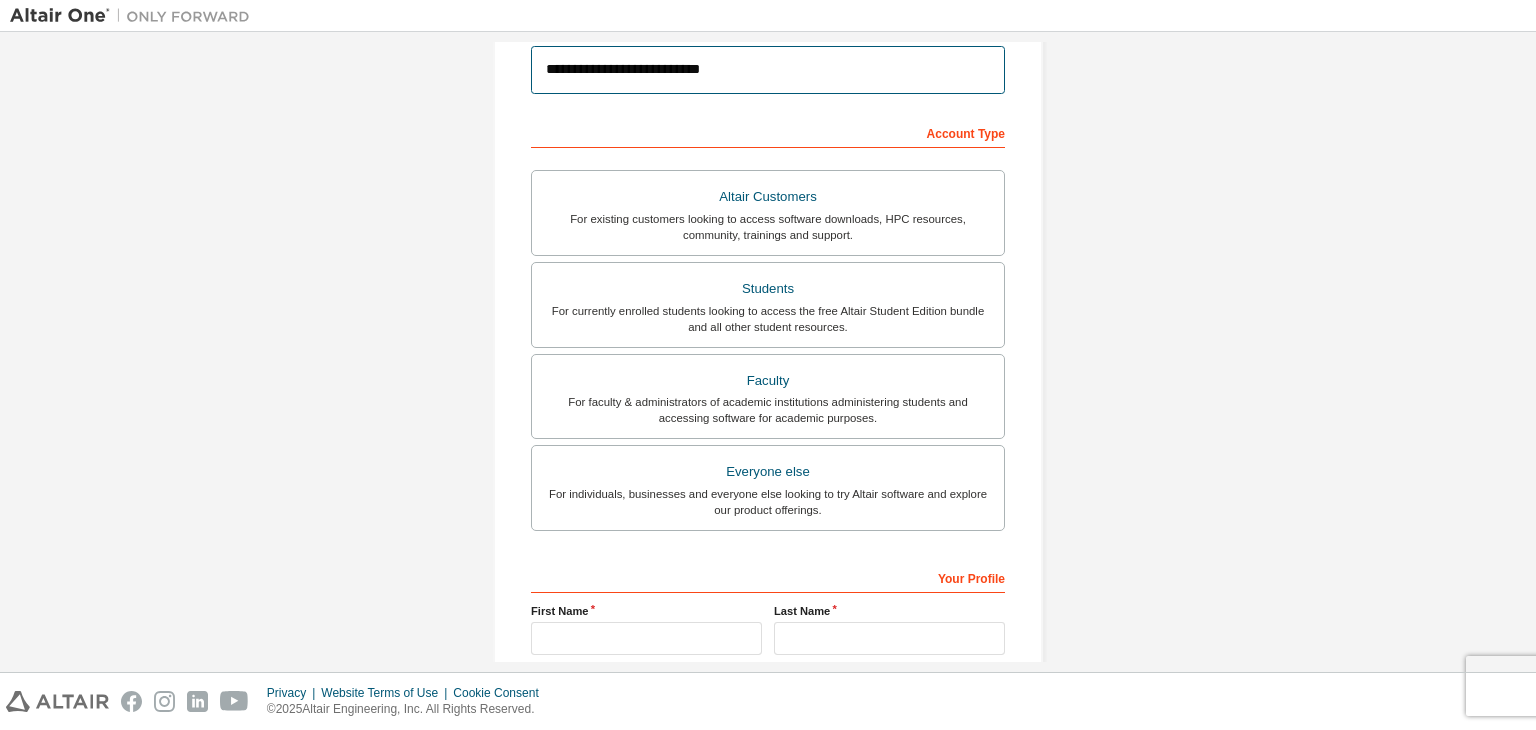 click on "**********" at bounding box center (768, 70) 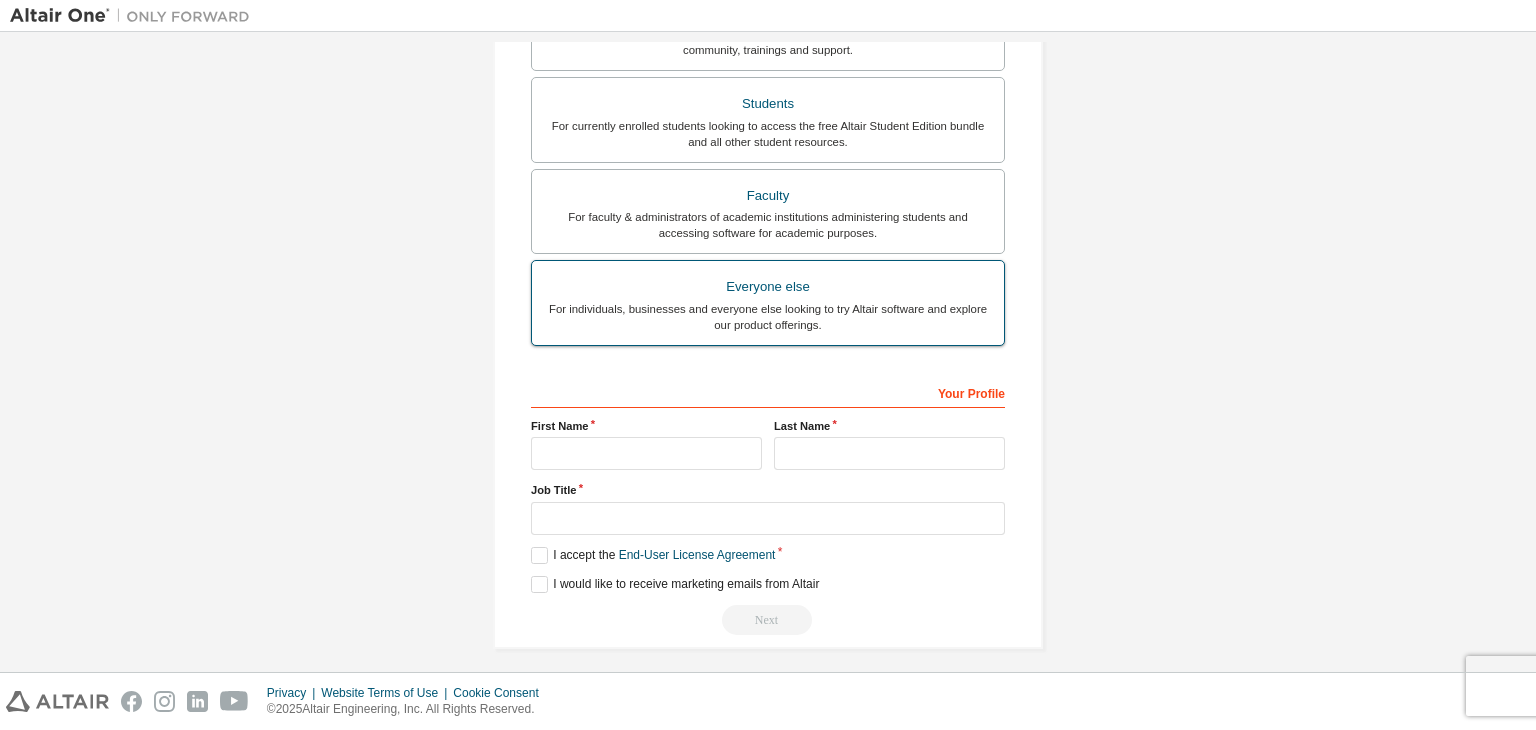 scroll, scrollTop: 498, scrollLeft: 0, axis: vertical 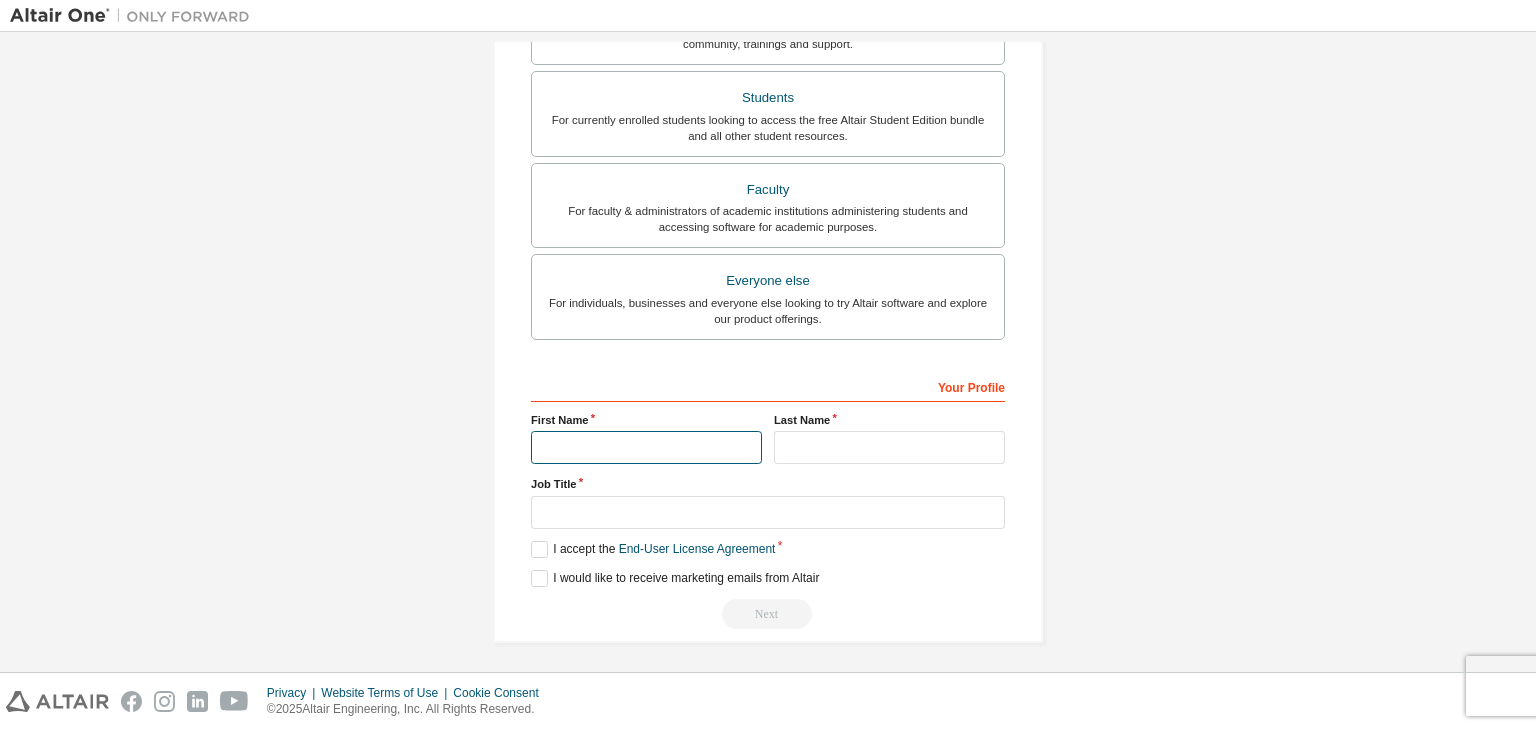click at bounding box center (646, 447) 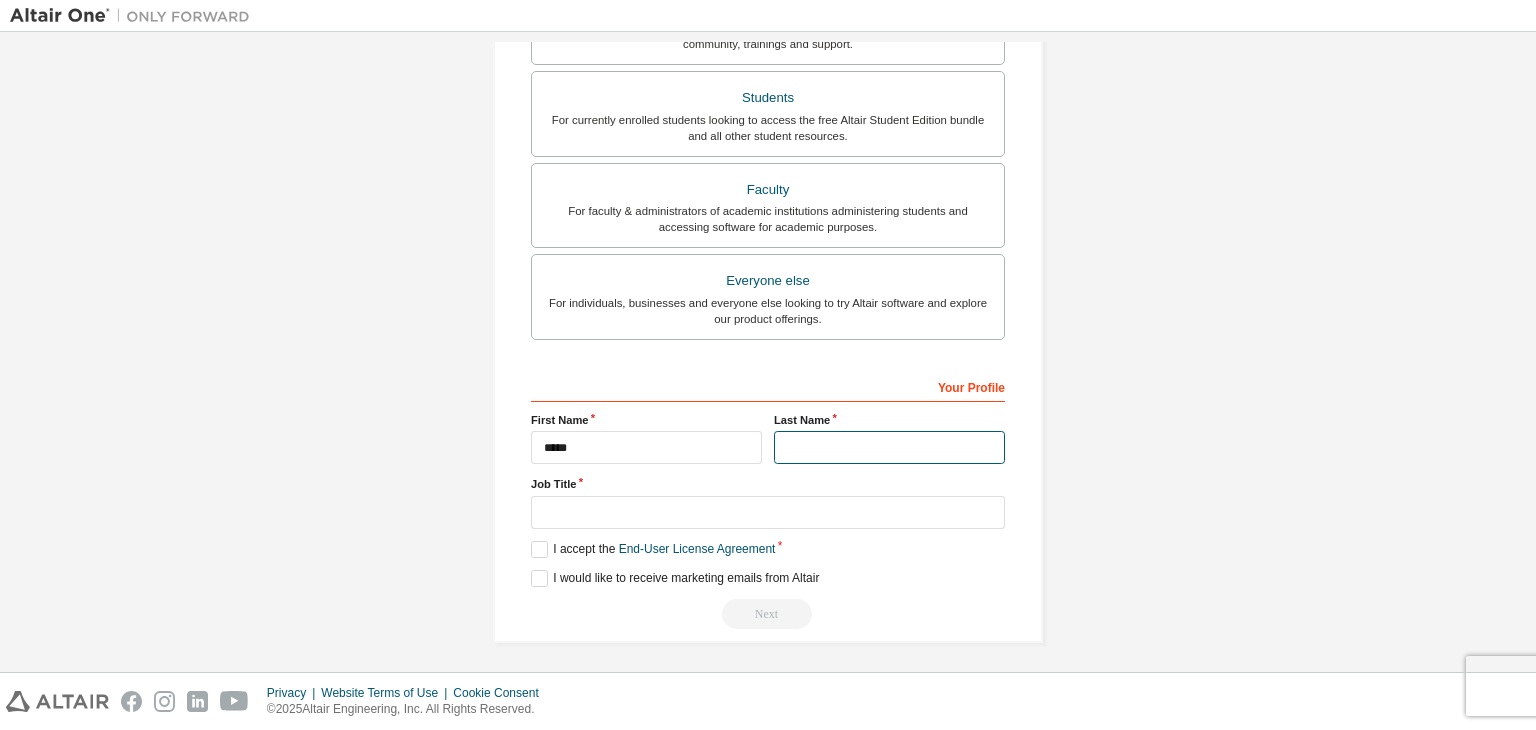 click at bounding box center (889, 447) 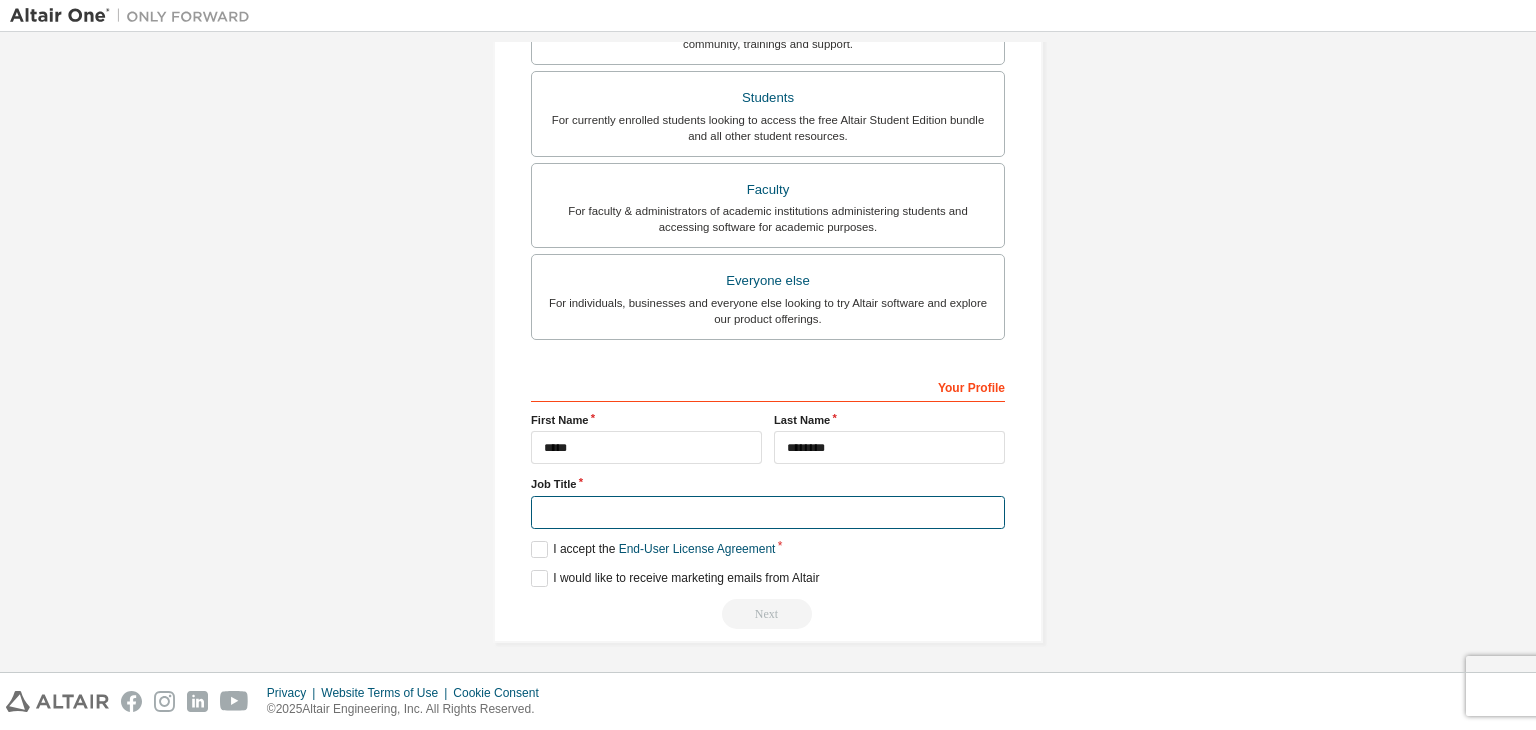 click at bounding box center (768, 512) 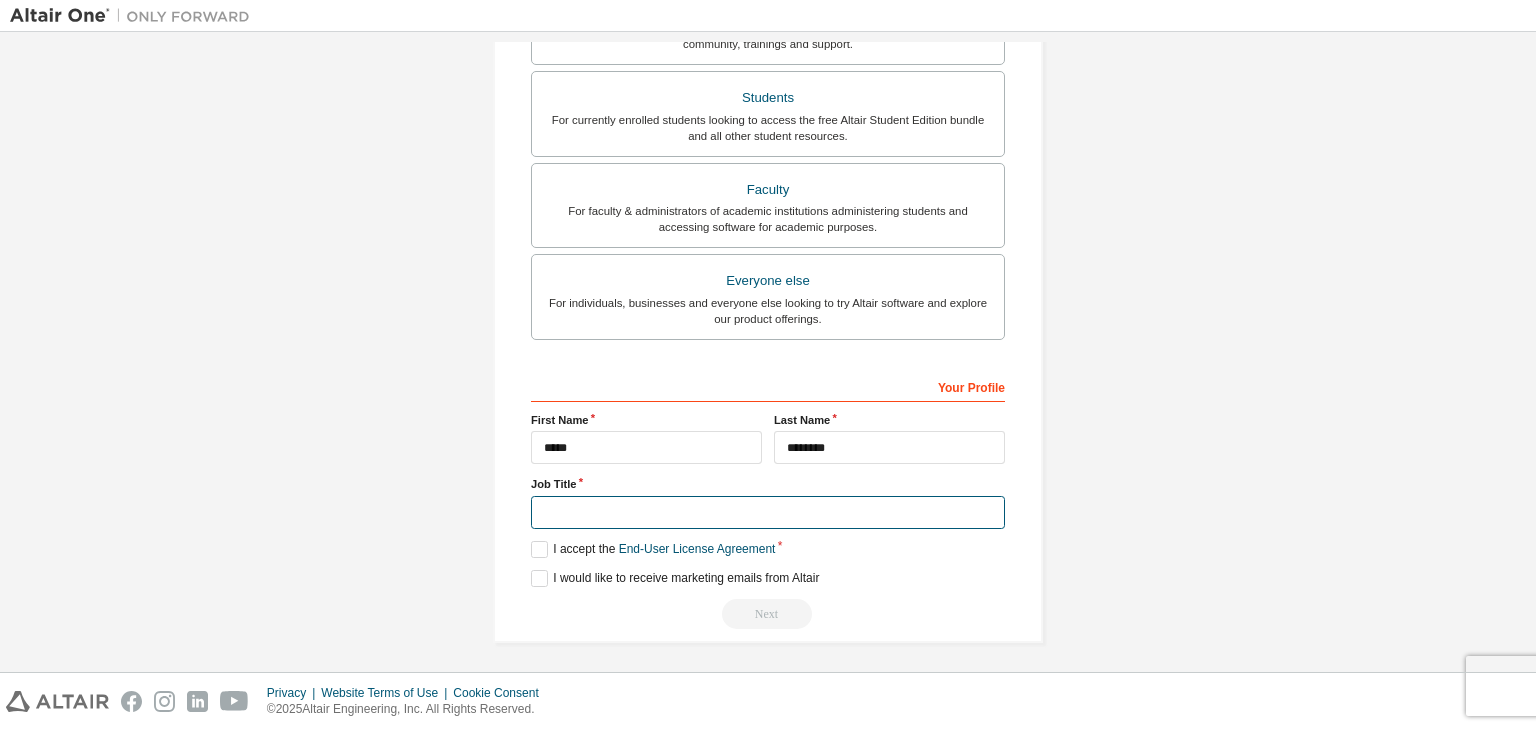 type on "*******" 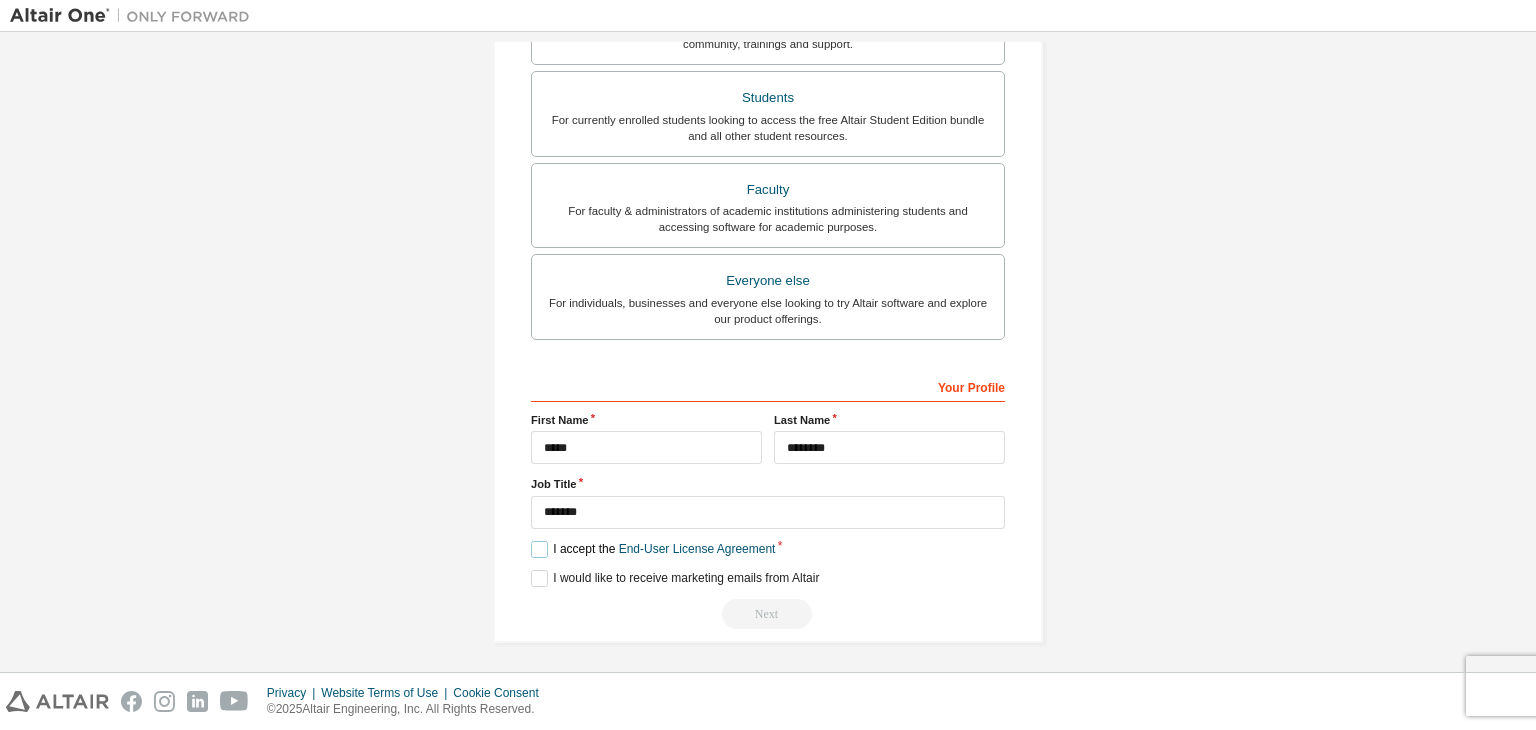 click on "I accept the    End-User License Agreement" at bounding box center (653, 549) 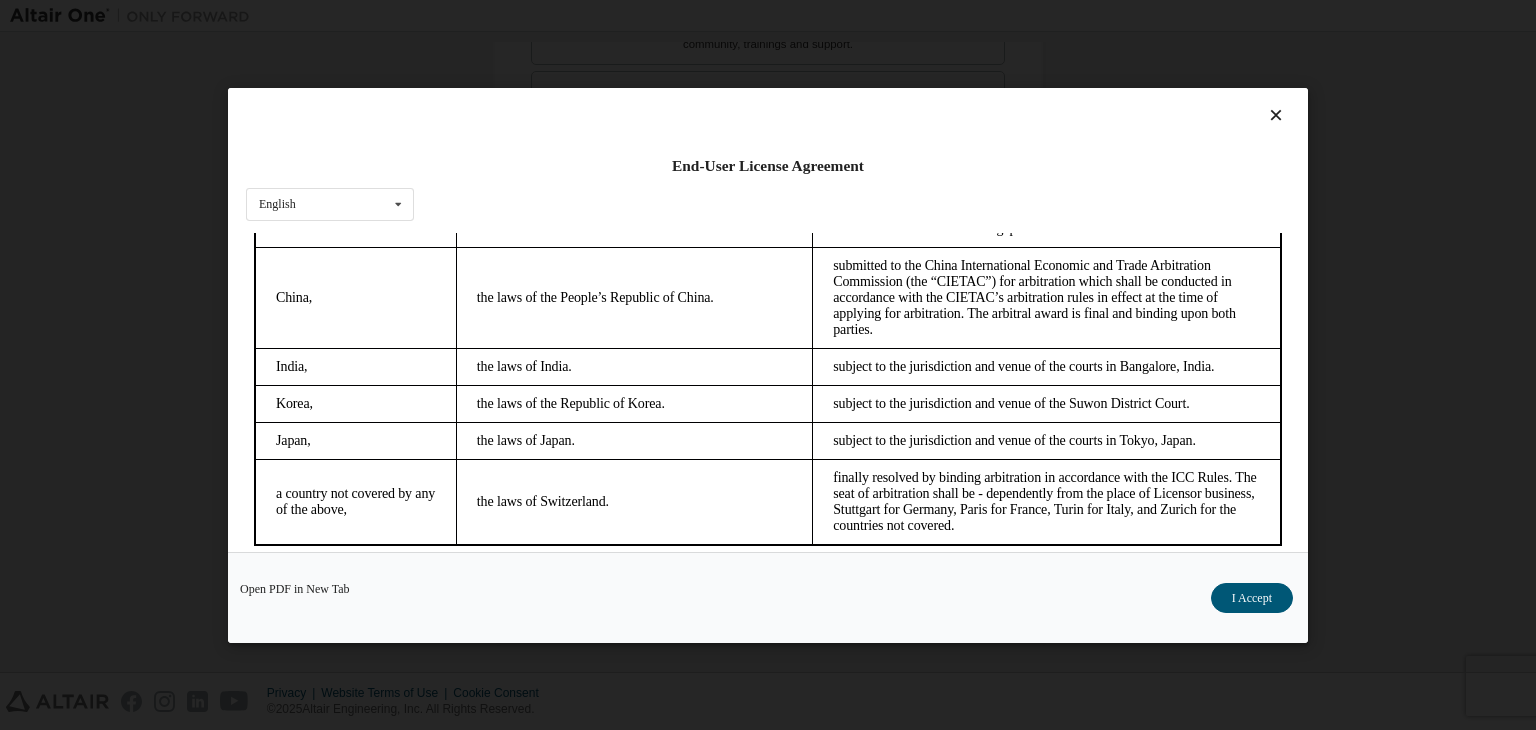 scroll, scrollTop: 5615, scrollLeft: 0, axis: vertical 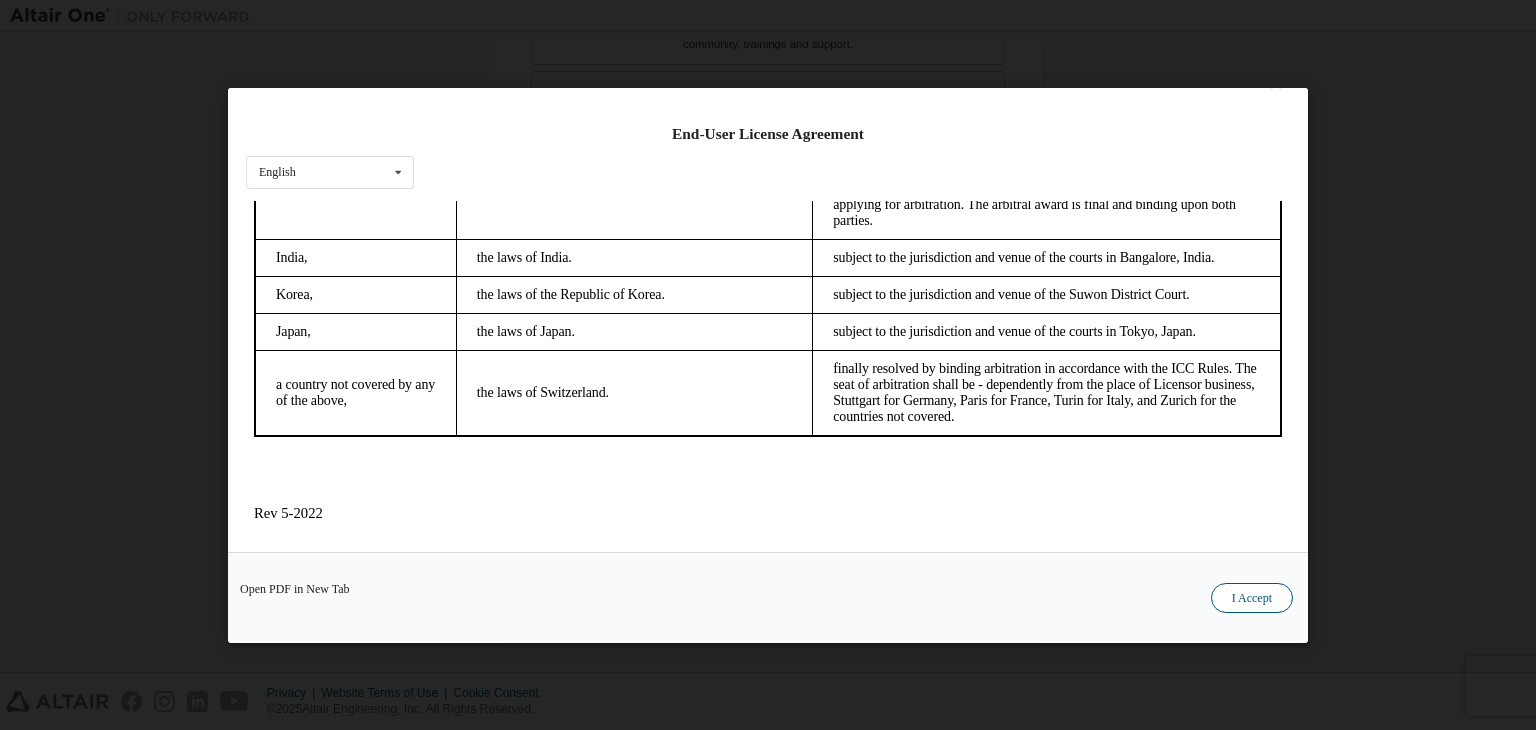 click on "I Accept" at bounding box center [1252, 598] 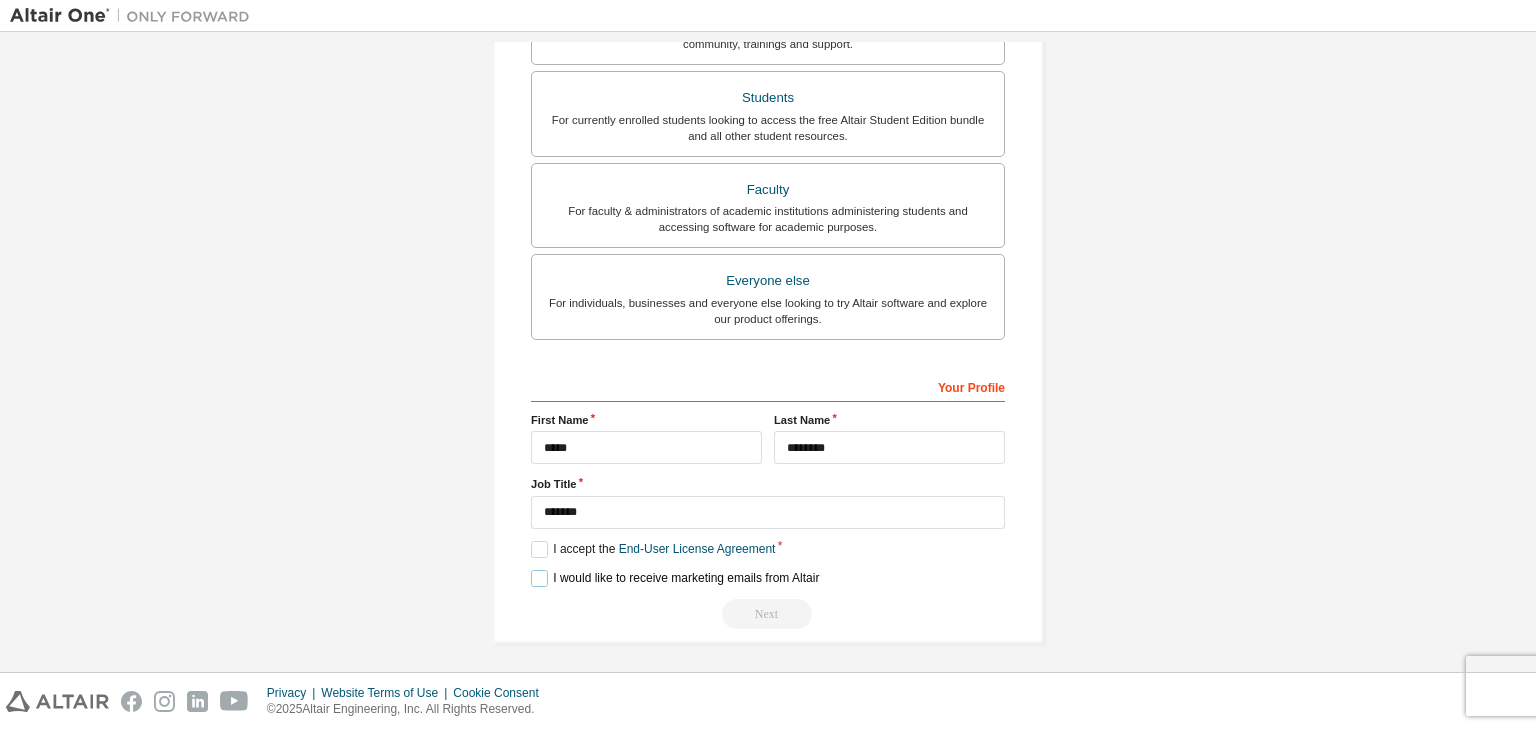 click on "I would like to receive marketing emails from Altair" at bounding box center (675, 578) 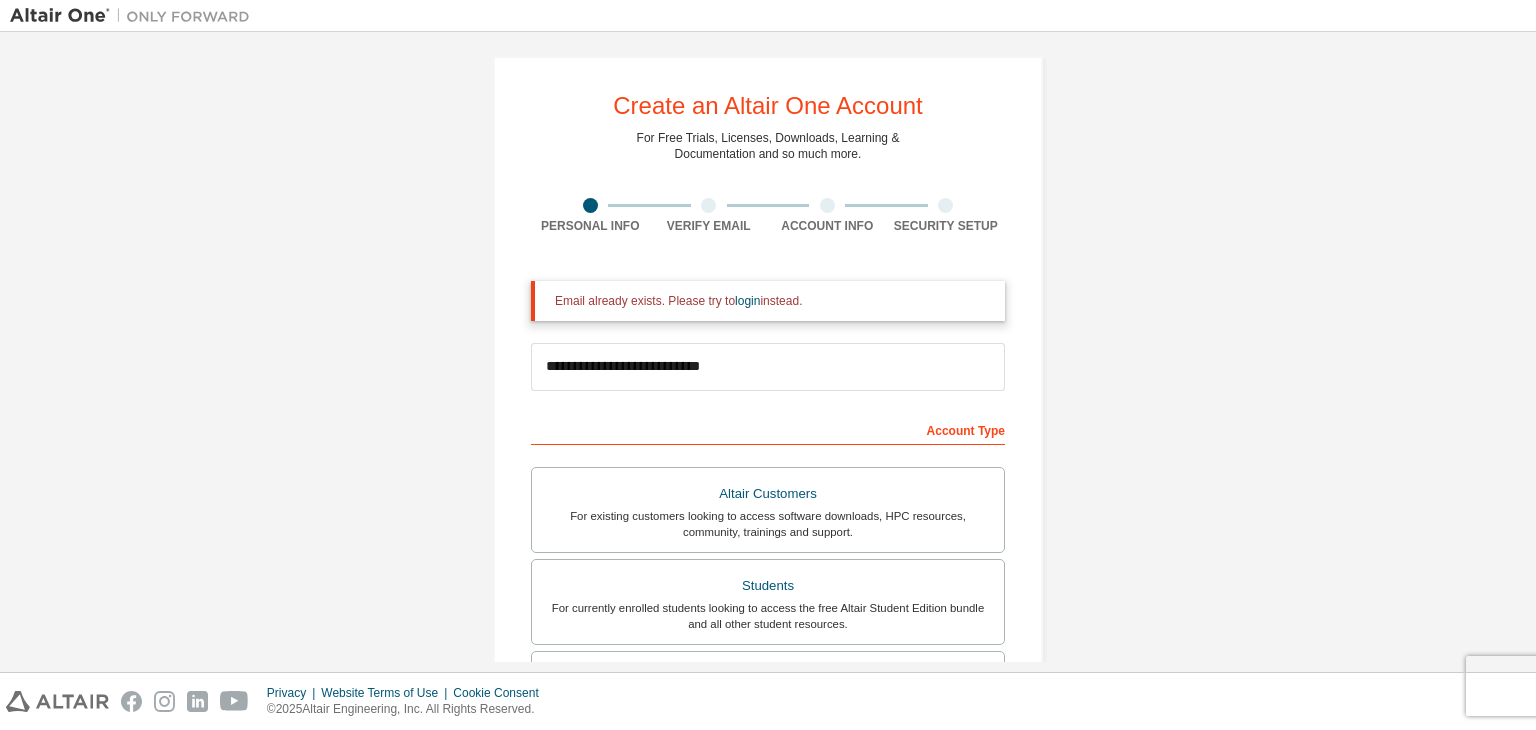 scroll, scrollTop: 0, scrollLeft: 0, axis: both 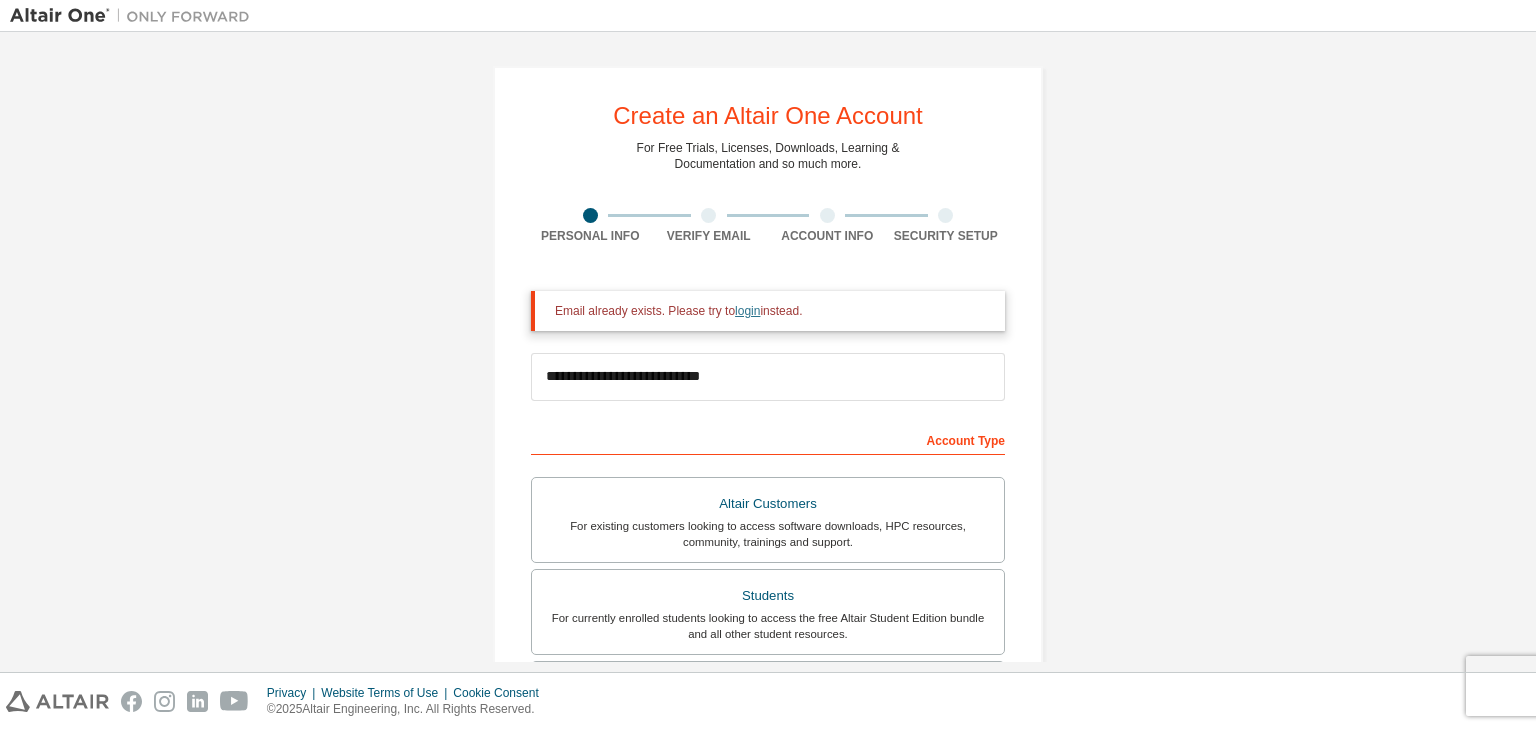 click on "login" at bounding box center [747, 311] 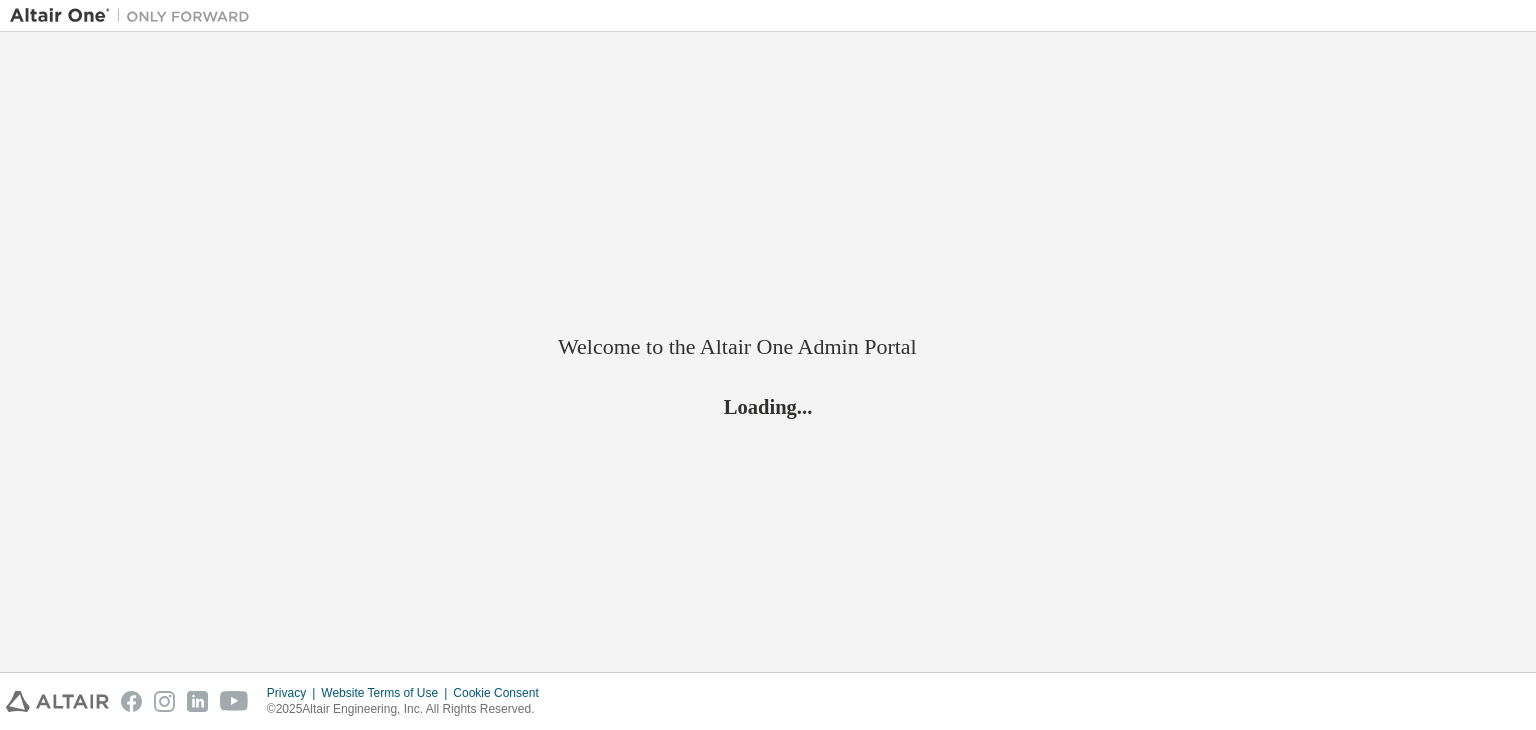 scroll, scrollTop: 0, scrollLeft: 0, axis: both 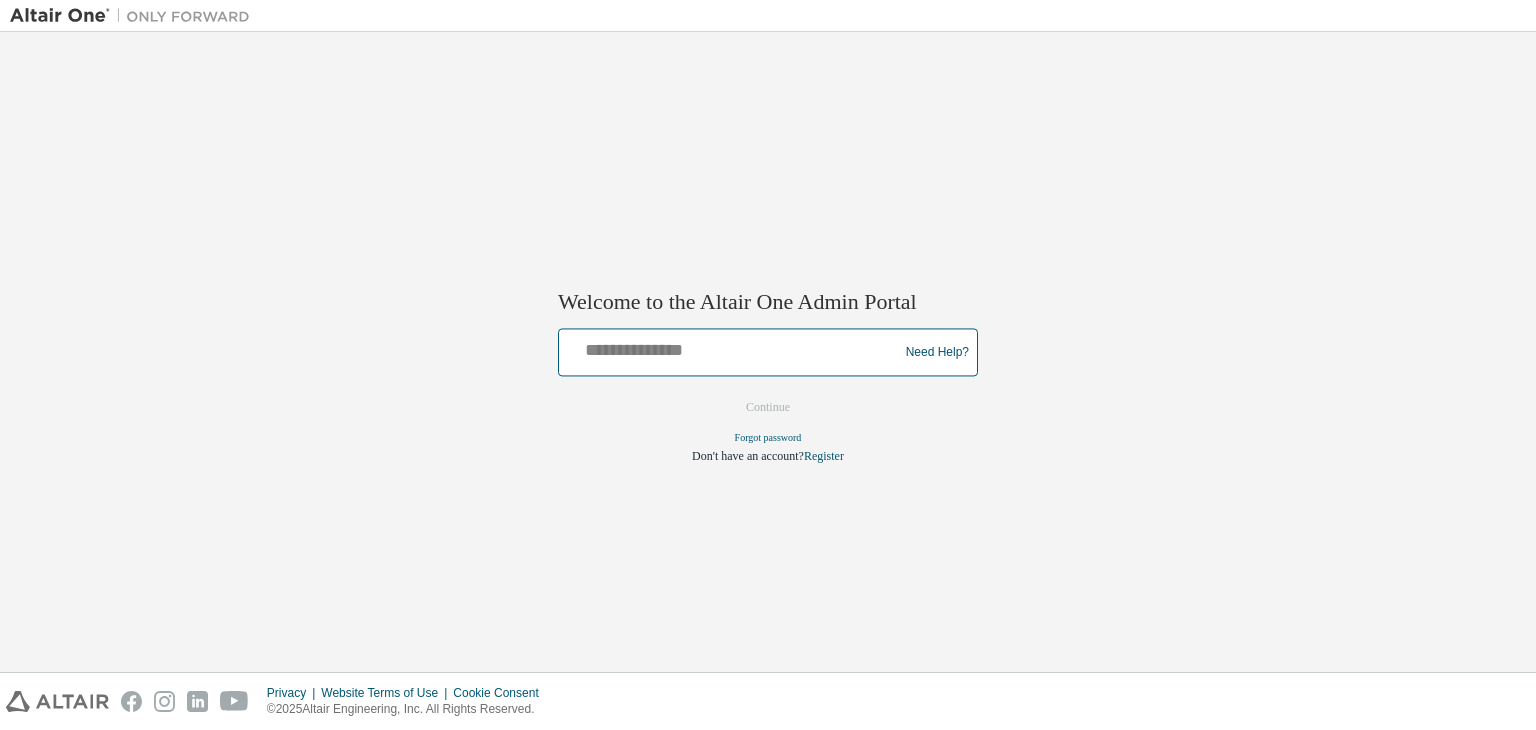 click at bounding box center [731, 348] 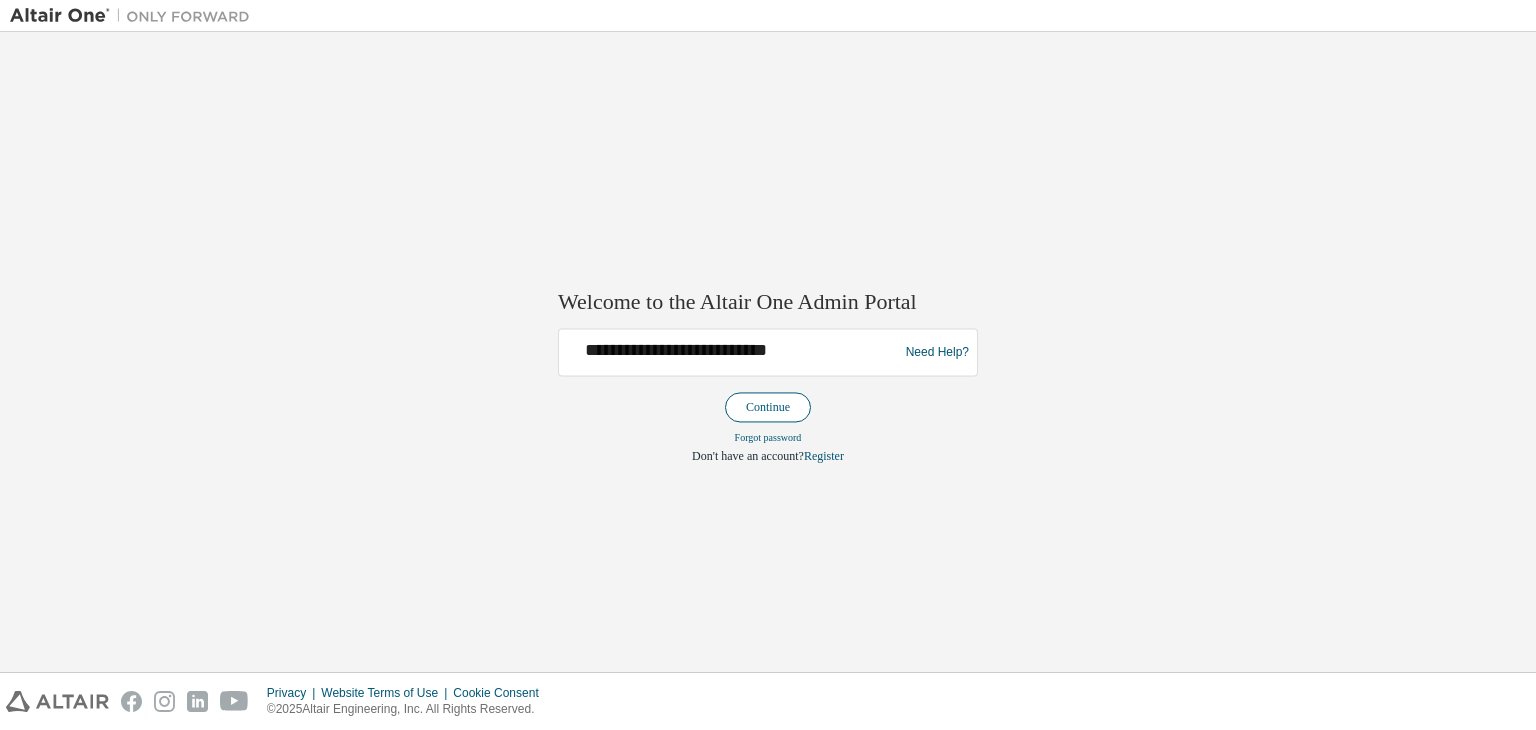click on "Continue" at bounding box center [768, 408] 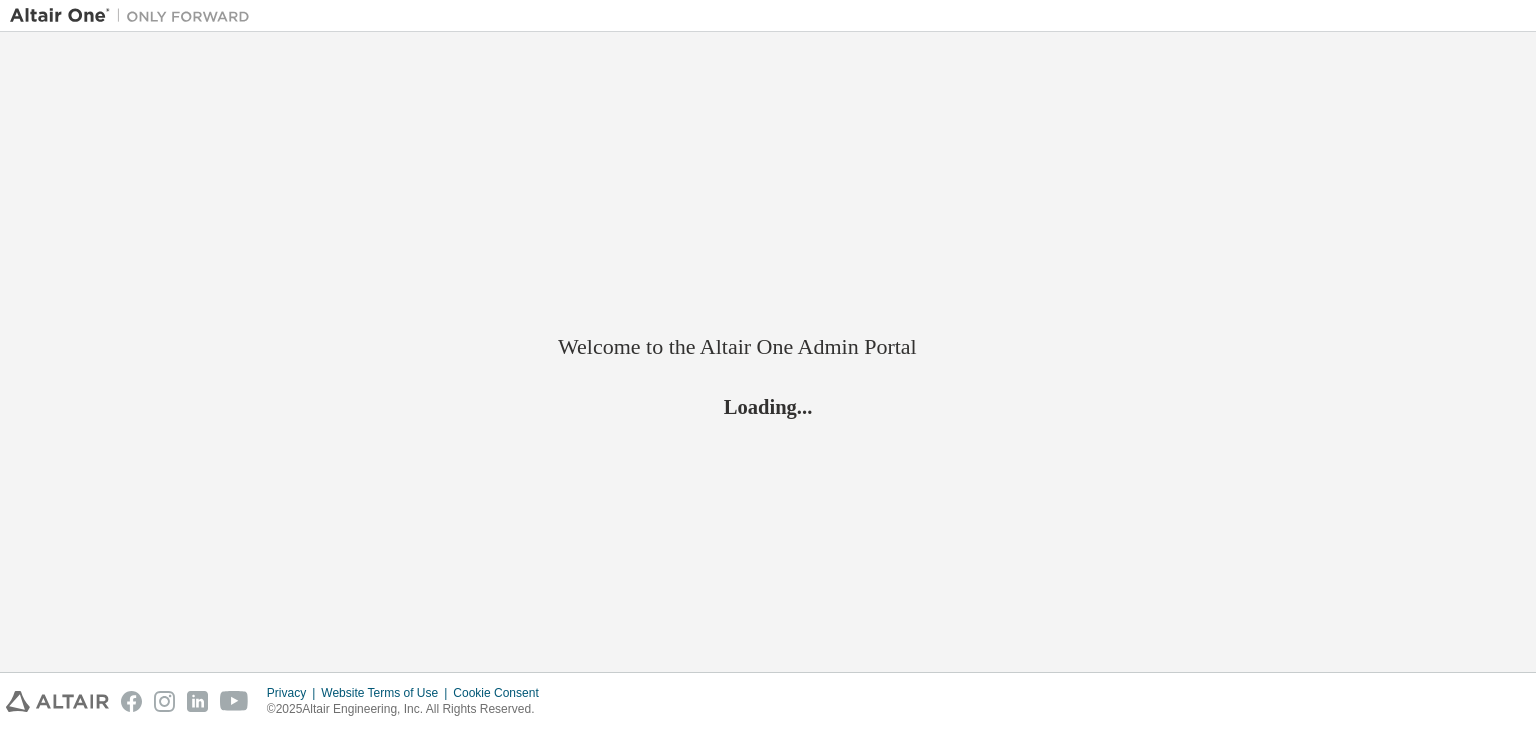 scroll, scrollTop: 0, scrollLeft: 0, axis: both 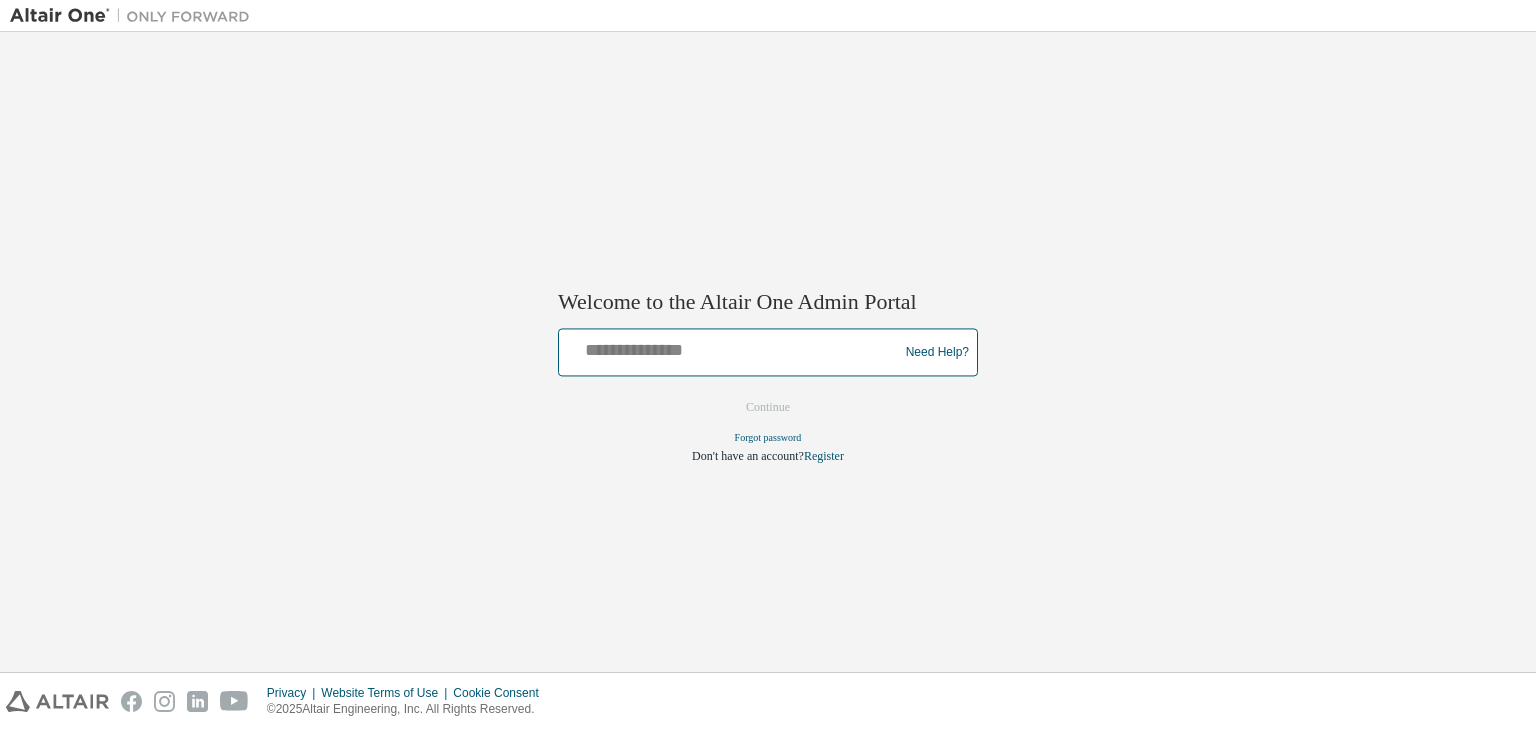 click at bounding box center (731, 348) 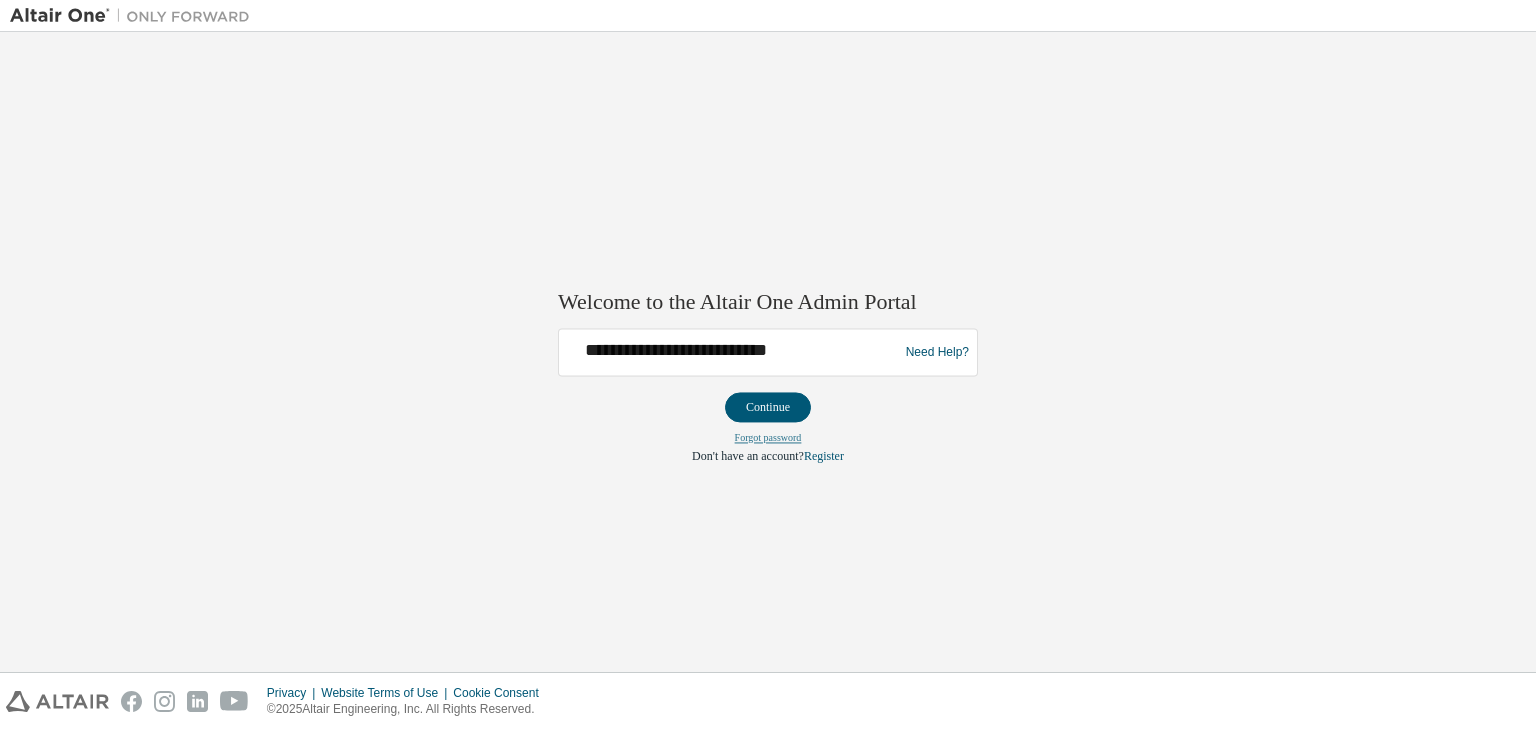 click on "Forgot password" at bounding box center [768, 438] 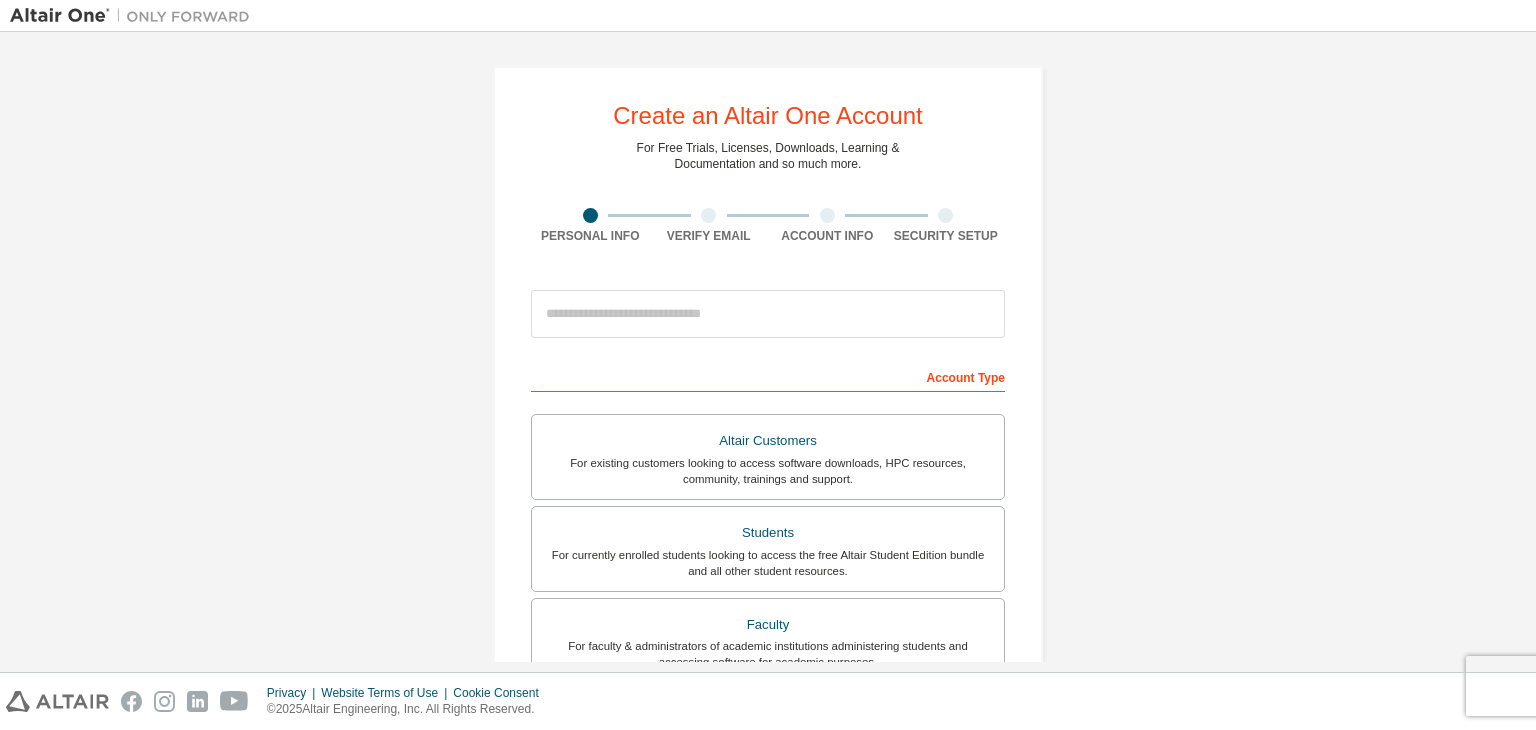 scroll, scrollTop: 0, scrollLeft: 0, axis: both 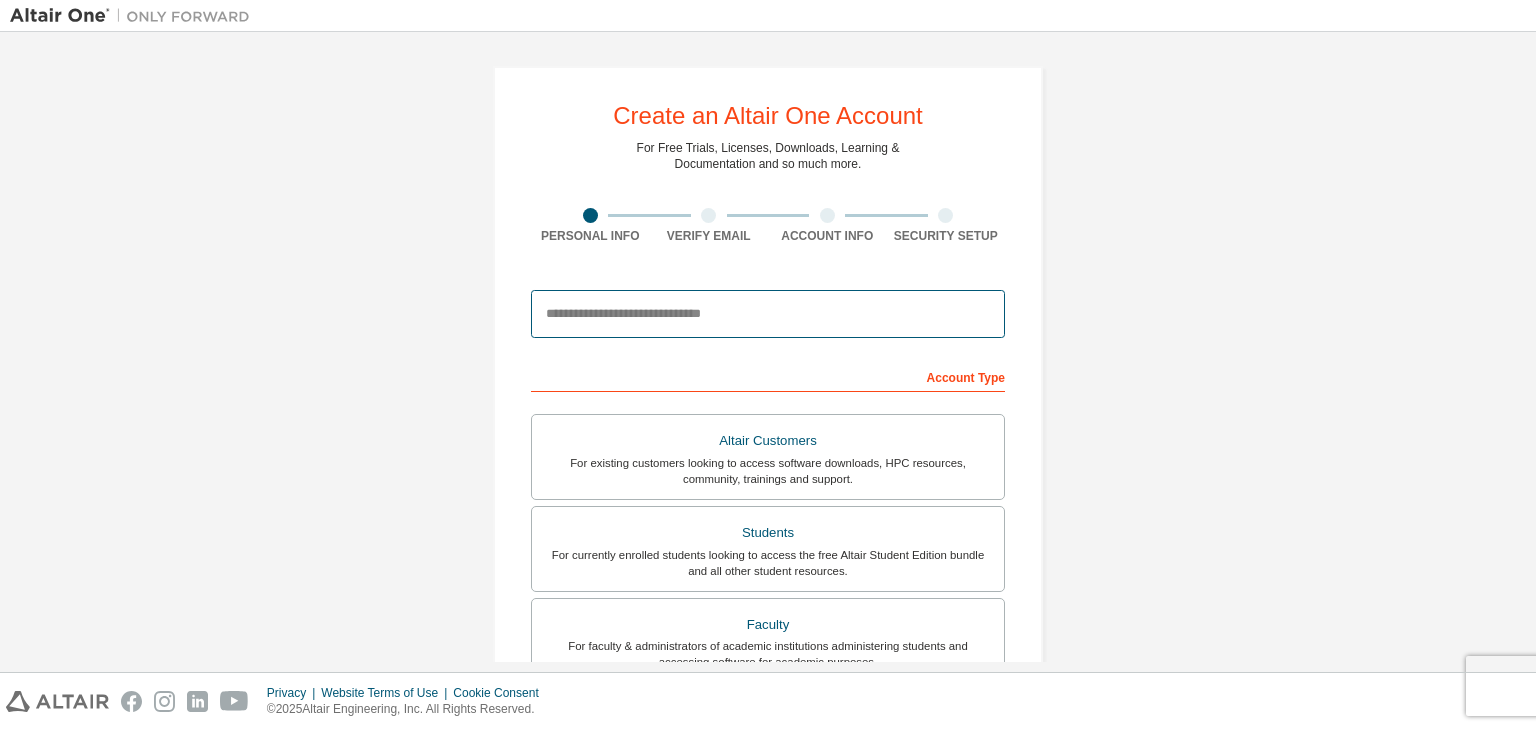 click at bounding box center (768, 314) 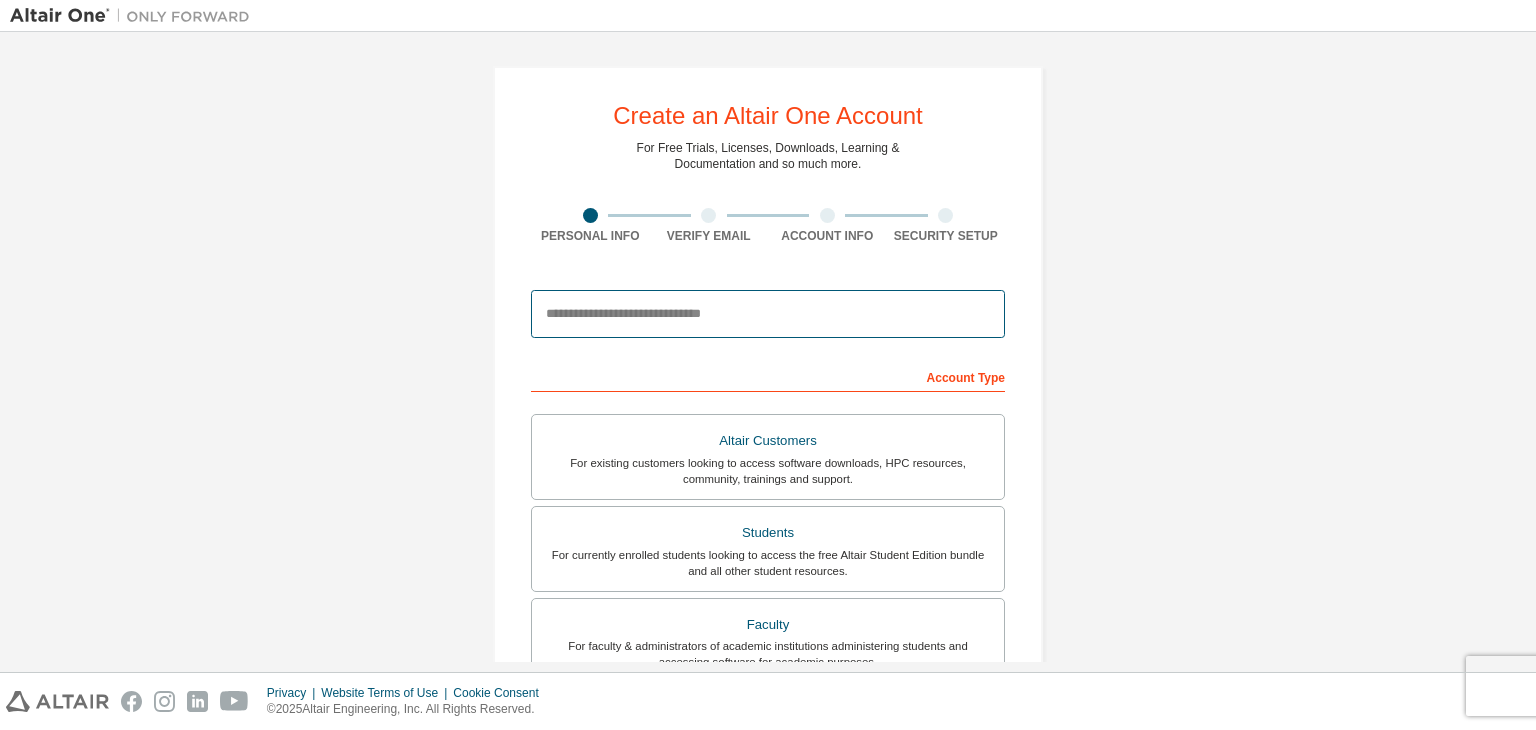 type on "**********" 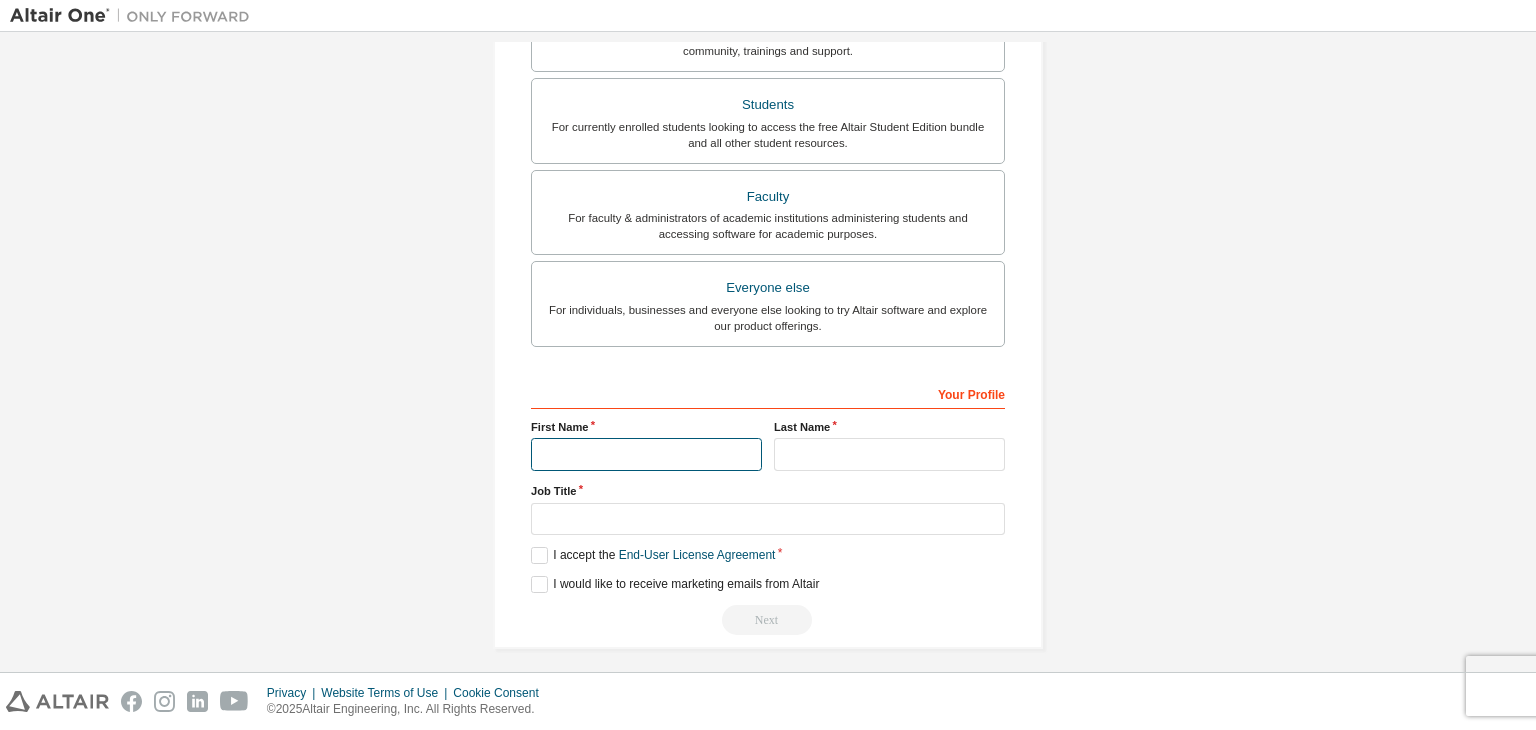 click at bounding box center [646, 454] 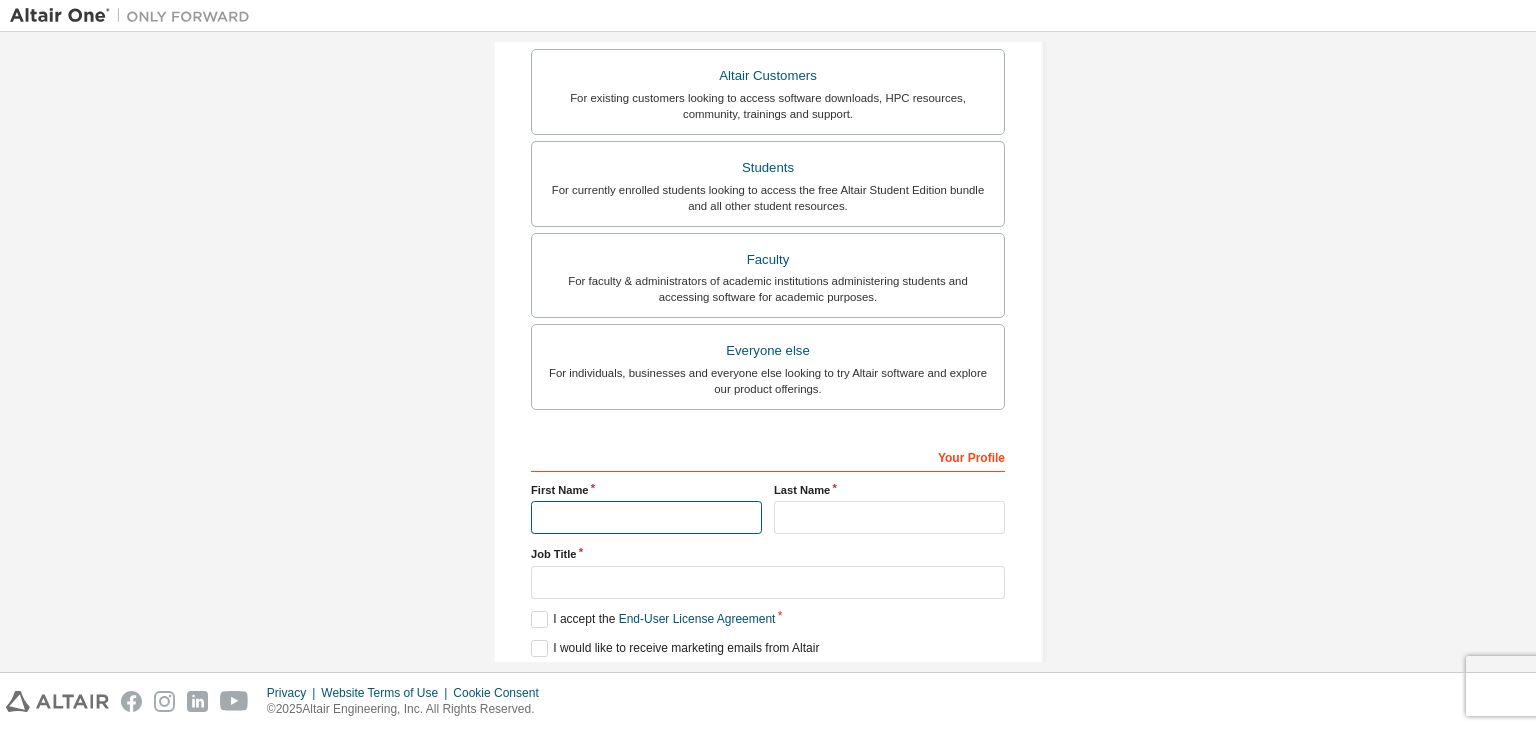 scroll, scrollTop: 491, scrollLeft: 0, axis: vertical 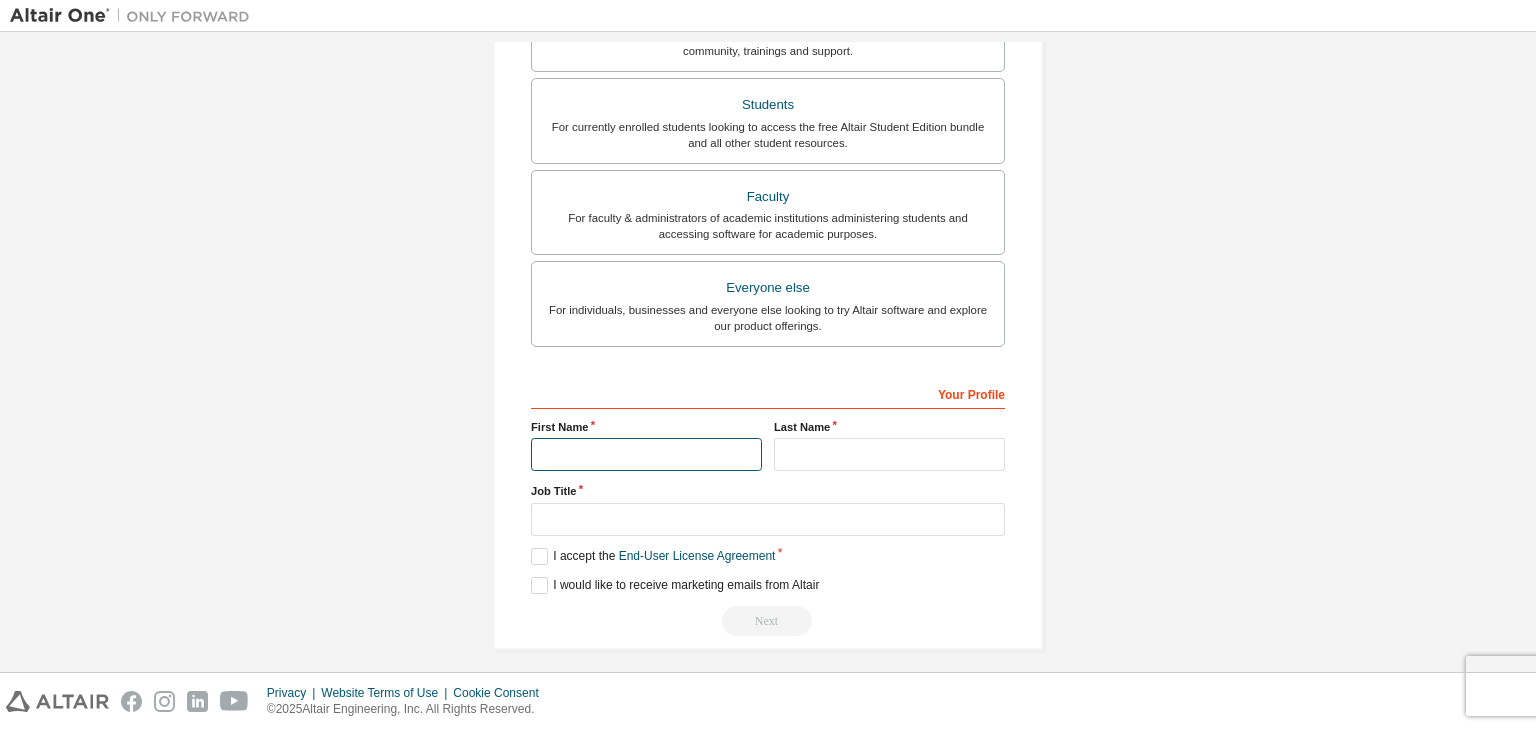 type on "*****" 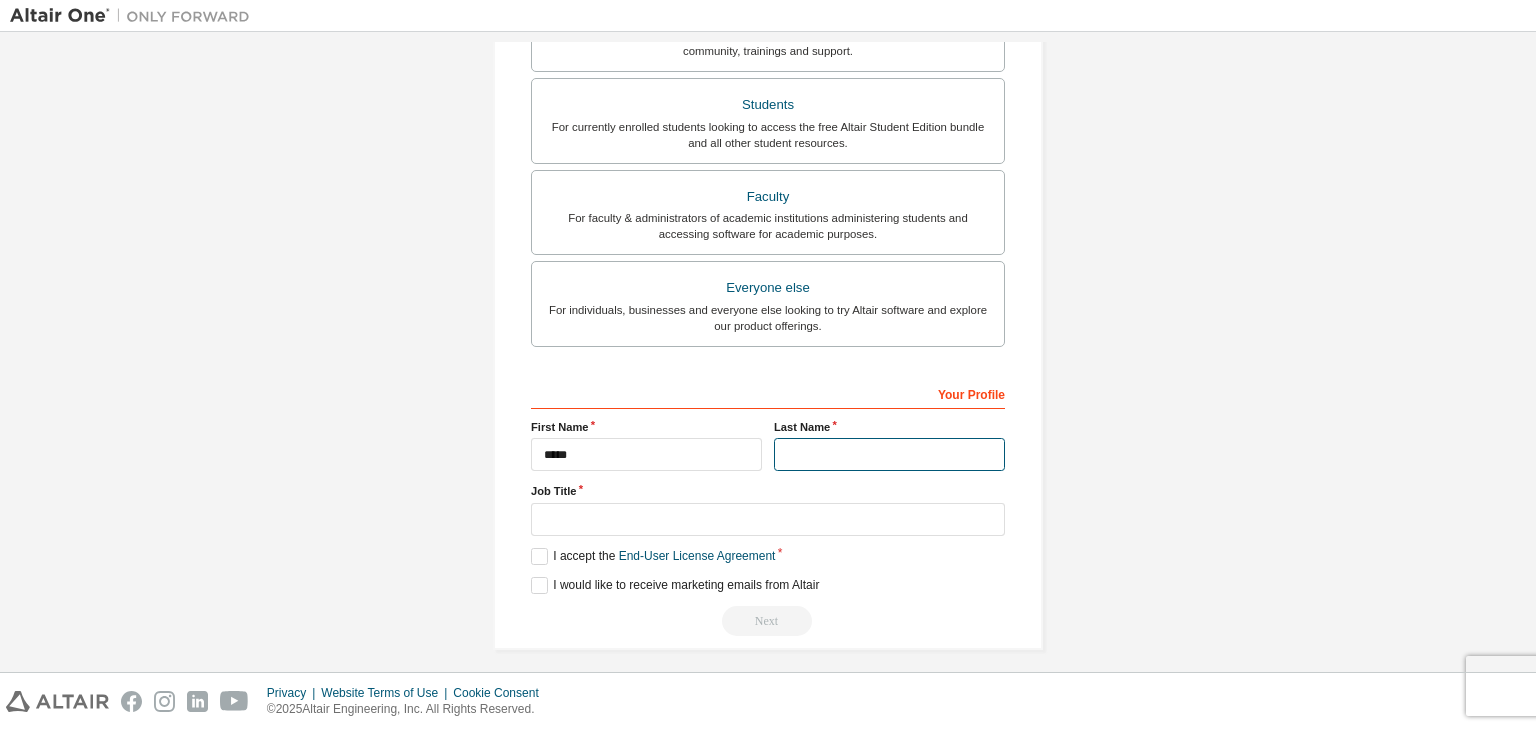click at bounding box center [889, 454] 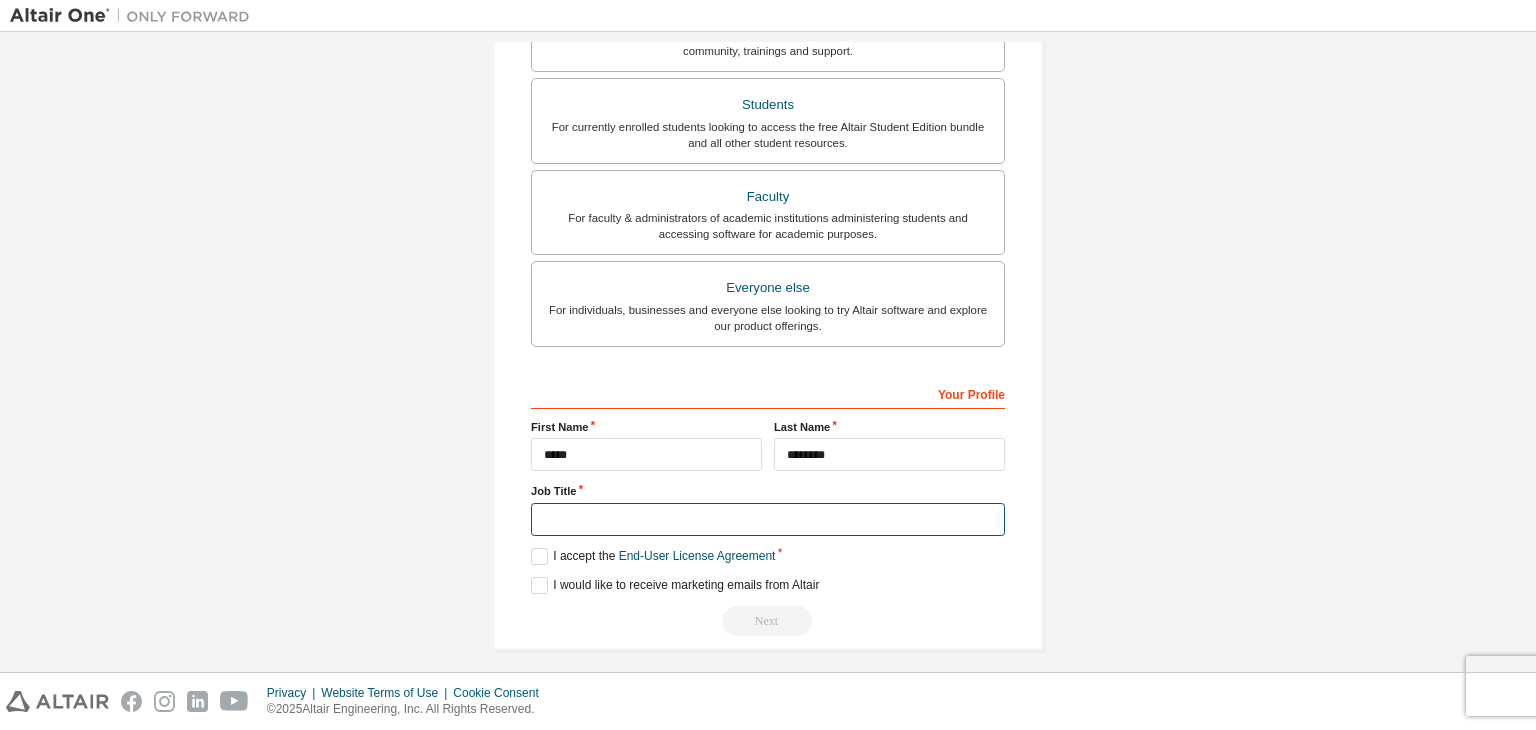 click at bounding box center (768, 519) 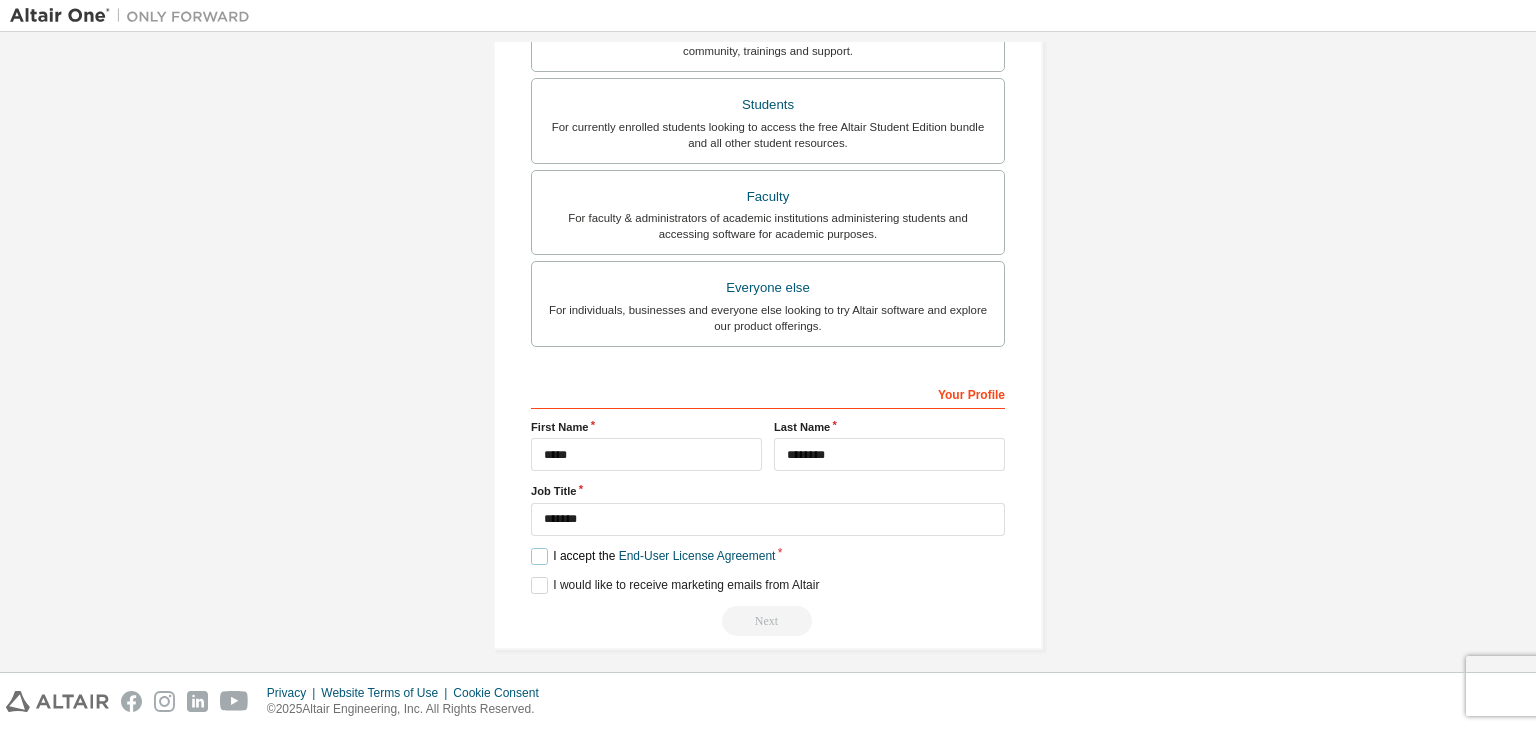 click on "I accept the    End-User License Agreement" at bounding box center [653, 556] 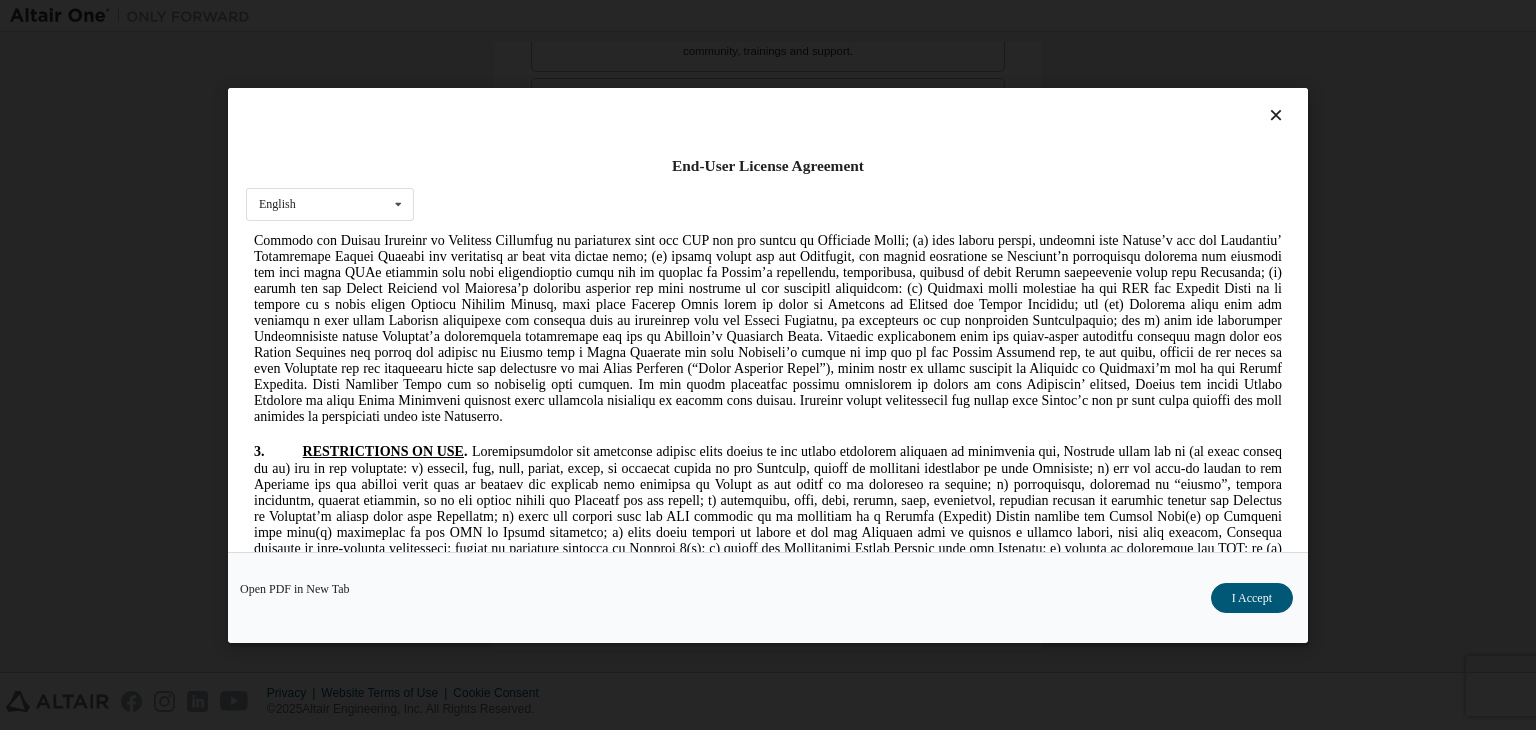 scroll, scrollTop: 1916, scrollLeft: 0, axis: vertical 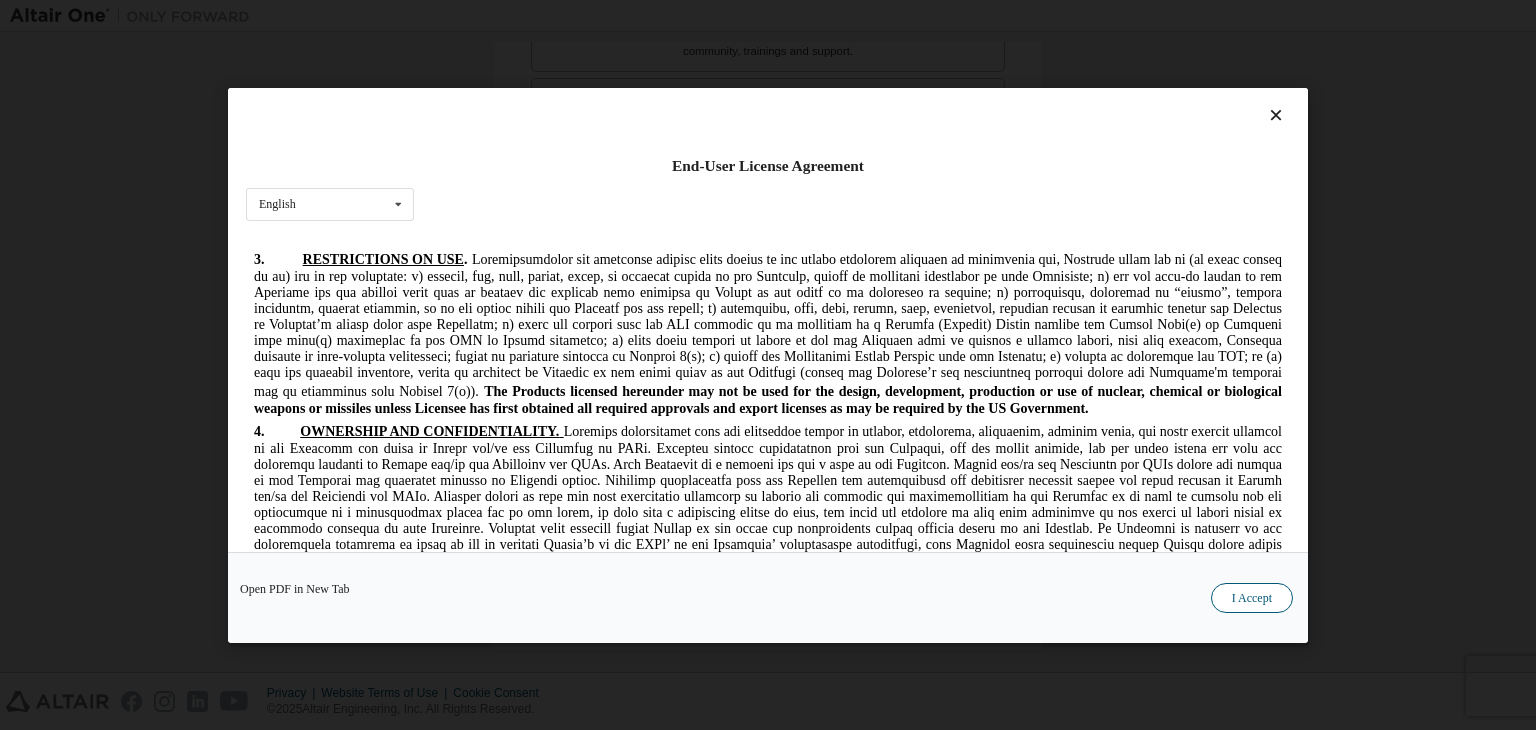 click on "I Accept" at bounding box center (1252, 598) 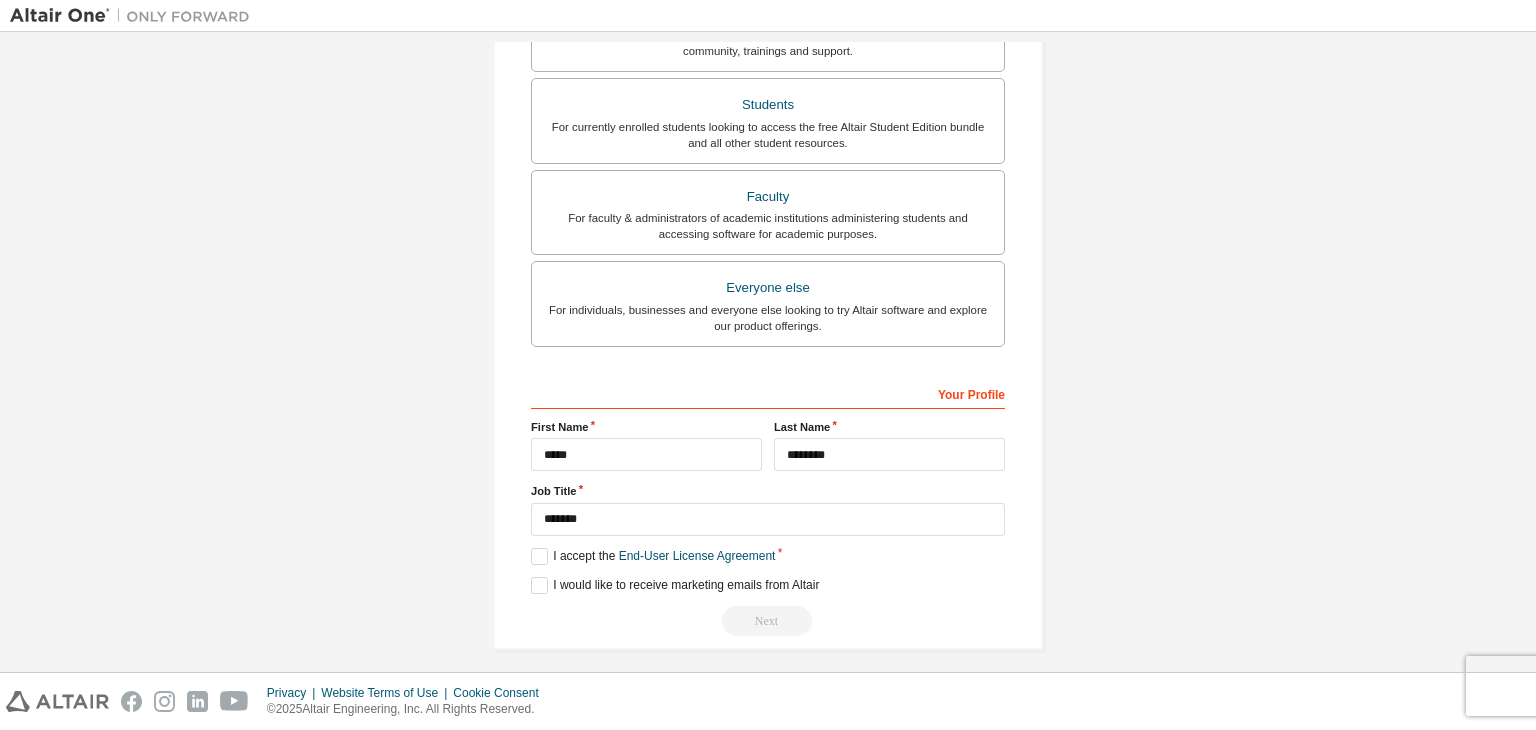 scroll, scrollTop: 0, scrollLeft: 0, axis: both 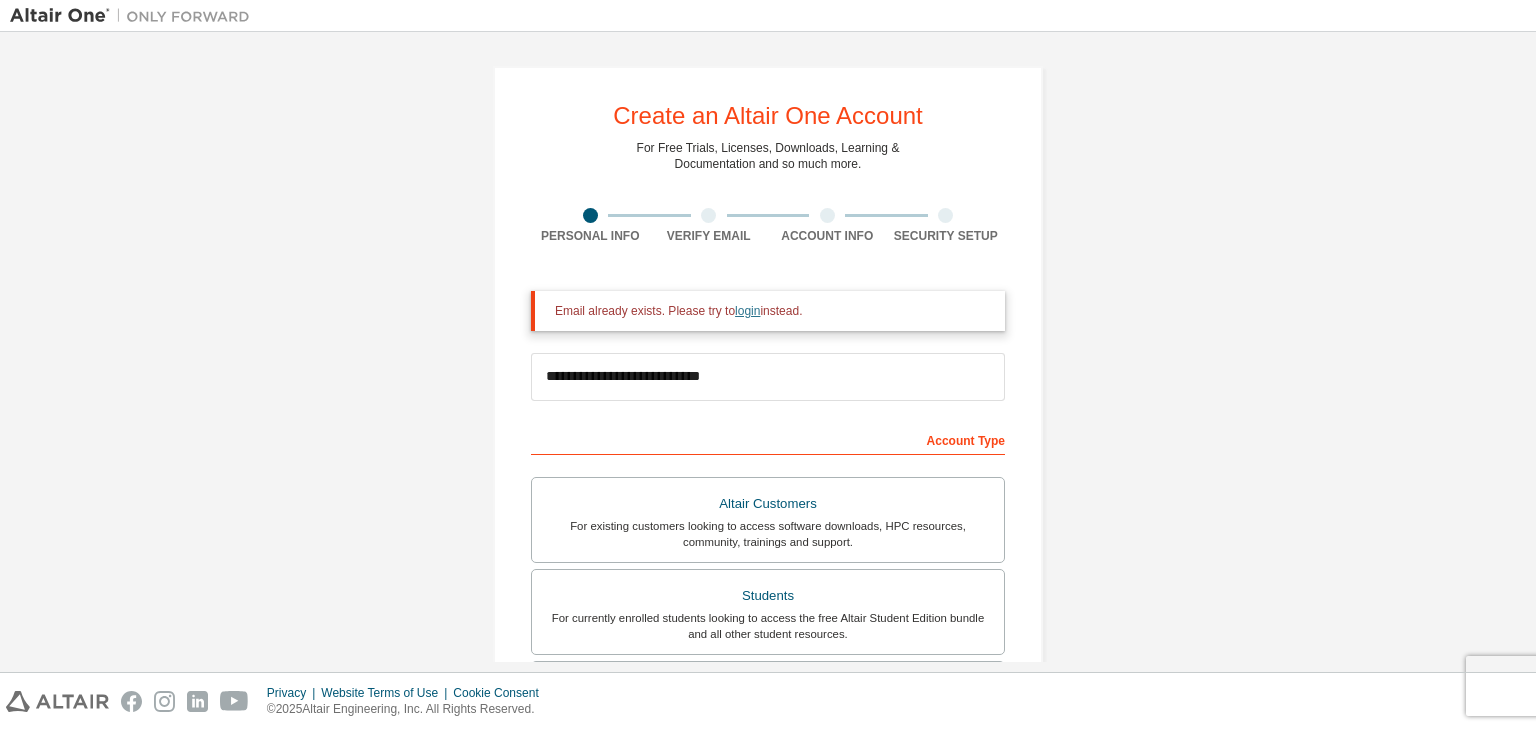 click on "login" at bounding box center (747, 311) 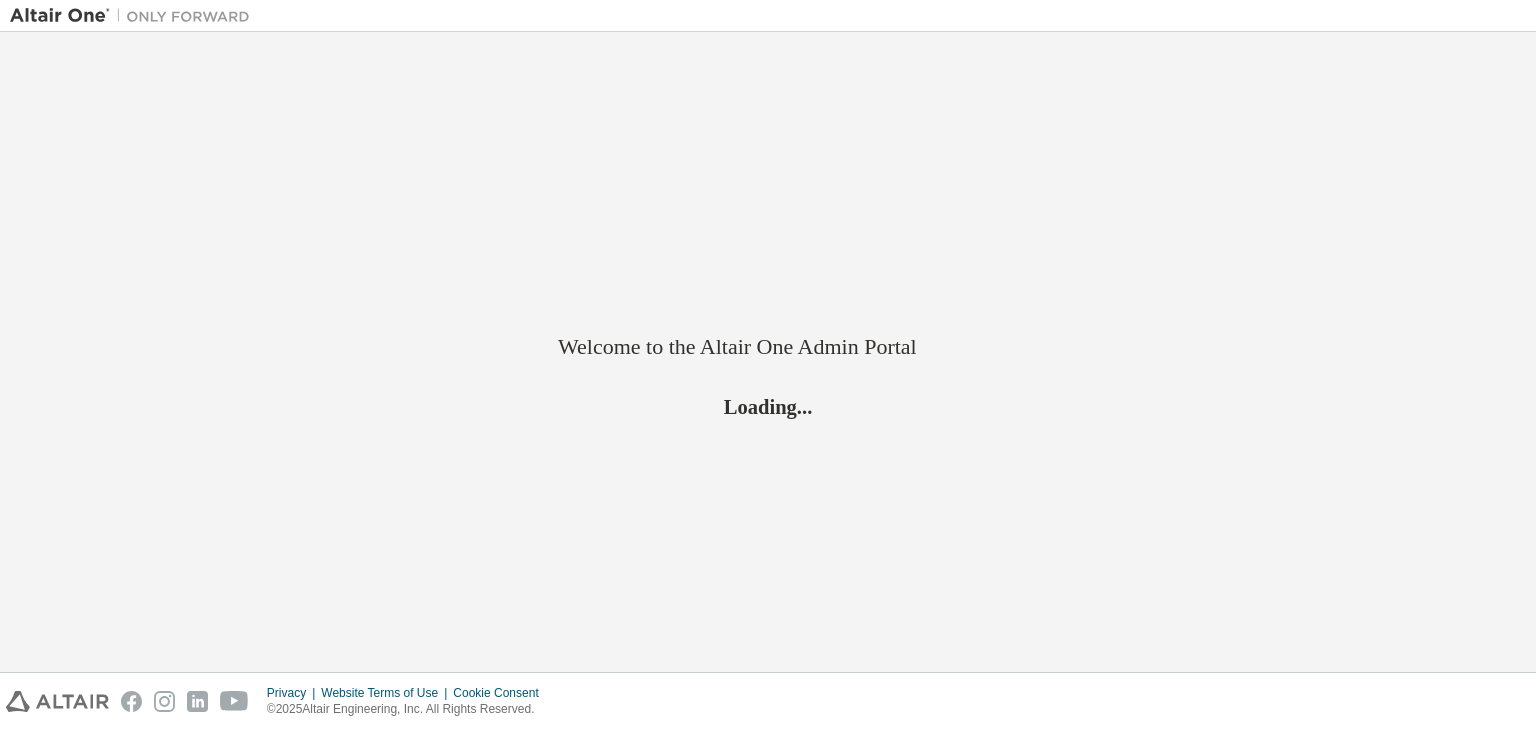 scroll, scrollTop: 0, scrollLeft: 0, axis: both 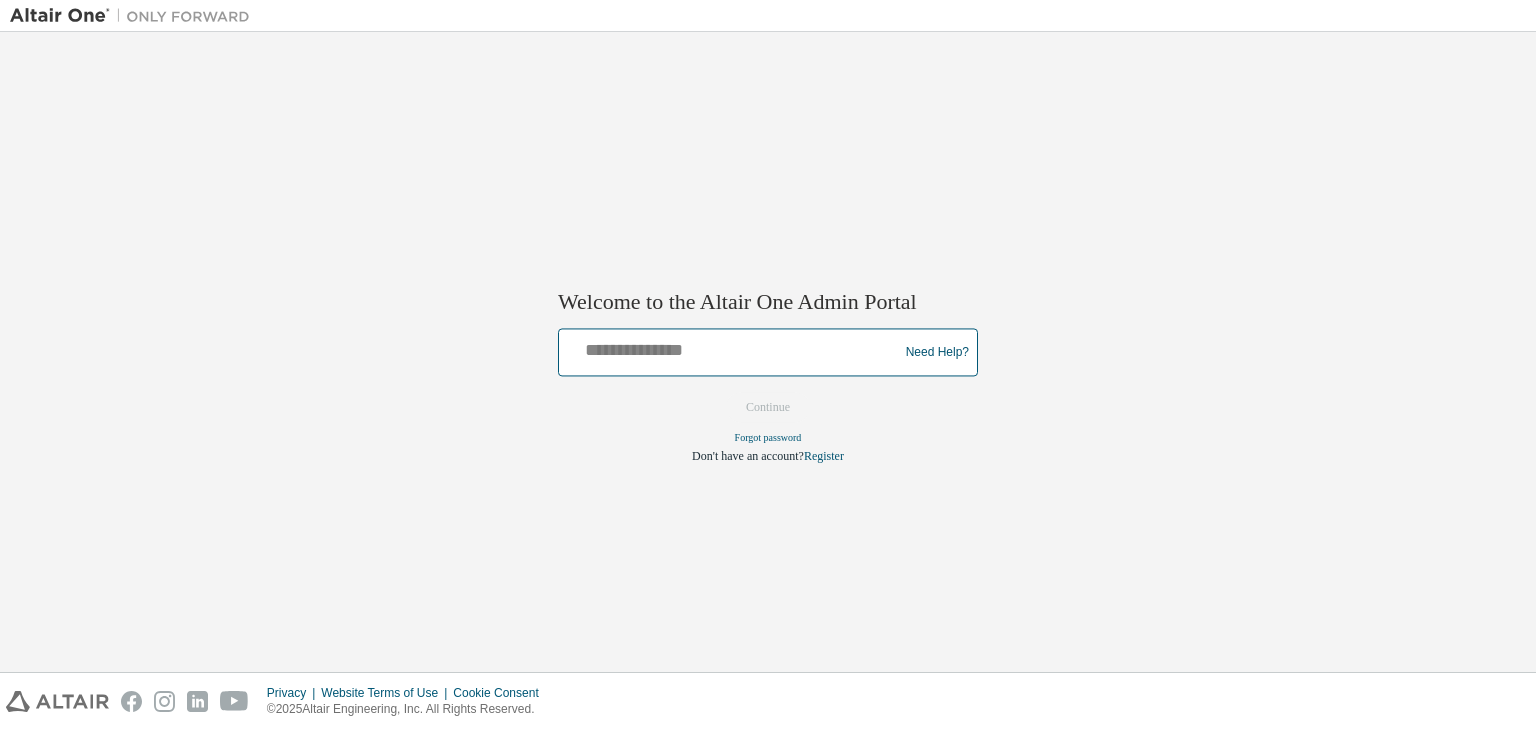 click at bounding box center (731, 348) 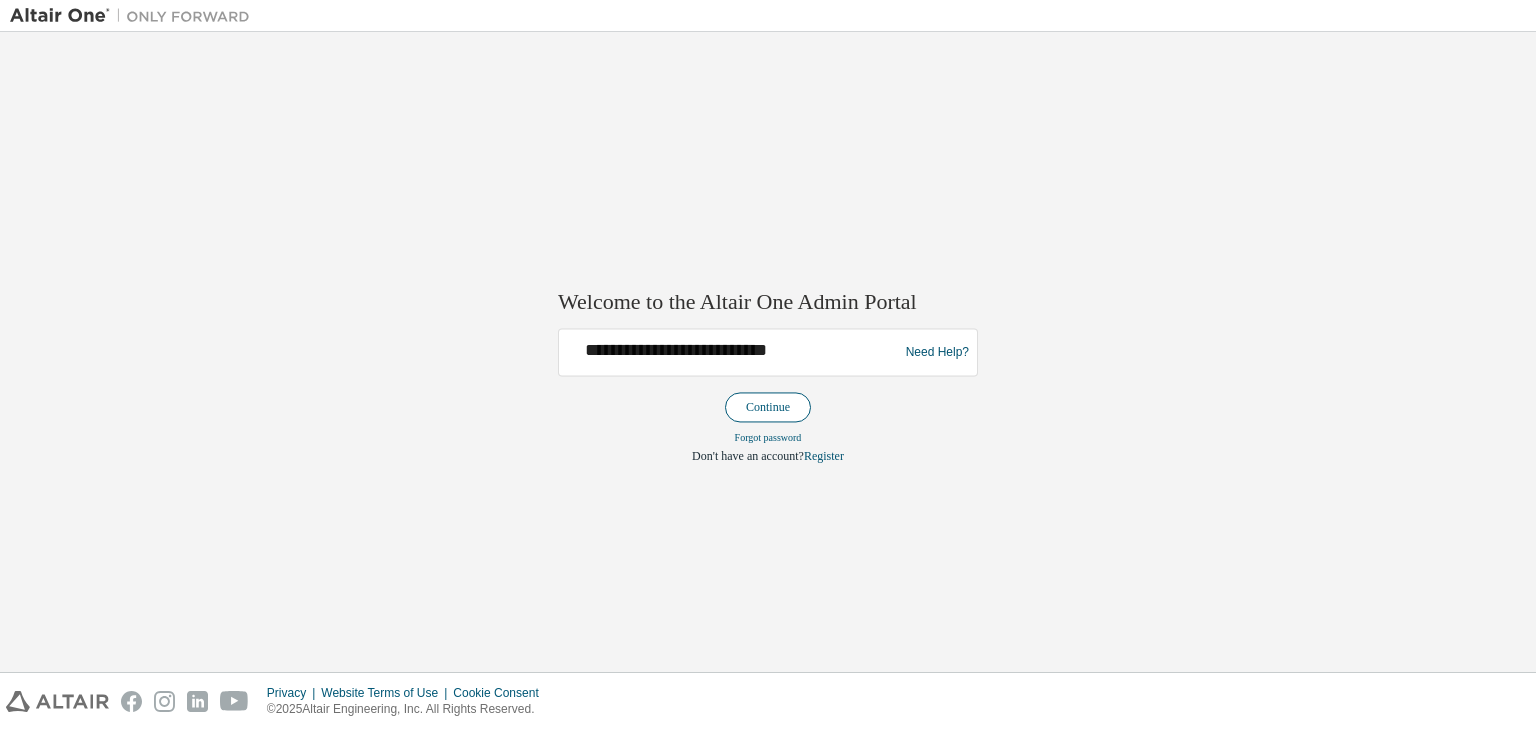 click on "Continue" at bounding box center (768, 408) 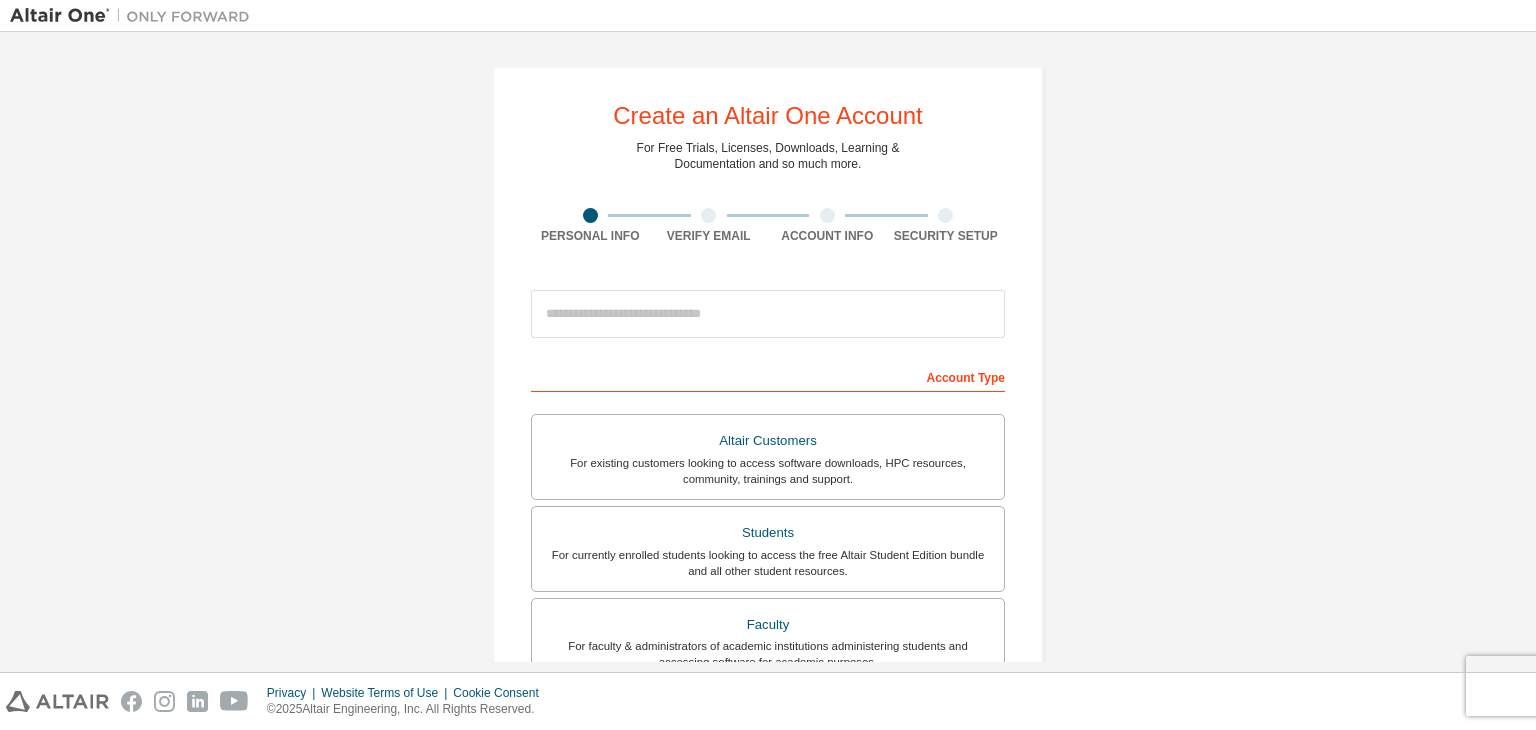 scroll, scrollTop: 0, scrollLeft: 0, axis: both 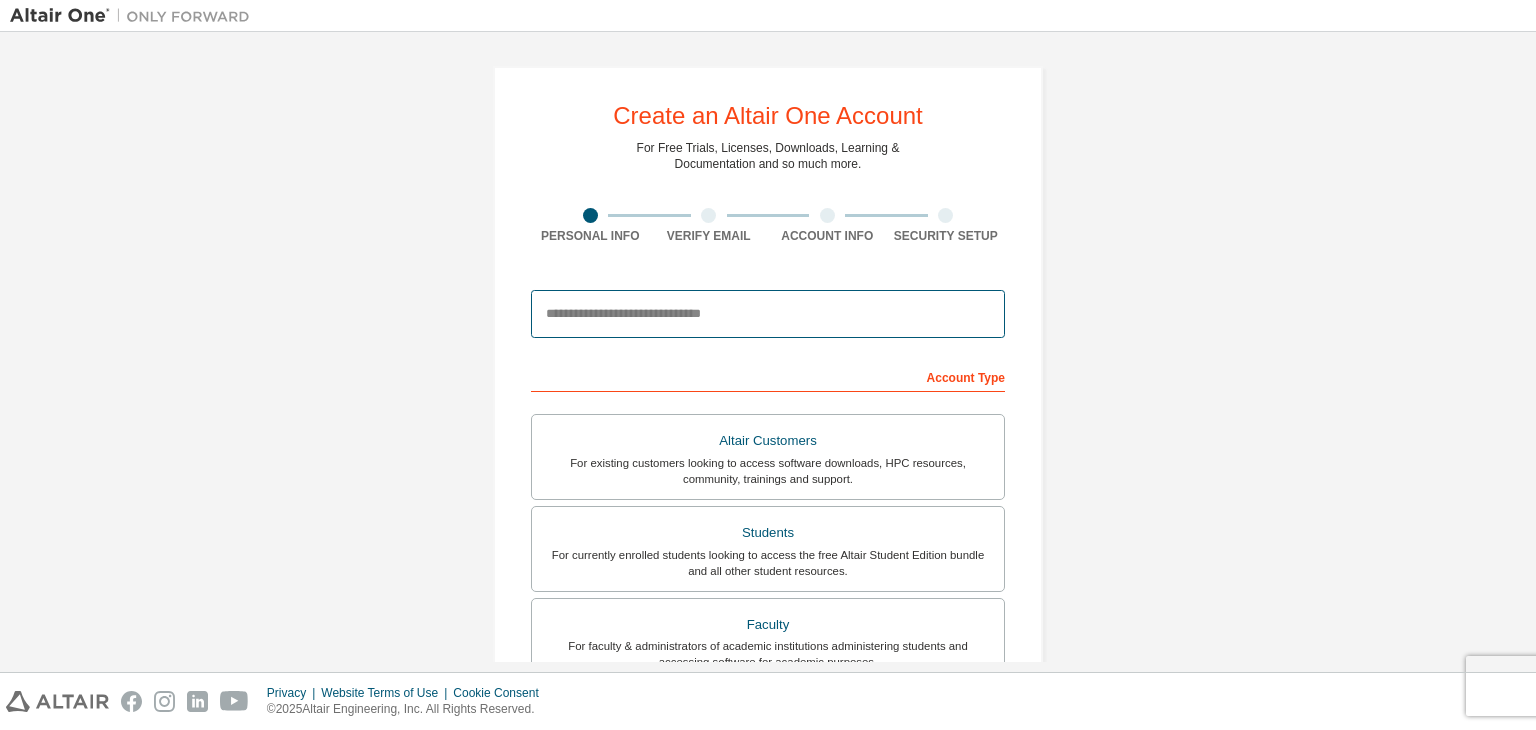 click at bounding box center [768, 314] 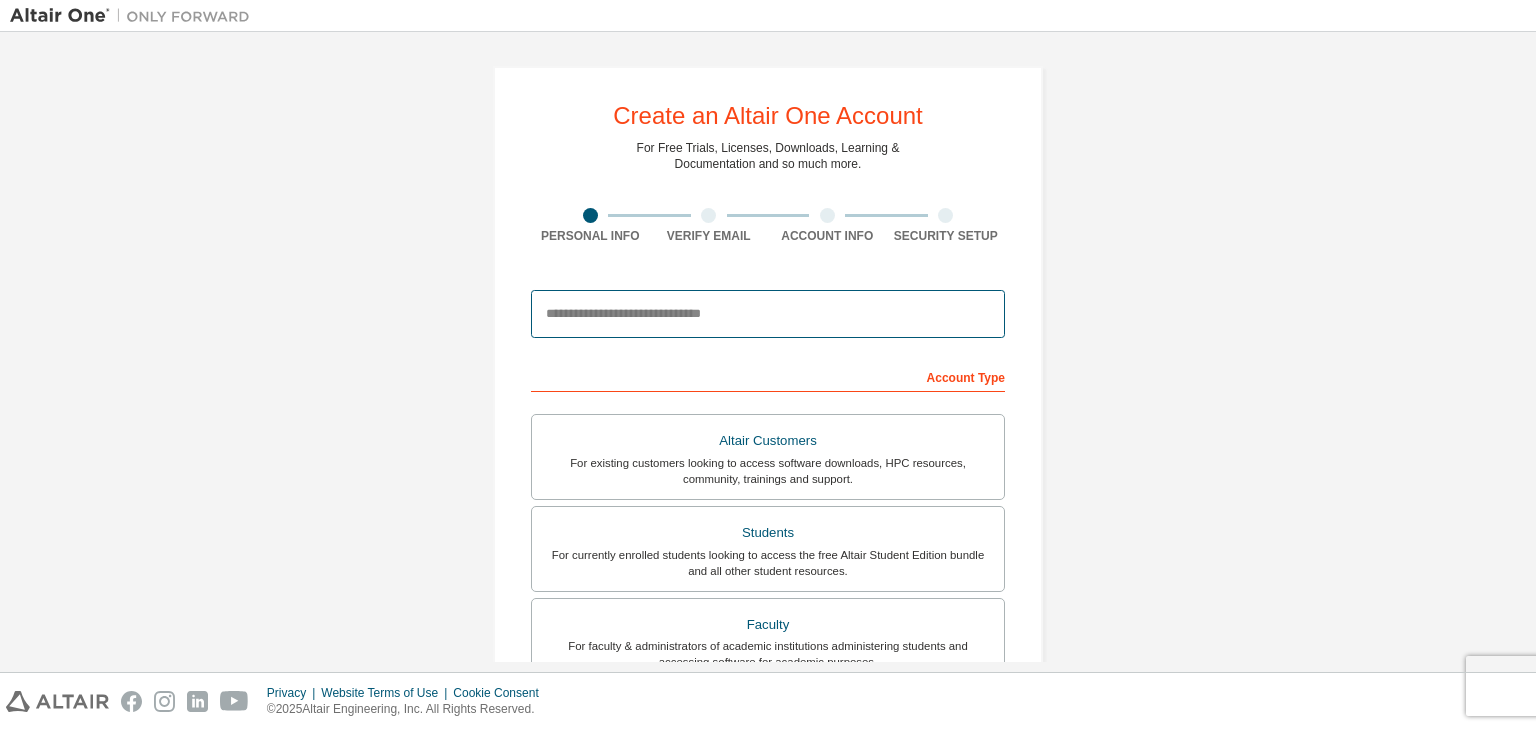type on "**********" 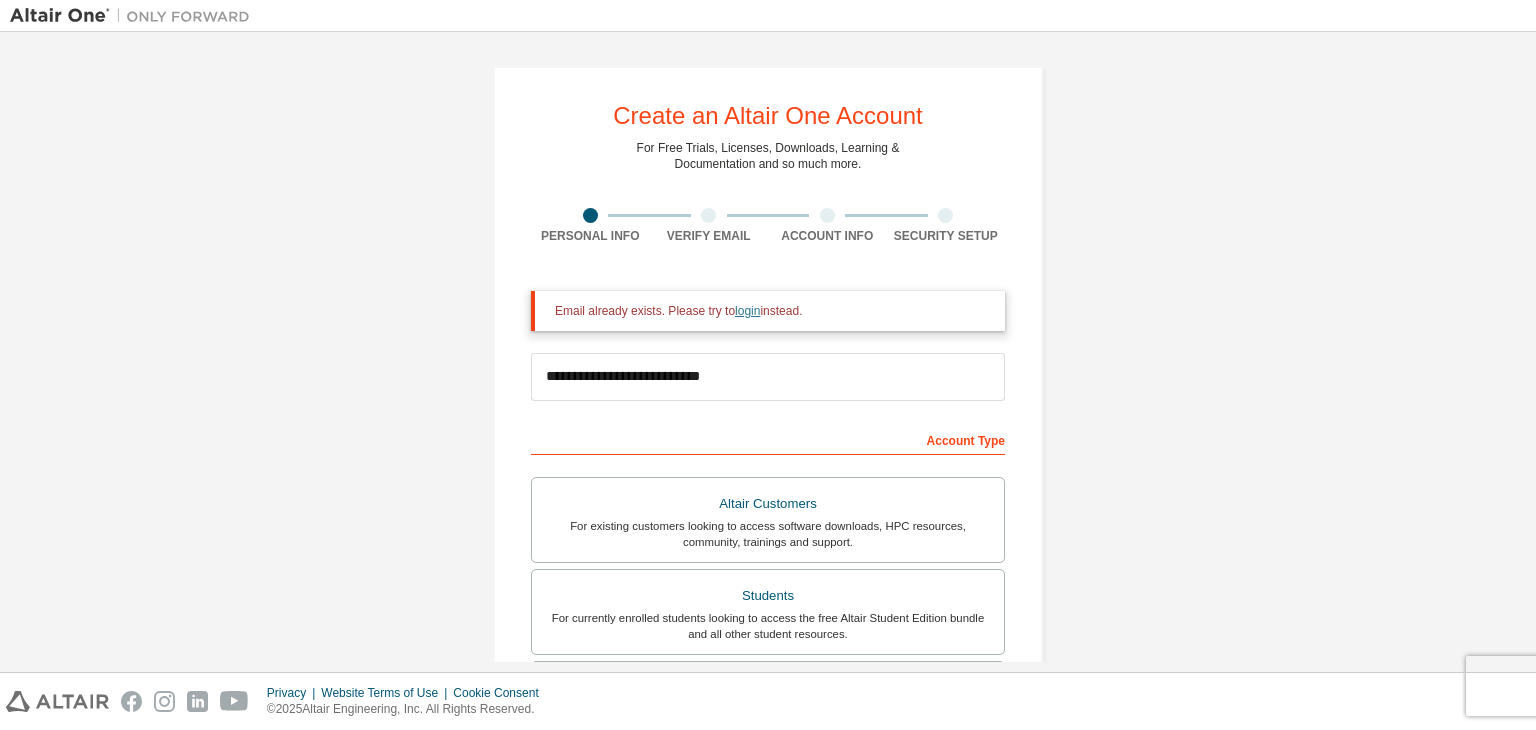 click on "login" at bounding box center [747, 311] 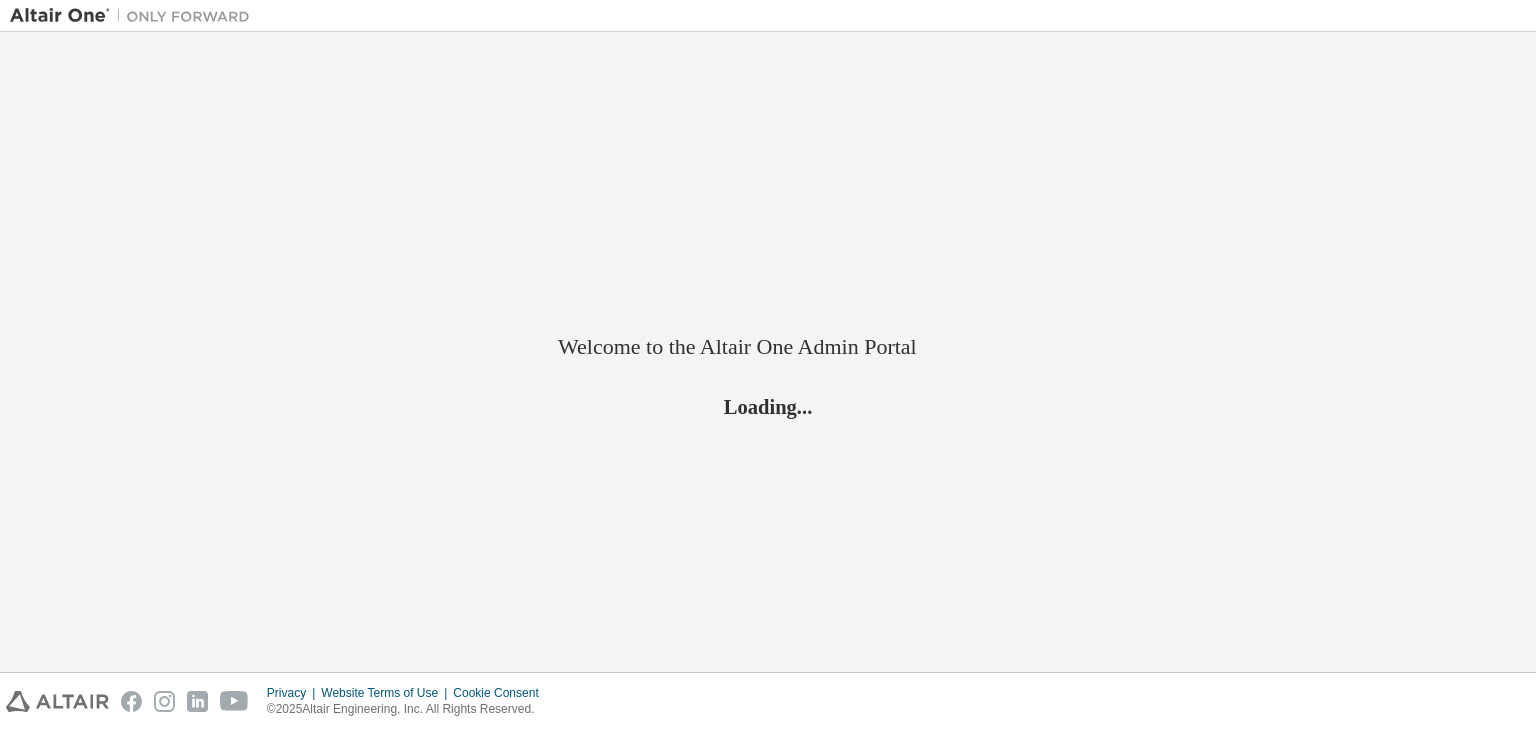 scroll, scrollTop: 0, scrollLeft: 0, axis: both 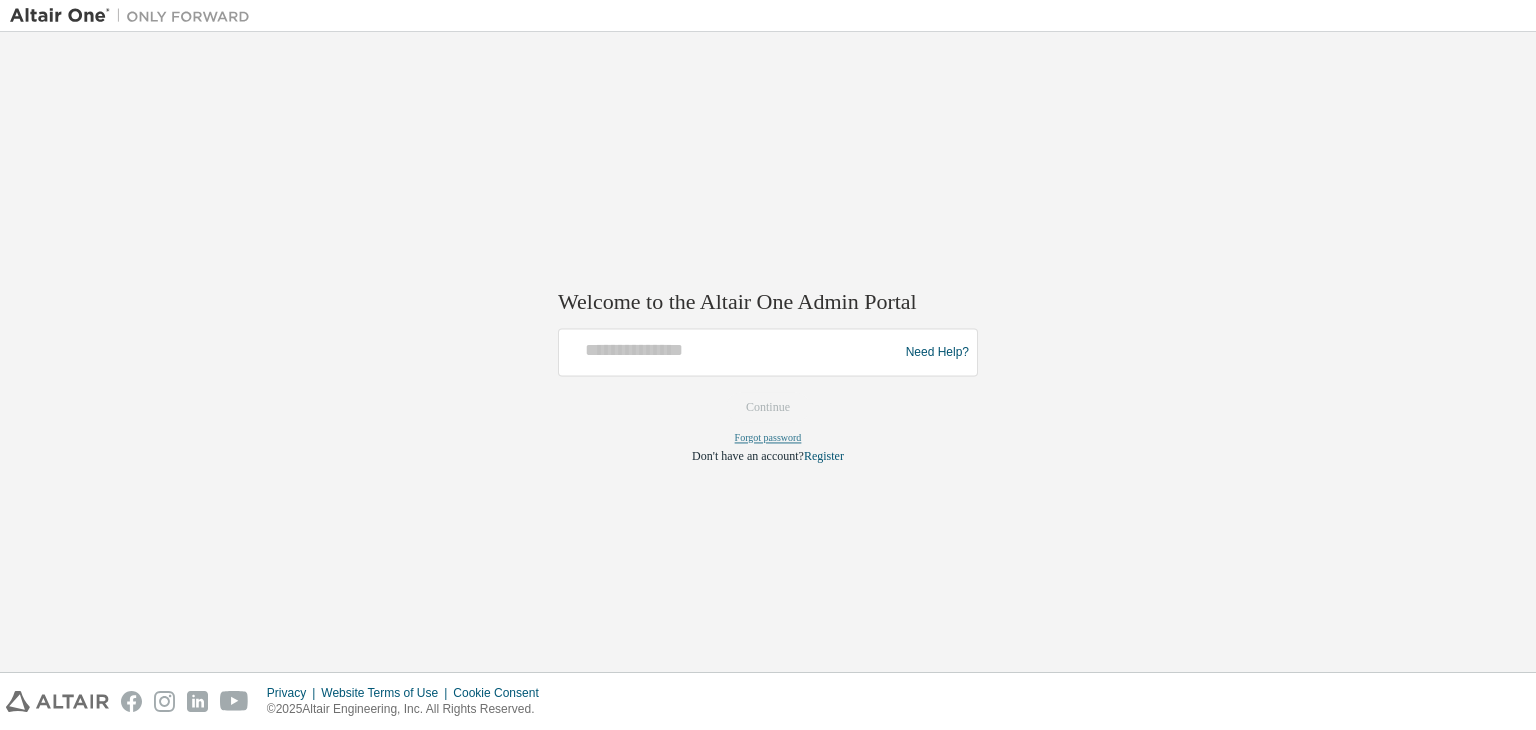 click on "Forgot password" at bounding box center (768, 438) 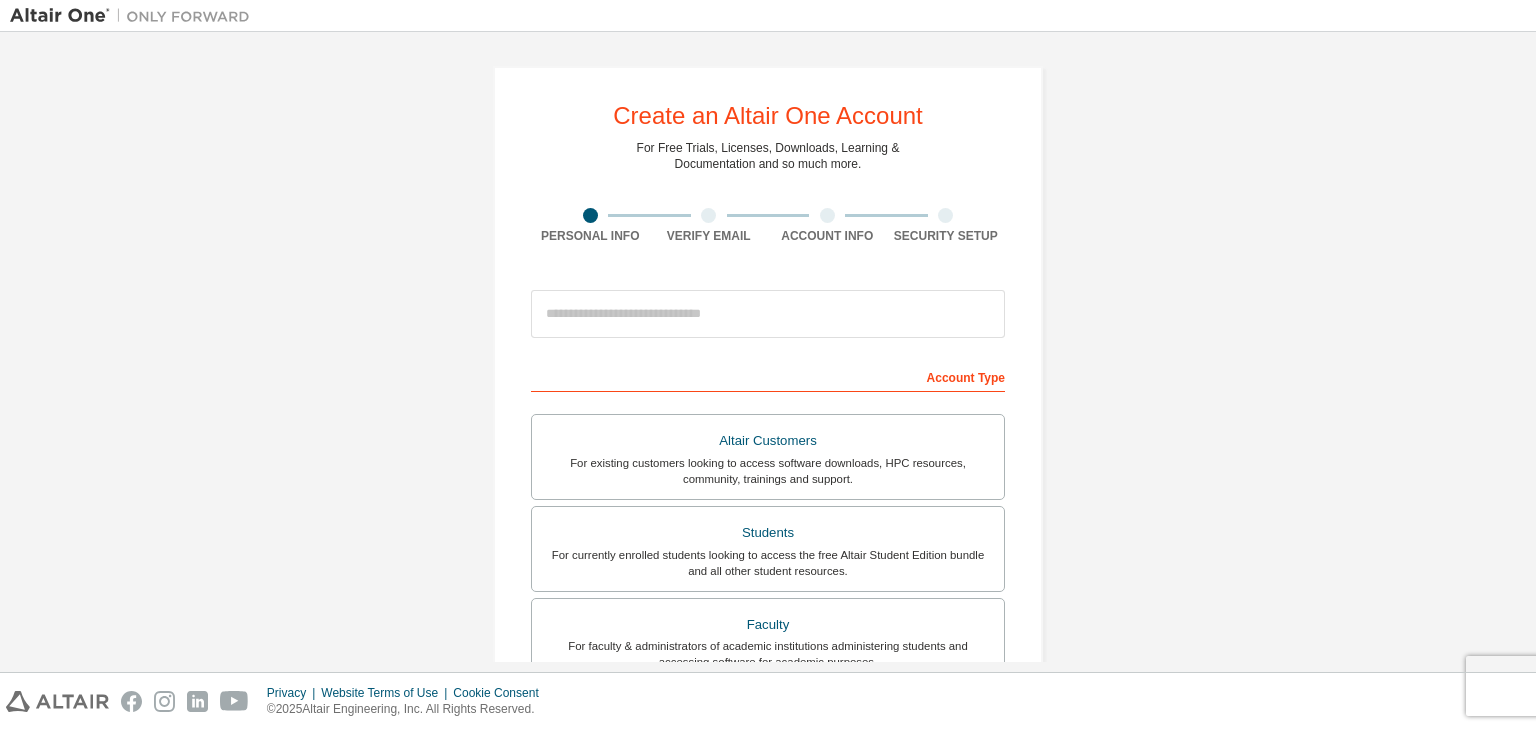scroll, scrollTop: 0, scrollLeft: 0, axis: both 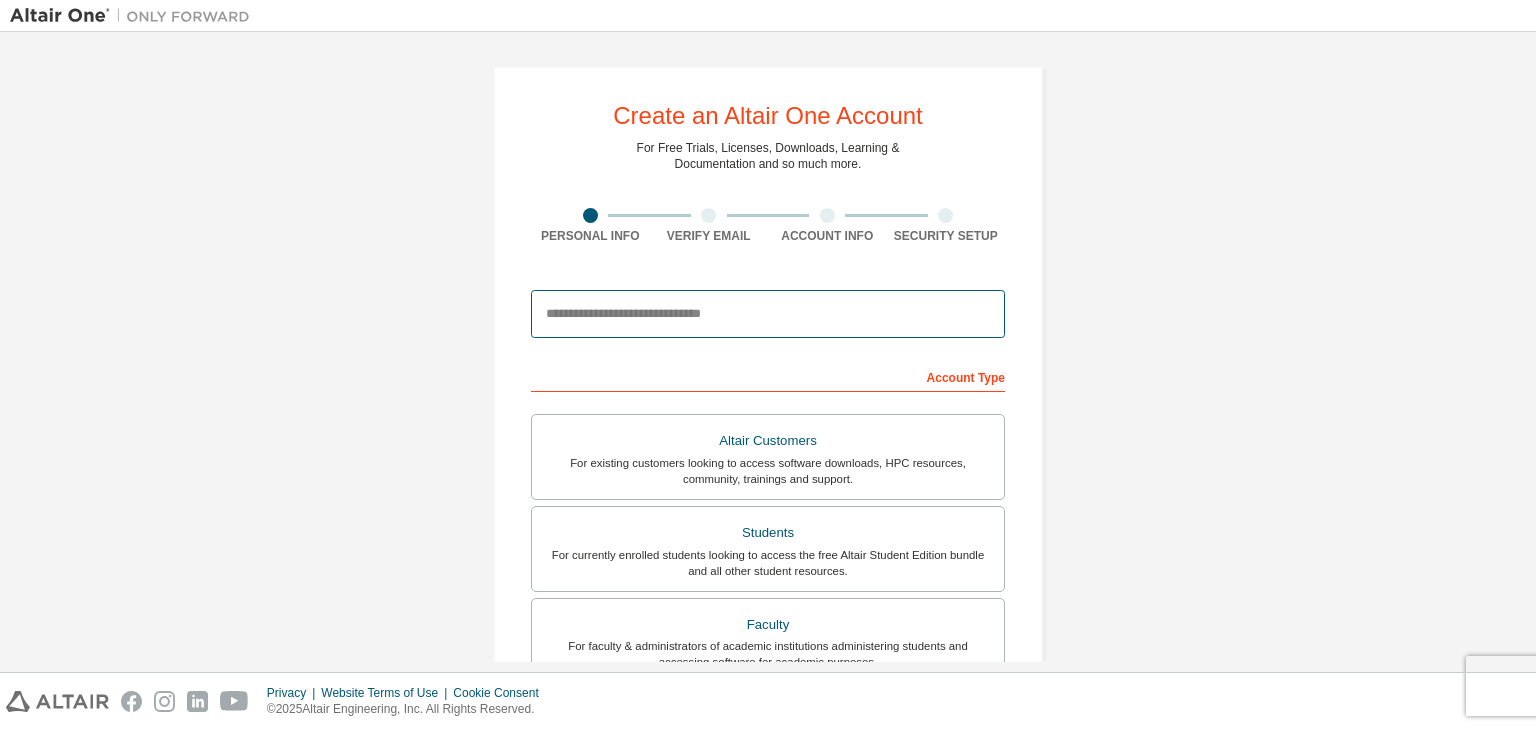 click at bounding box center [768, 314] 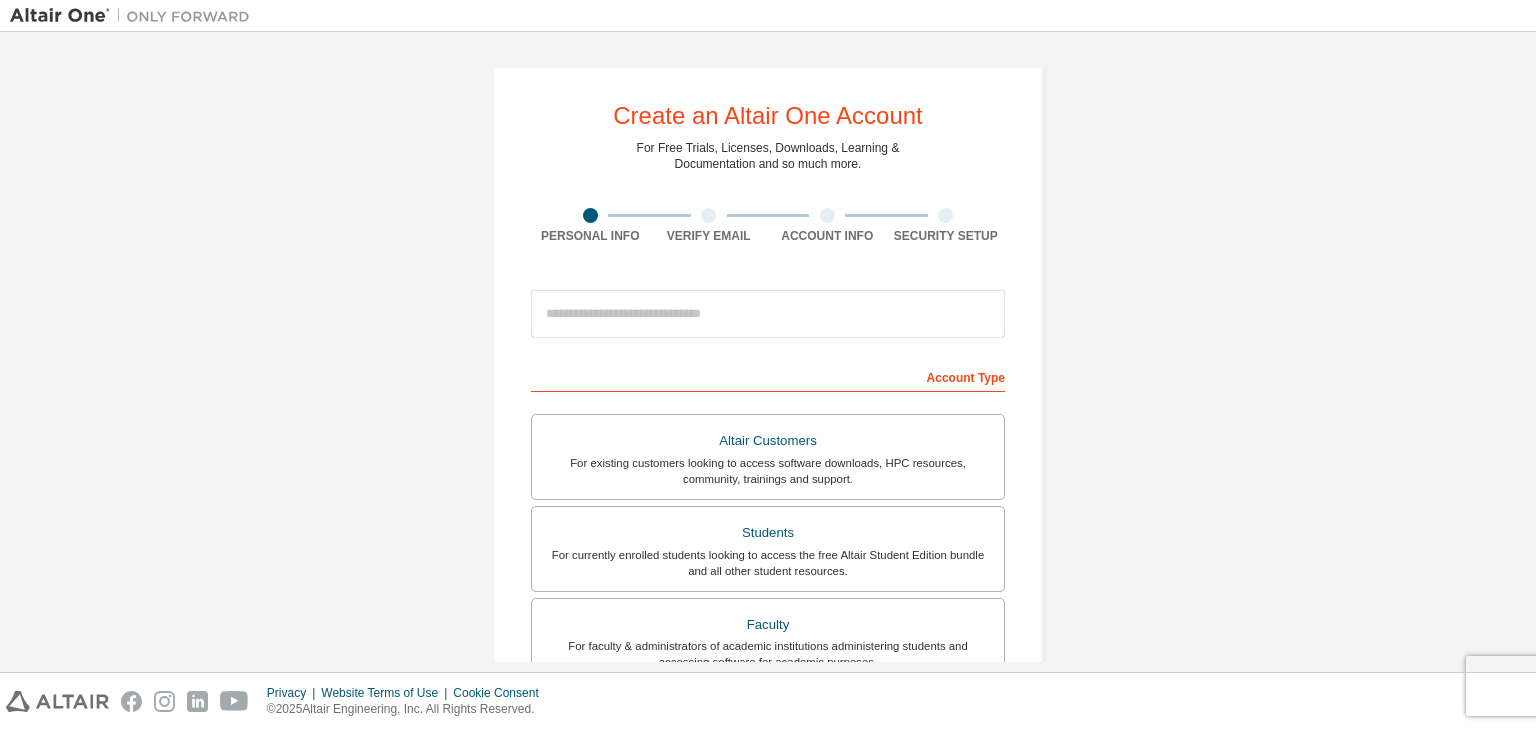 click on "Create an Altair One Account For Free Trials, Licenses, Downloads, Learning &  Documentation and so much more. Personal Info Verify Email Account Info Security Setup This is a federated email. No need to register a new account. You should be able to  login  by using your company's SSO credentials. Email already exists. Please try to  login  instead. Account Type Altair Customers For existing customers looking to access software downloads, HPC resources, community, trainings and support. Students For currently enrolled students looking to access the free Altair Student Edition bundle and all other student resources. Faculty For faculty & administrators of academic institutions administering students and accessing software for academic purposes. Everyone else For individuals, businesses and everyone else looking to try Altair software and explore our product offerings. Your Profile First Name Last Name Job Title Please provide State/Province to help us route sales and support resources to you more efficiently." at bounding box center [768, 571] 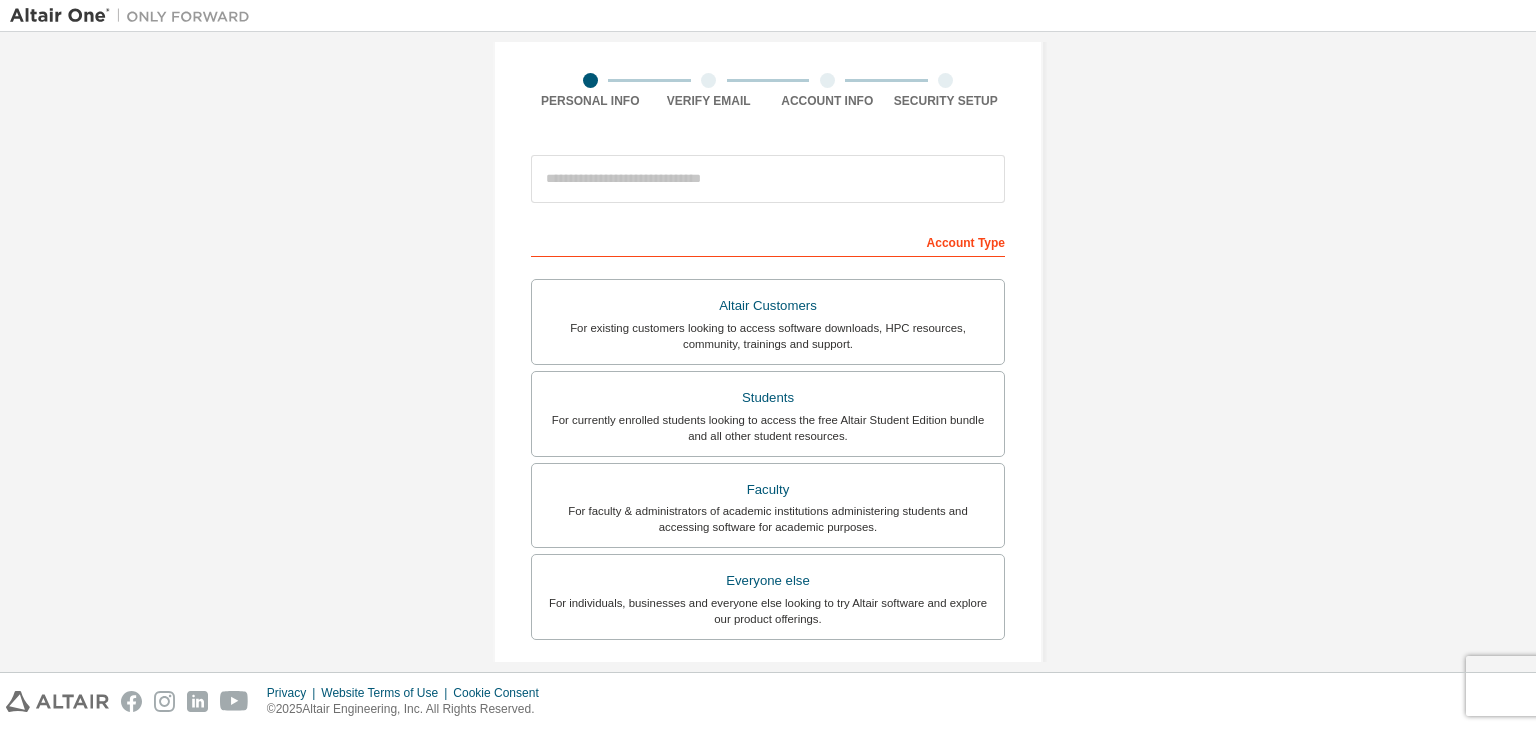 scroll, scrollTop: 0, scrollLeft: 0, axis: both 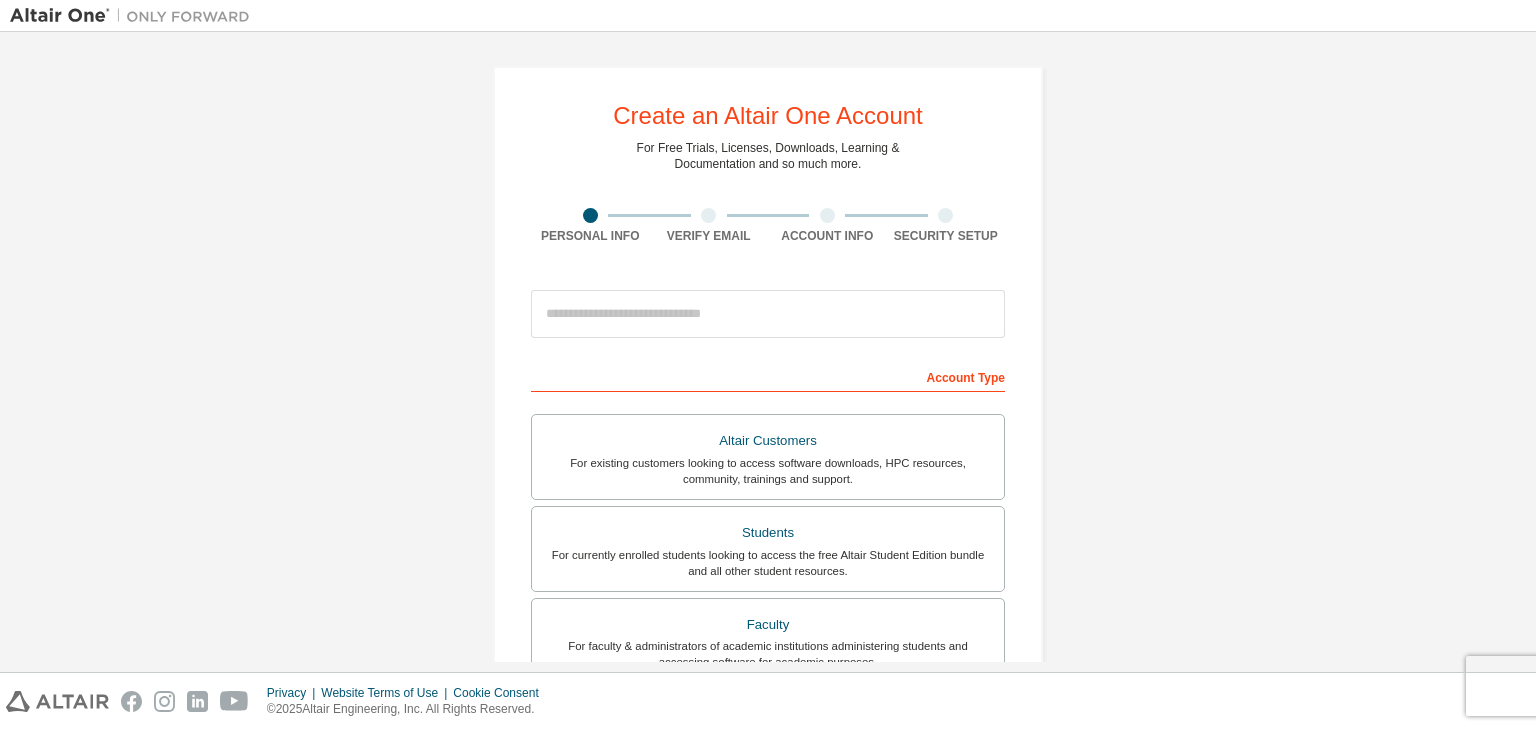 click on "Create an Altair One Account For Free Trials, Licenses, Downloads, Learning &  Documentation and so much more. Personal Info Verify Email Account Info Security Setup This is a federated email. No need to register a new account. You should be able to  login  by using your company's SSO credentials. Email already exists. Please try to  login  instead. Account Type Altair Customers For existing customers looking to access software downloads, HPC resources, community, trainings and support. Students For currently enrolled students looking to access the free Altair Student Edition bundle and all other student resources. Faculty For faculty & administrators of academic institutions administering students and accessing software for academic purposes. Everyone else For individuals, businesses and everyone else looking to try Altair software and explore our product offerings. Your Profile First Name Last Name Job Title Please provide State/Province to help us route sales and support resources to you more efficiently." at bounding box center [768, 571] 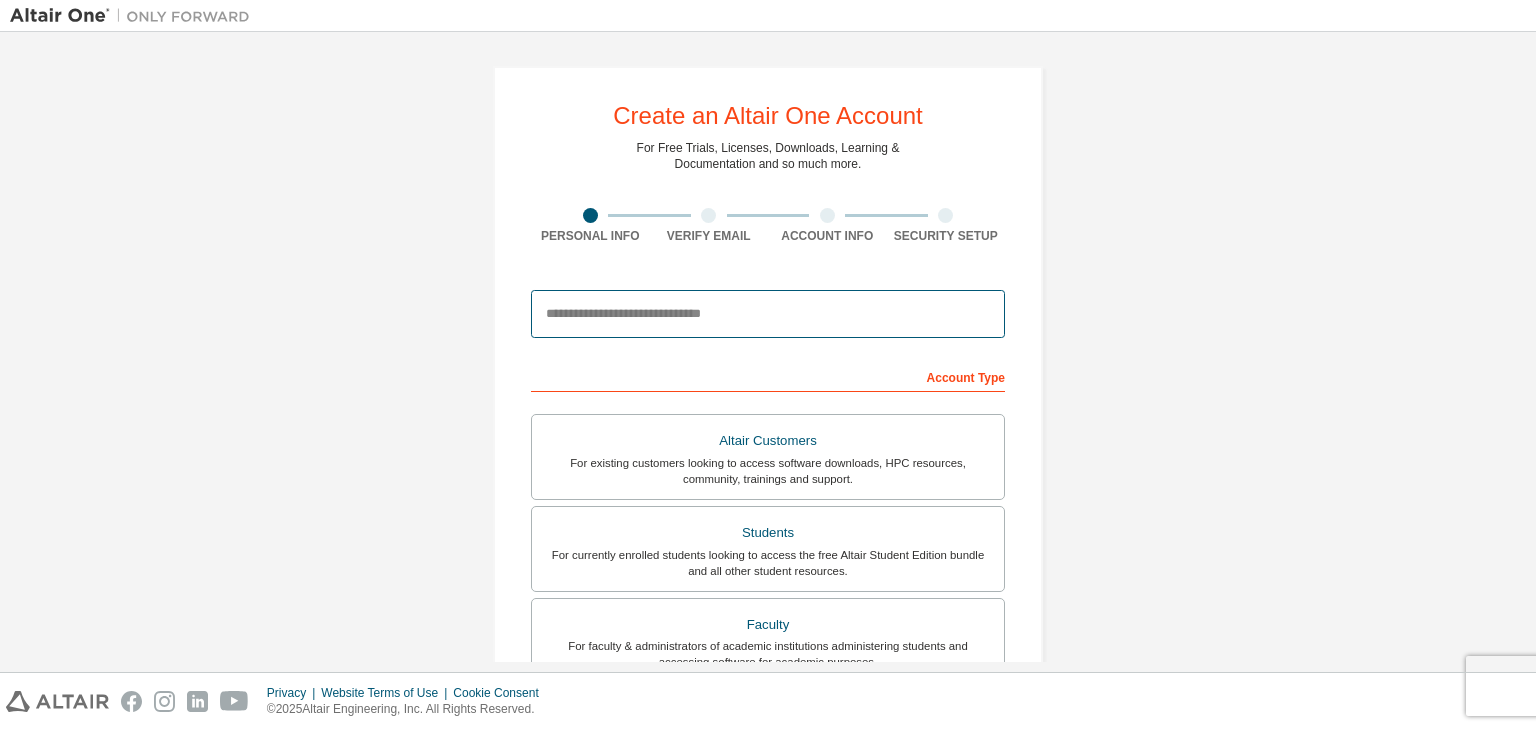 click at bounding box center (768, 314) 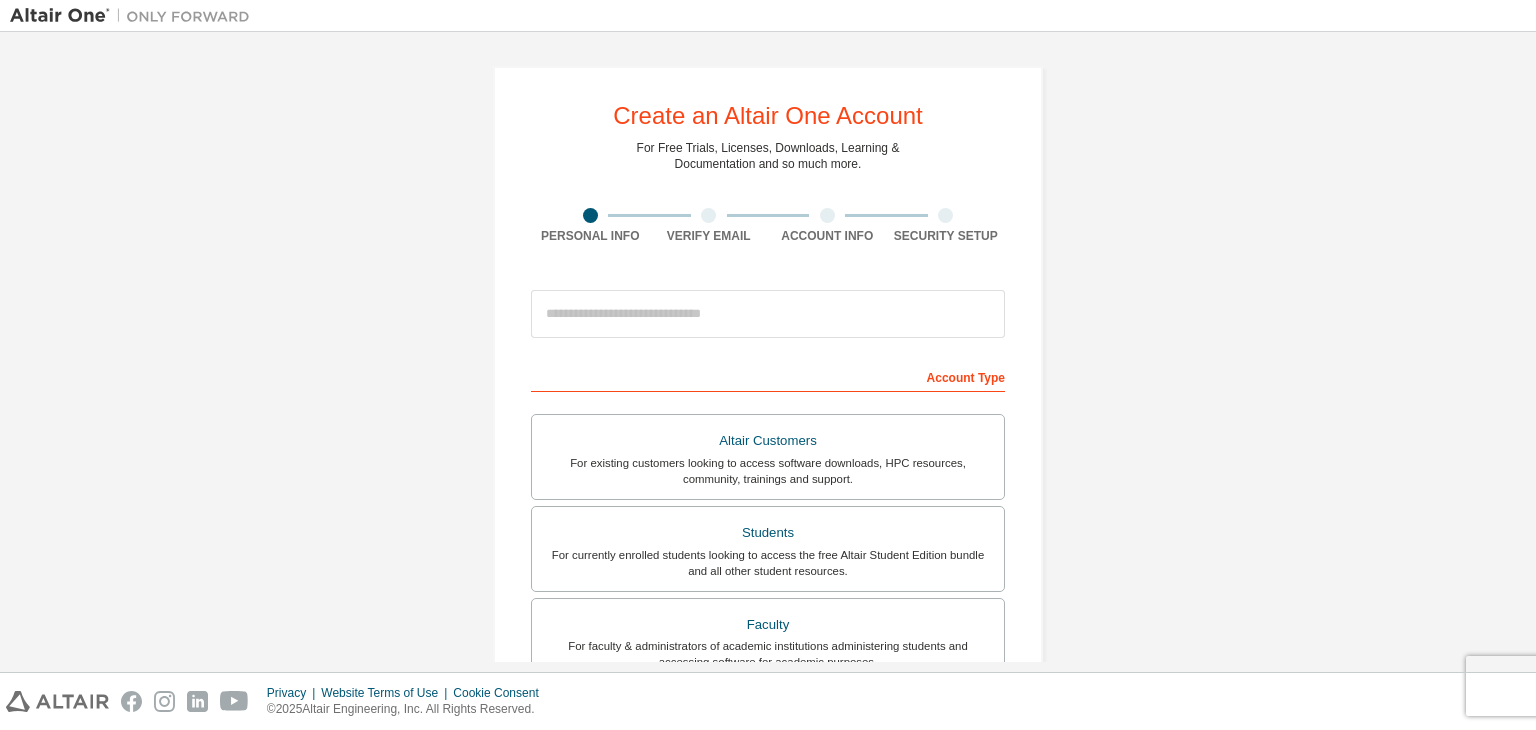 scroll, scrollTop: 0, scrollLeft: 0, axis: both 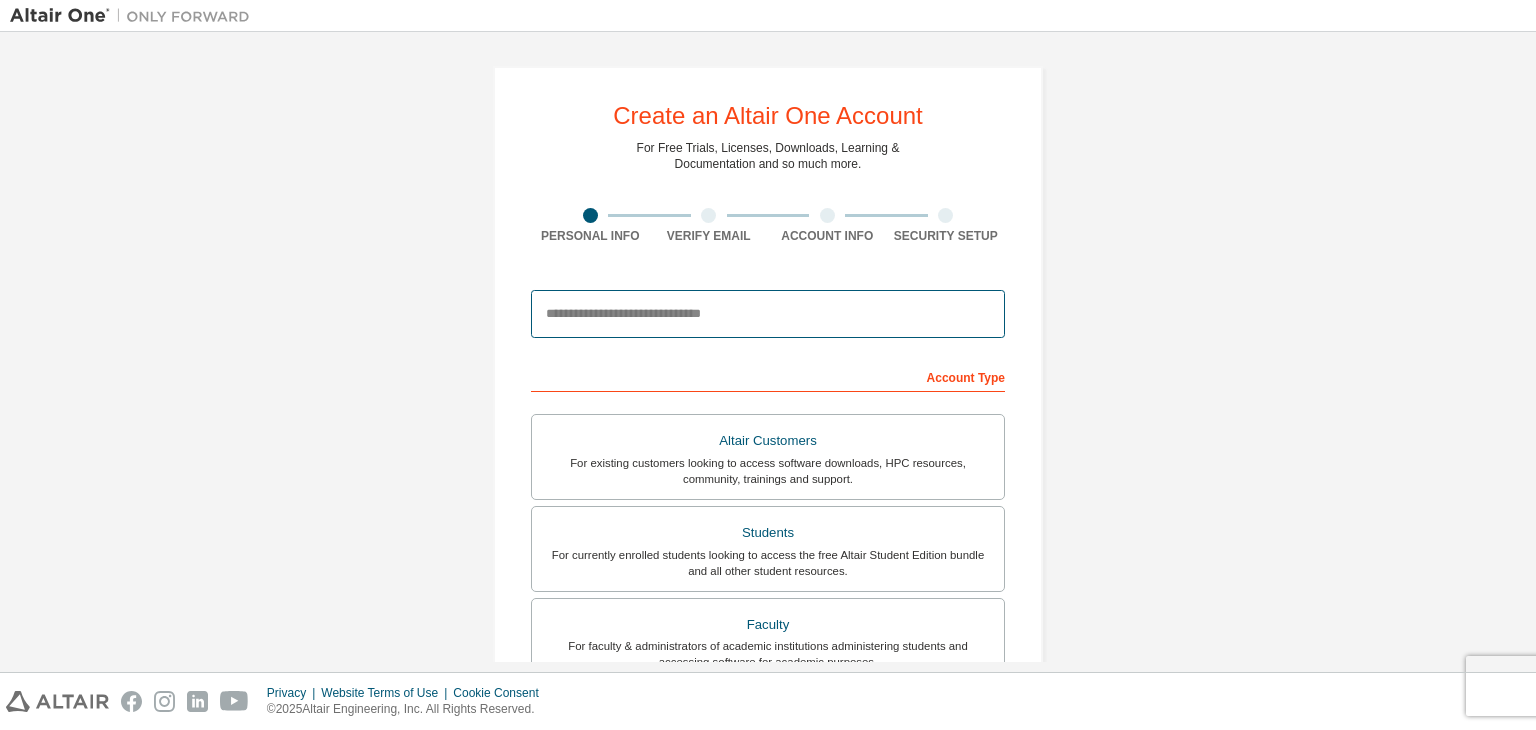 click at bounding box center (768, 314) 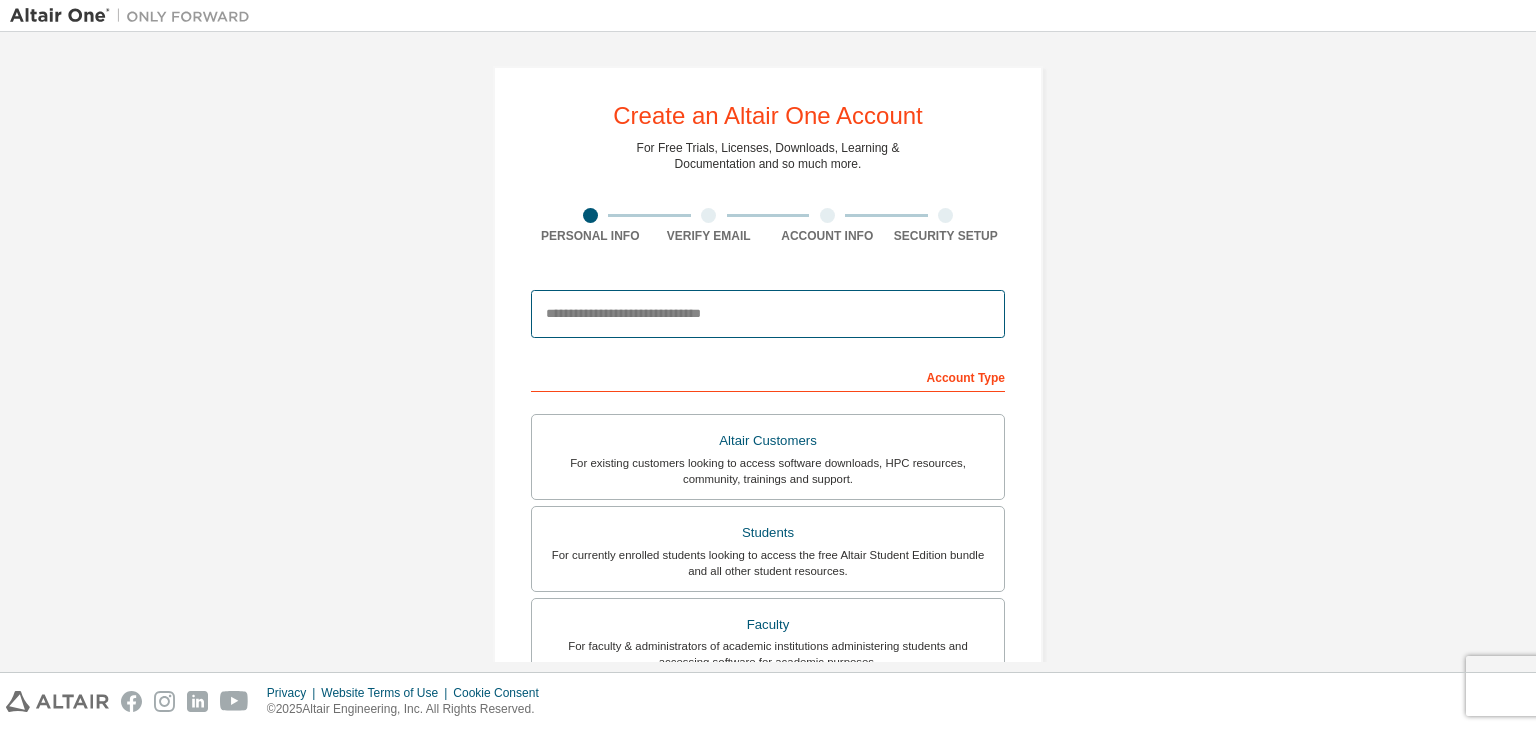 type on "**********" 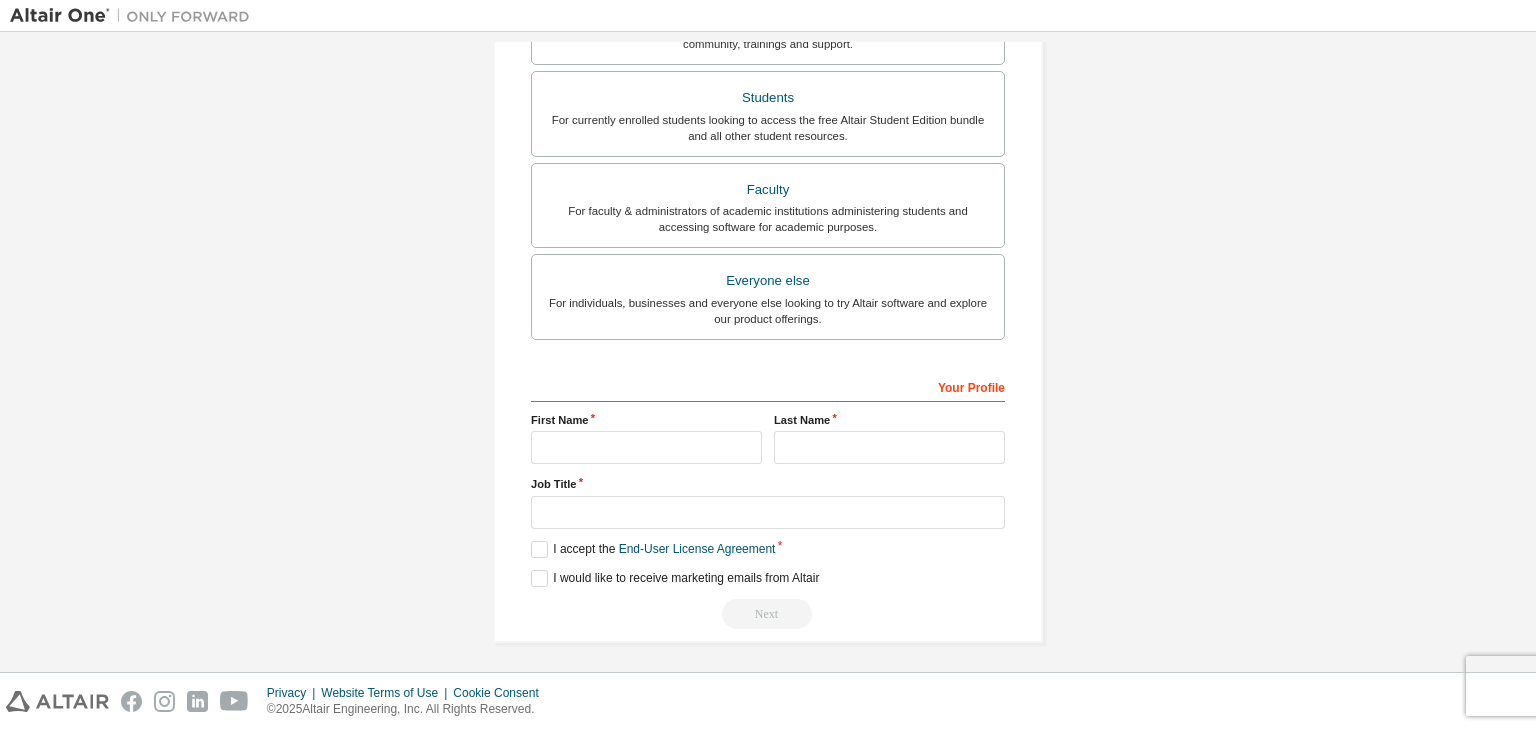 scroll, scrollTop: 0, scrollLeft: 0, axis: both 